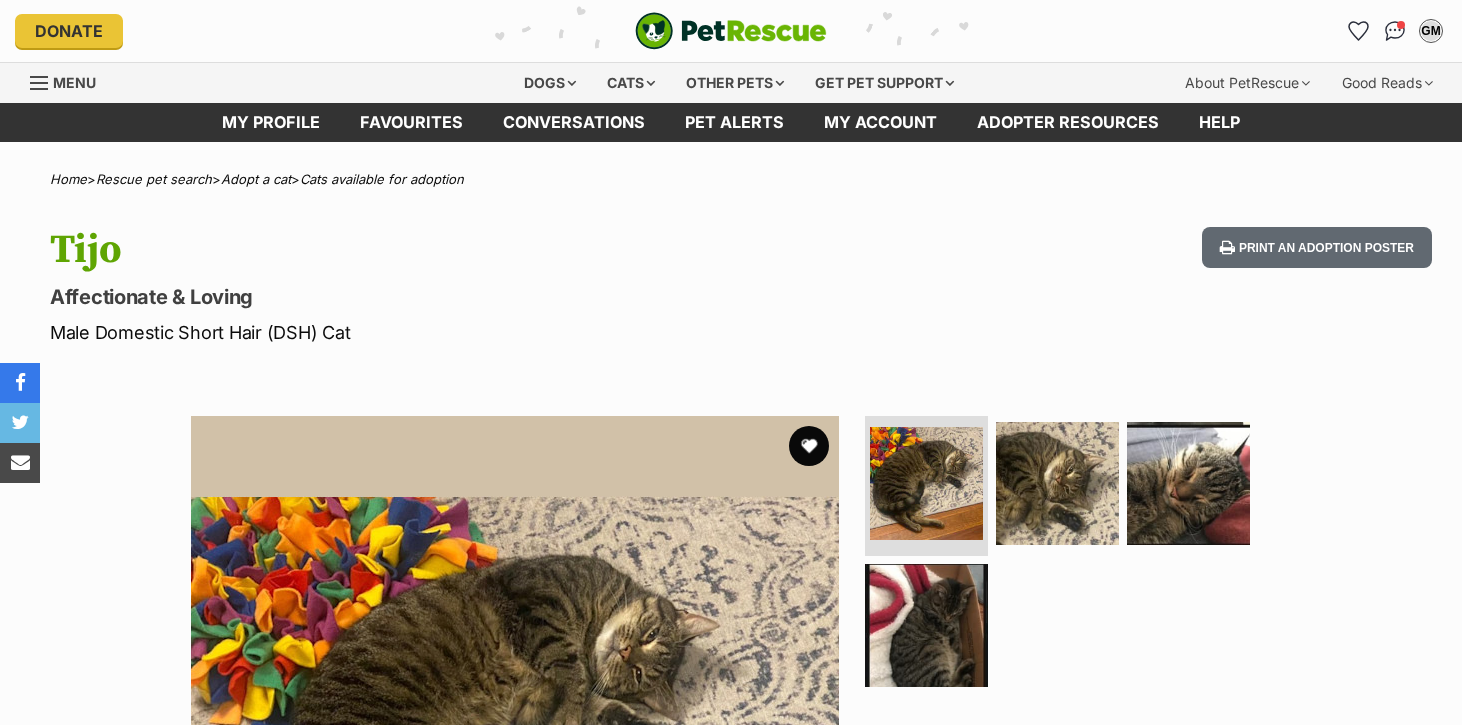 scroll, scrollTop: 0, scrollLeft: 0, axis: both 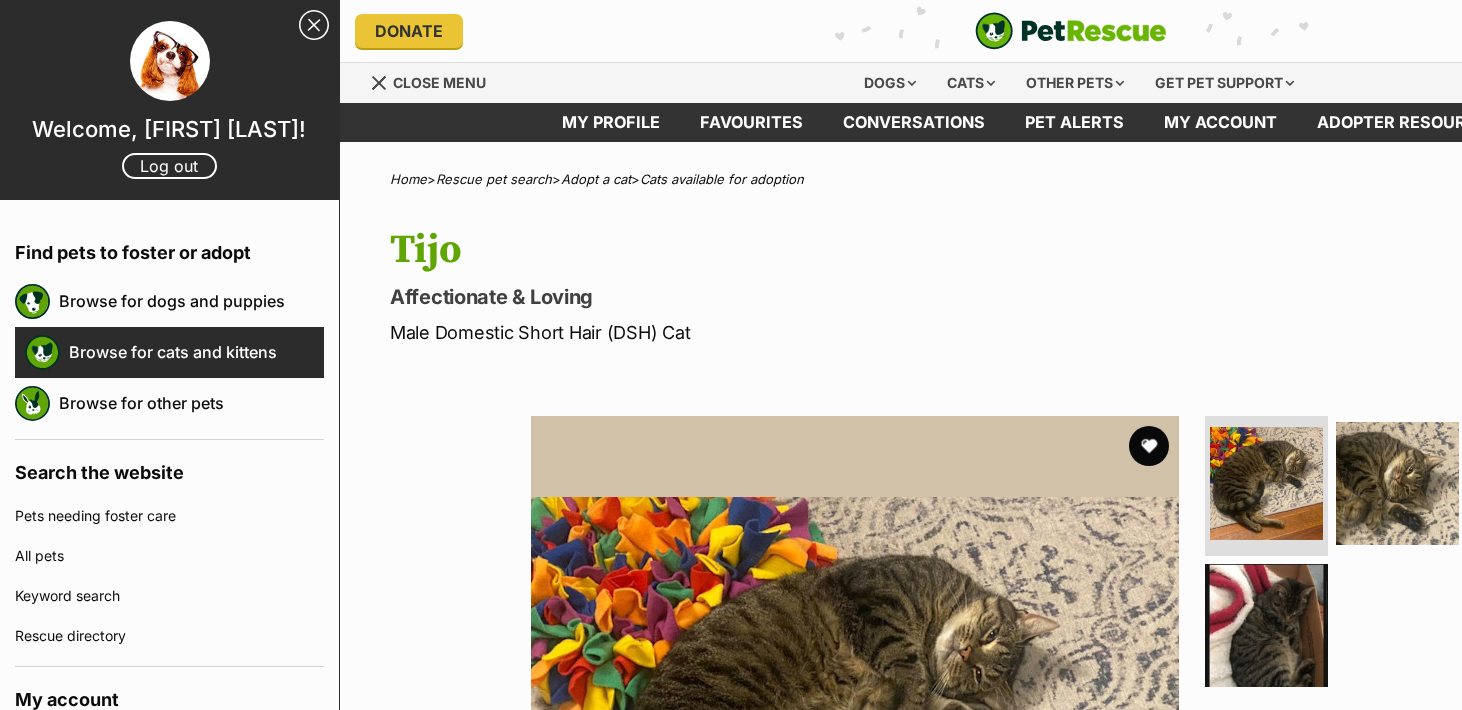select on "en" 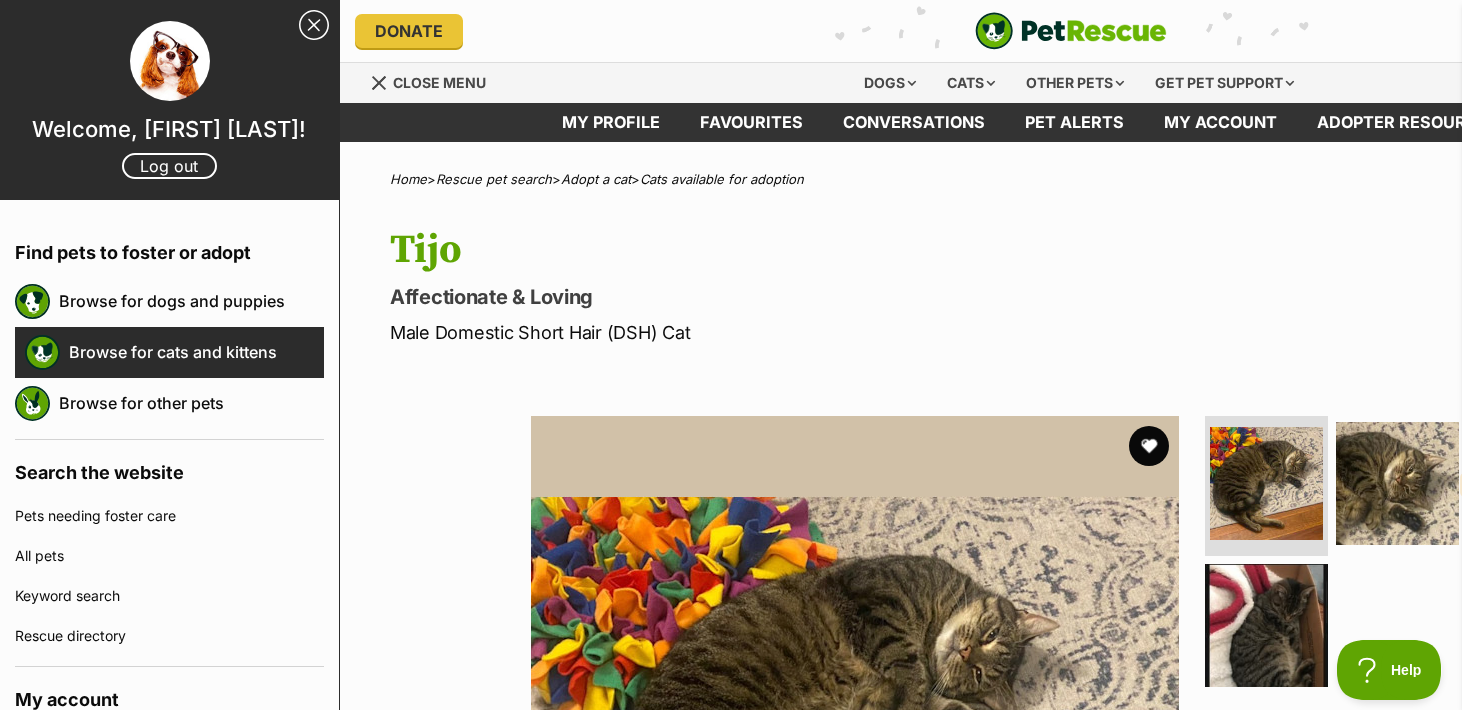 scroll, scrollTop: 0, scrollLeft: 0, axis: both 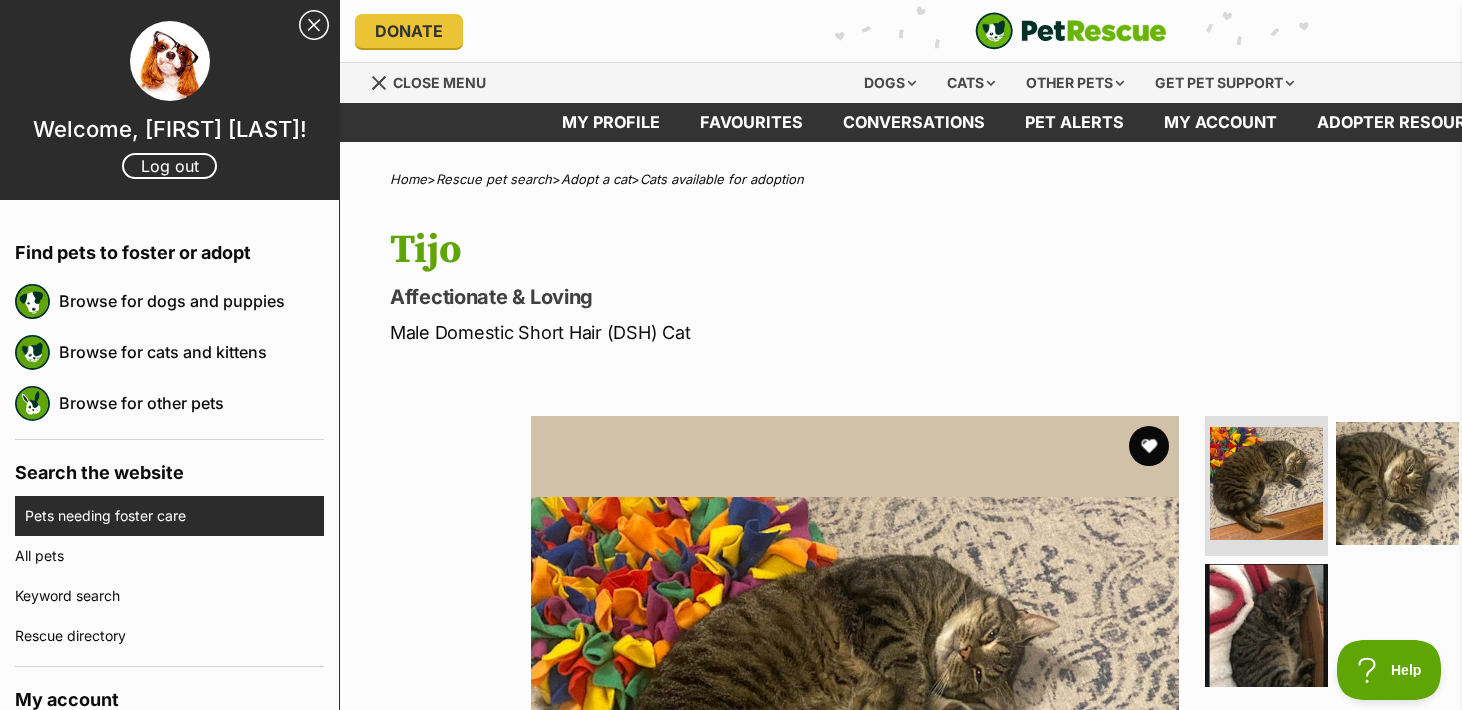 click on "Pets needing foster care" at bounding box center (174, 516) 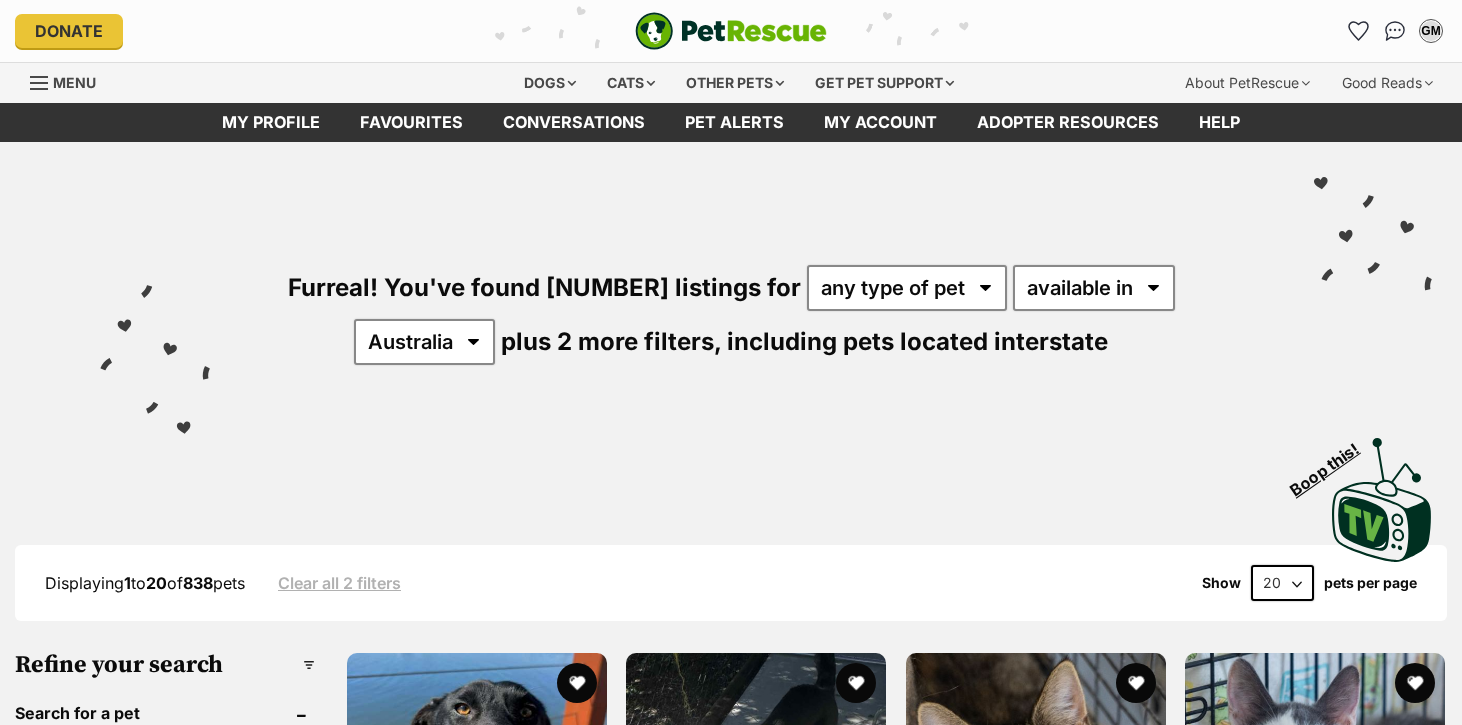 scroll, scrollTop: 0, scrollLeft: 0, axis: both 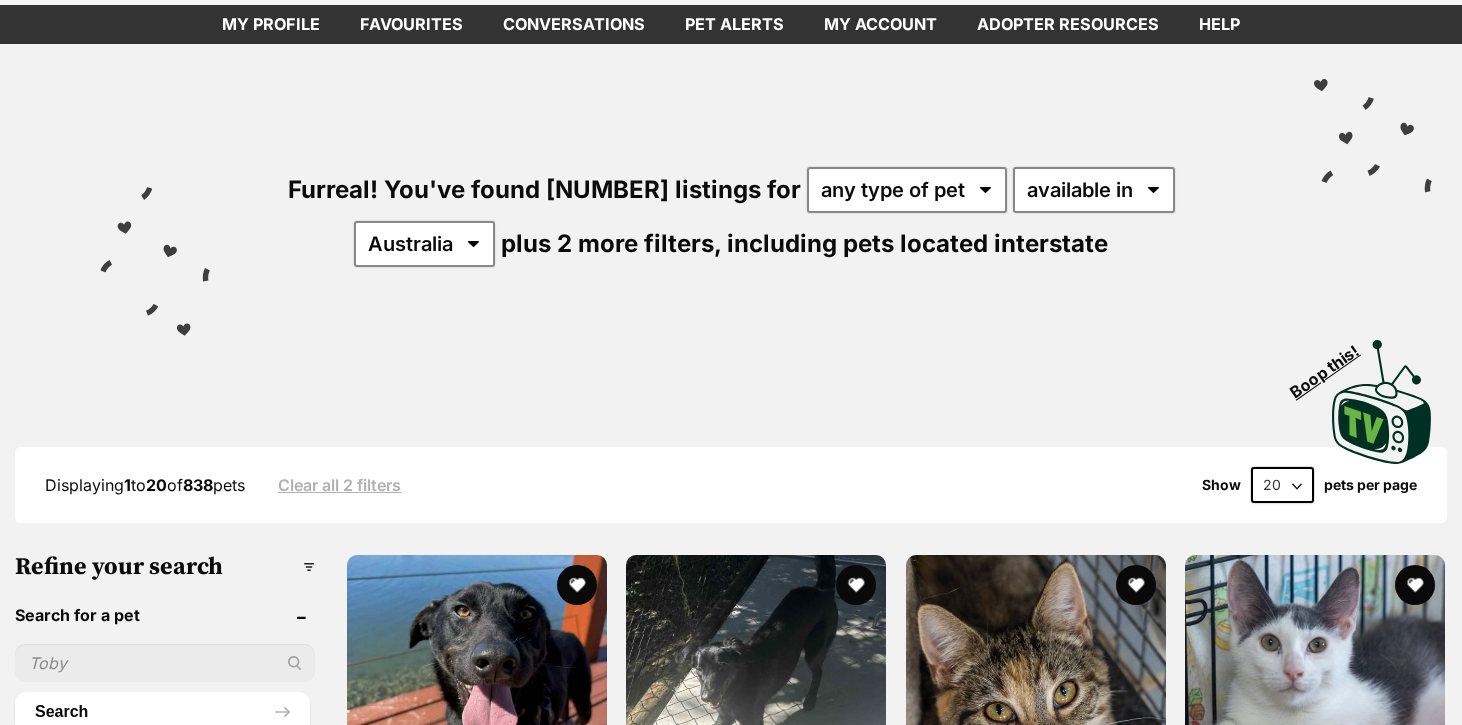 select on "en" 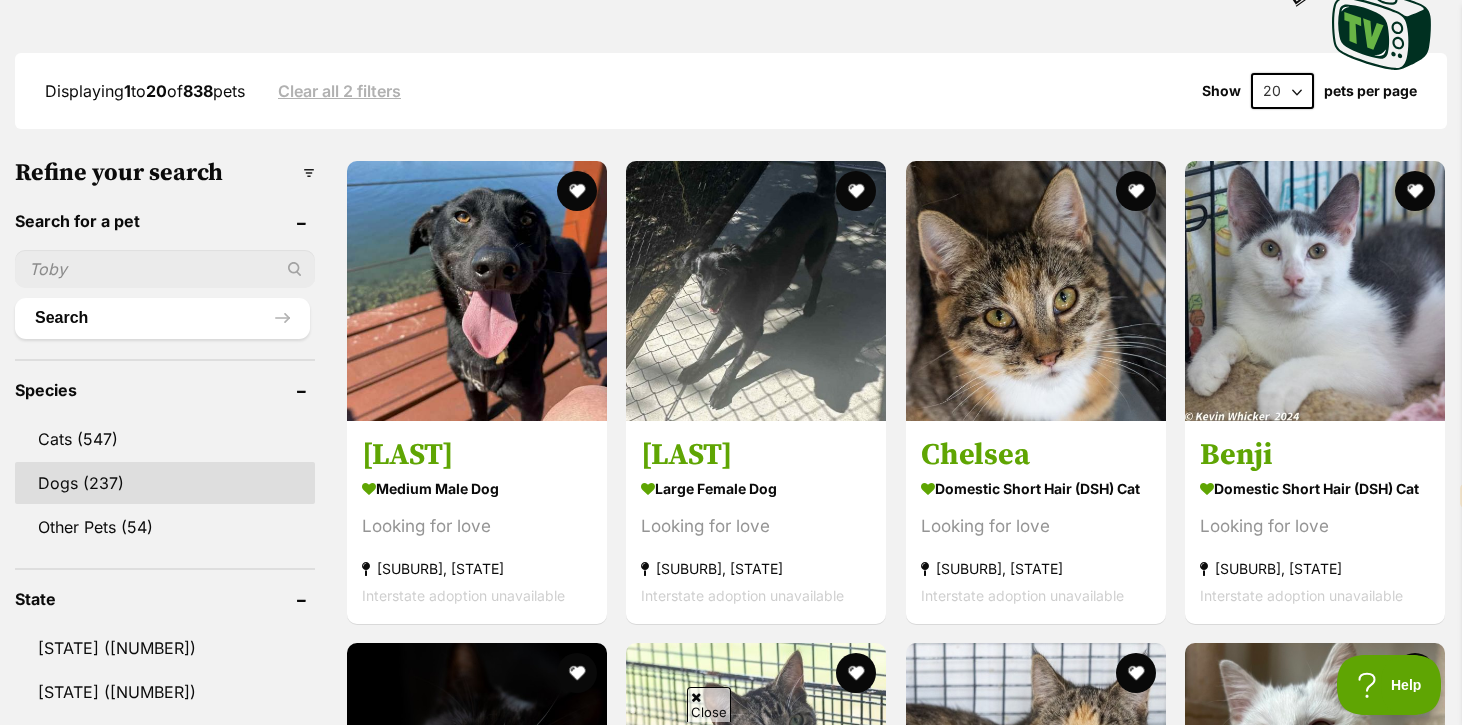 scroll, scrollTop: 0, scrollLeft: 0, axis: both 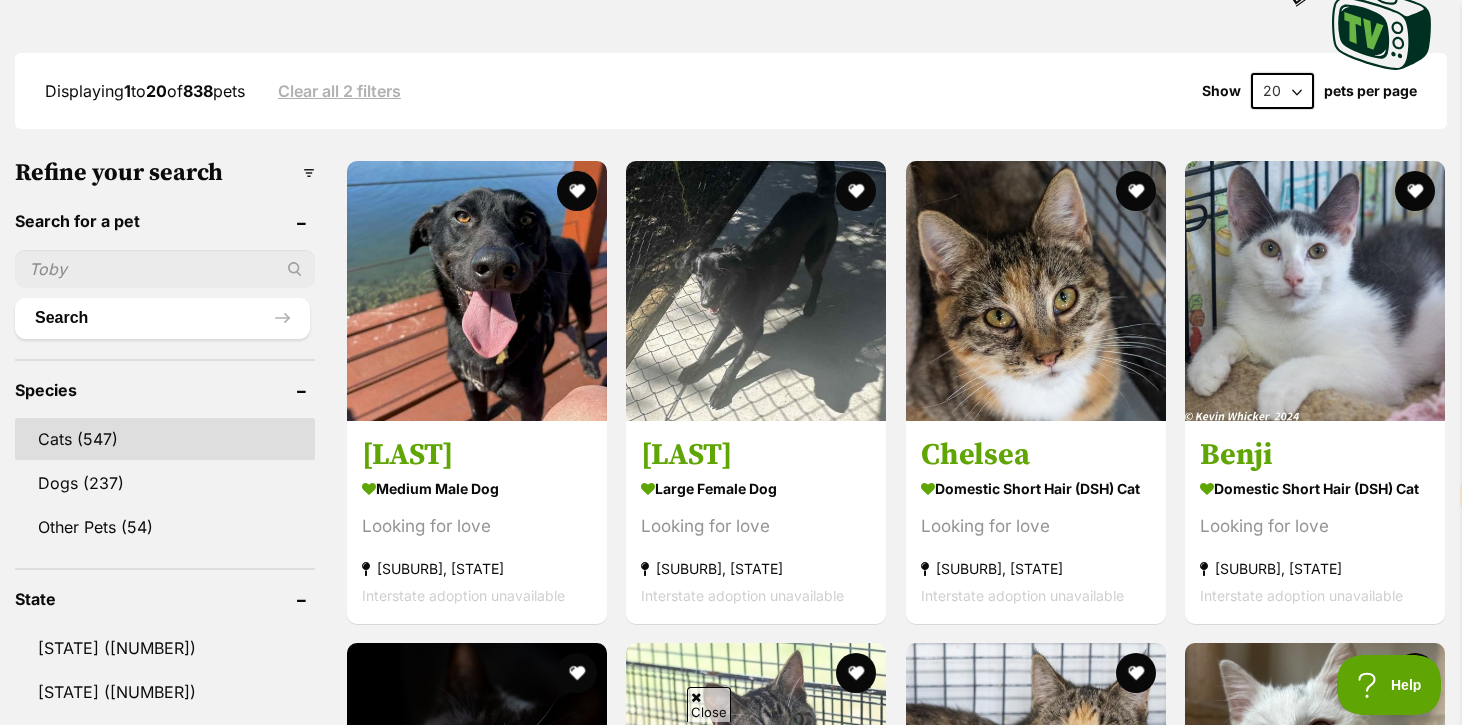 click on "Cats (547)" at bounding box center (165, 439) 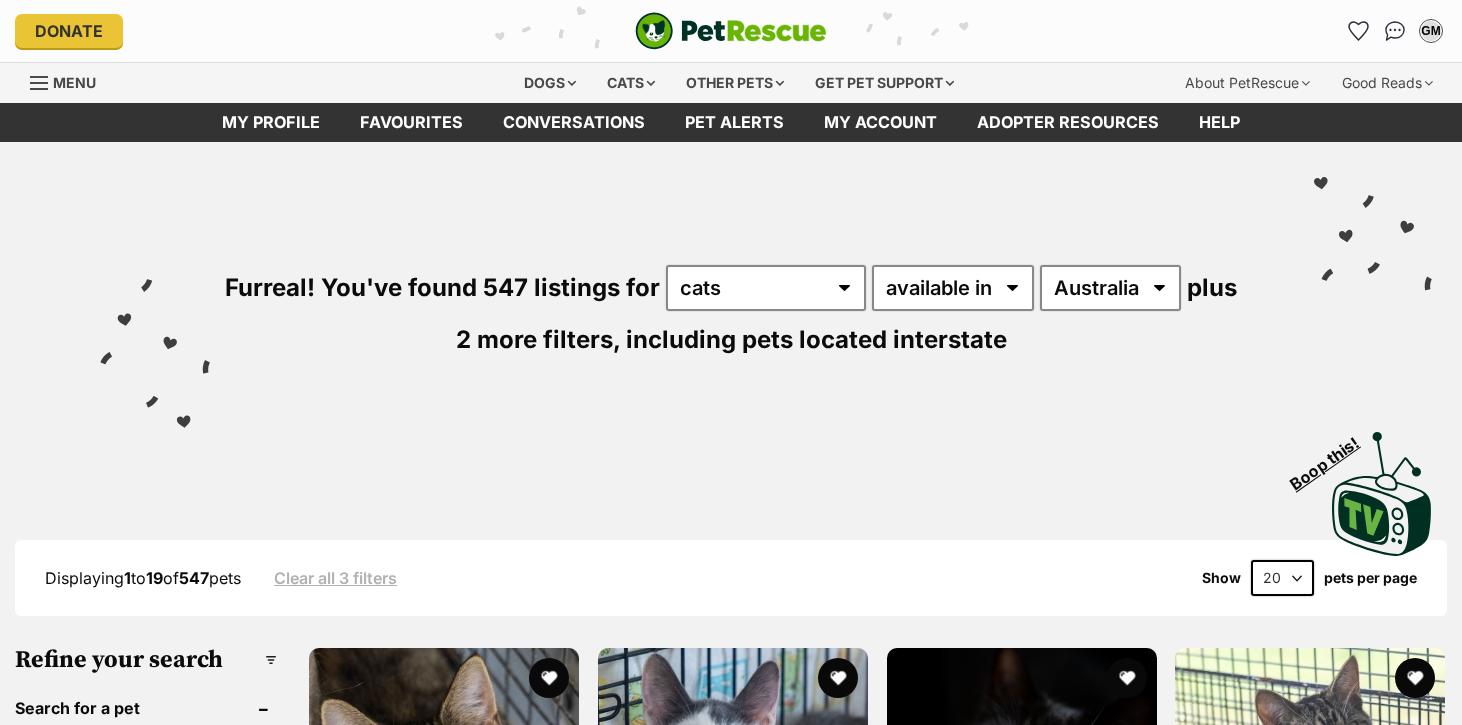 scroll, scrollTop: 0, scrollLeft: 0, axis: both 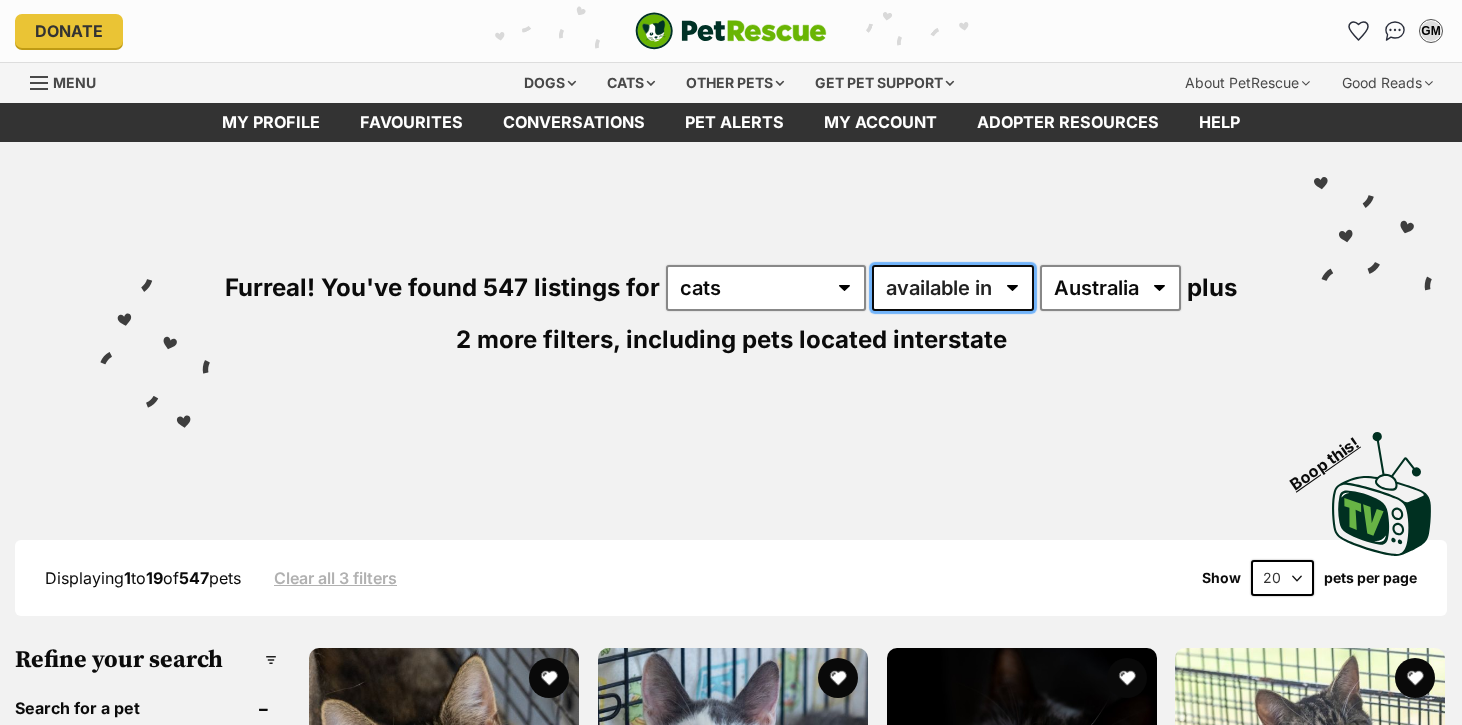 click on "available in
located in" at bounding box center [953, 288] 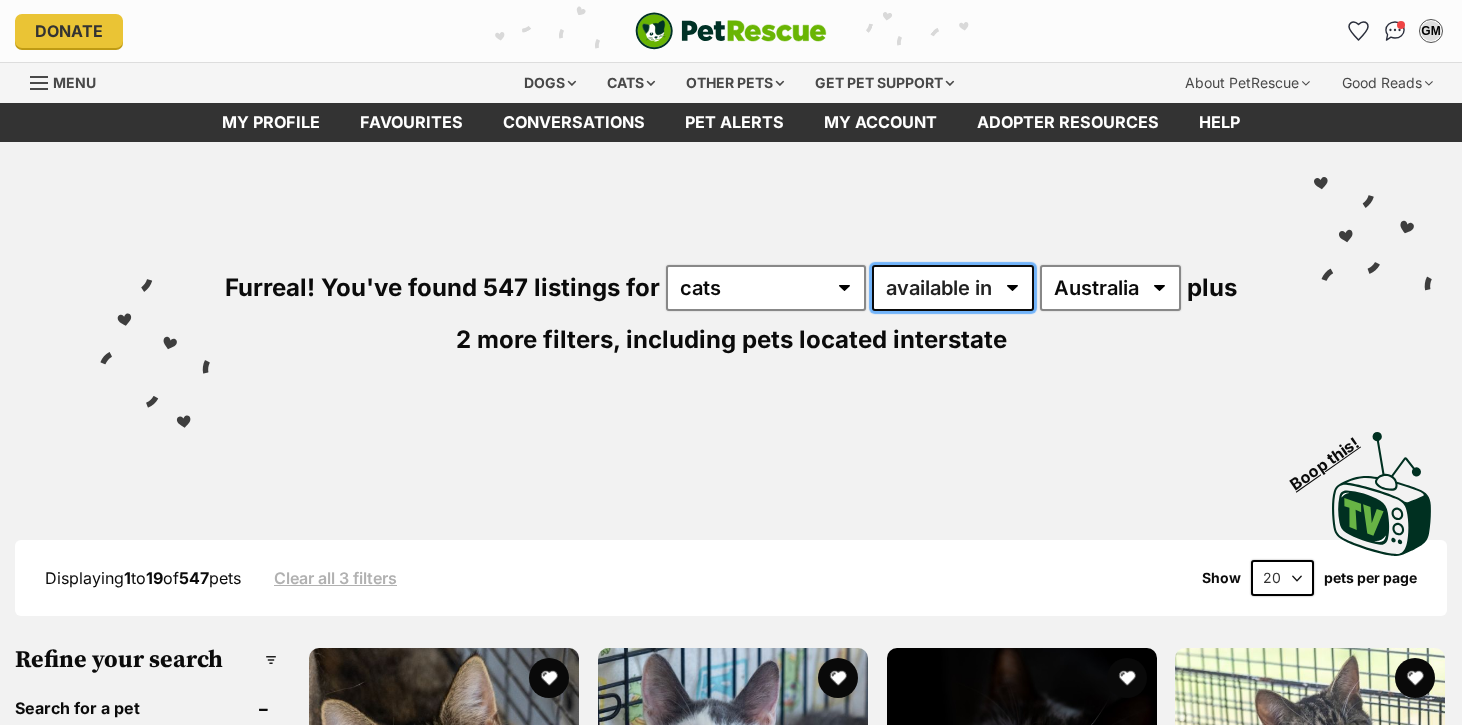 scroll, scrollTop: 0, scrollLeft: 0, axis: both 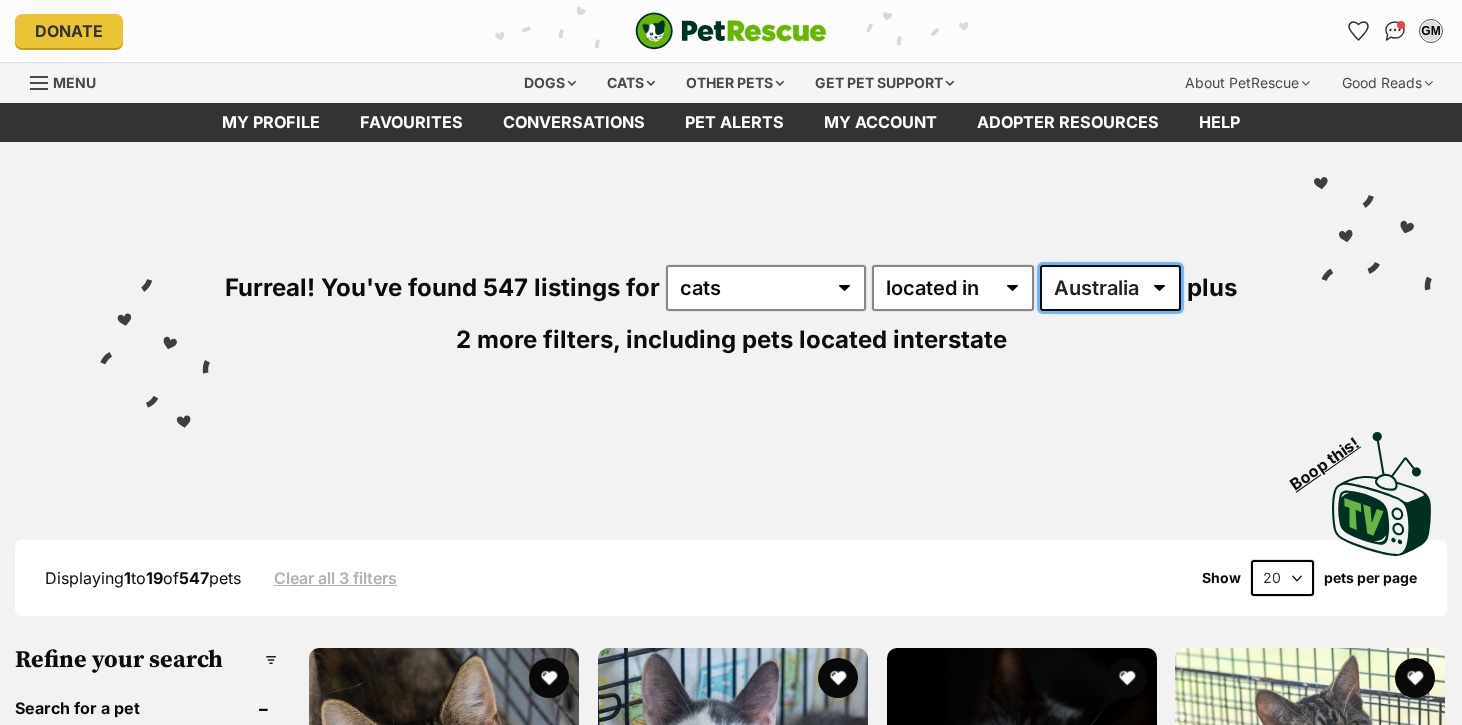 select on "en" 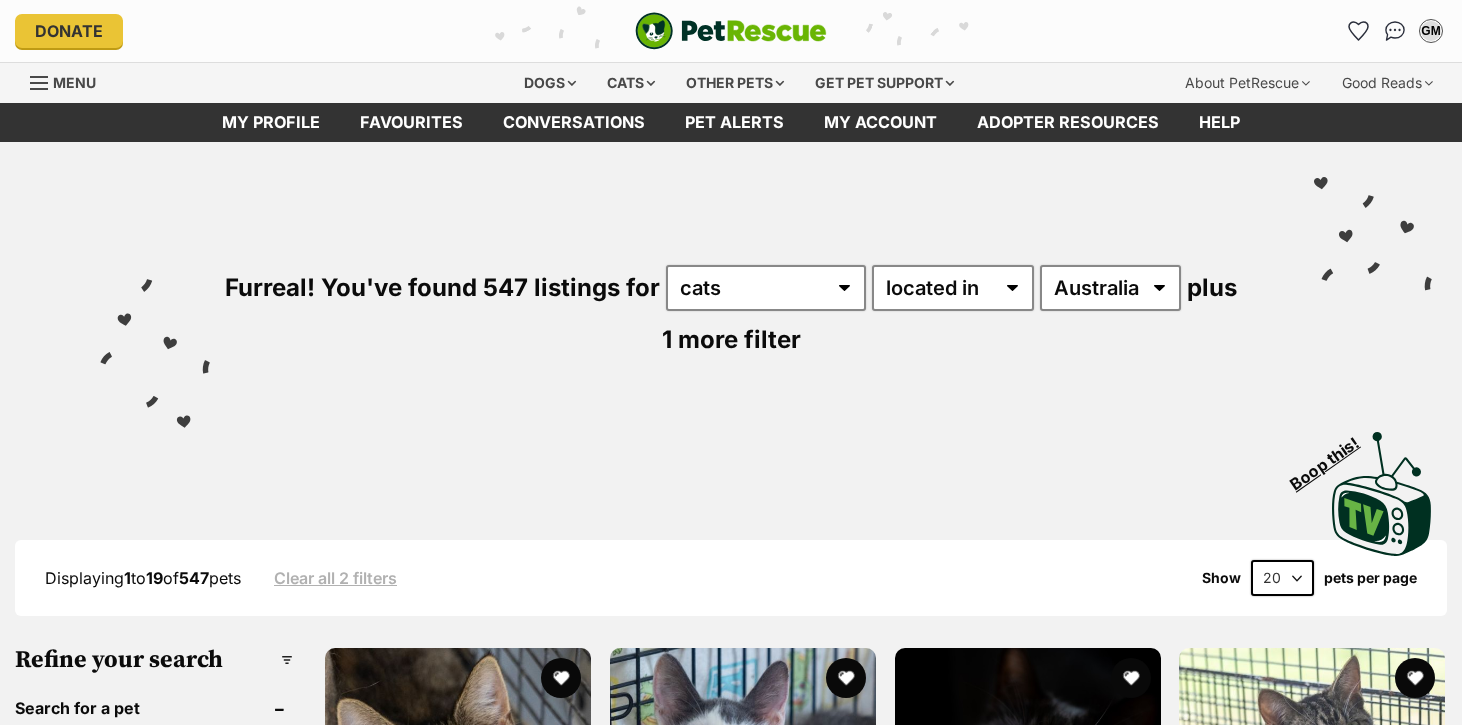 scroll, scrollTop: 0, scrollLeft: 0, axis: both 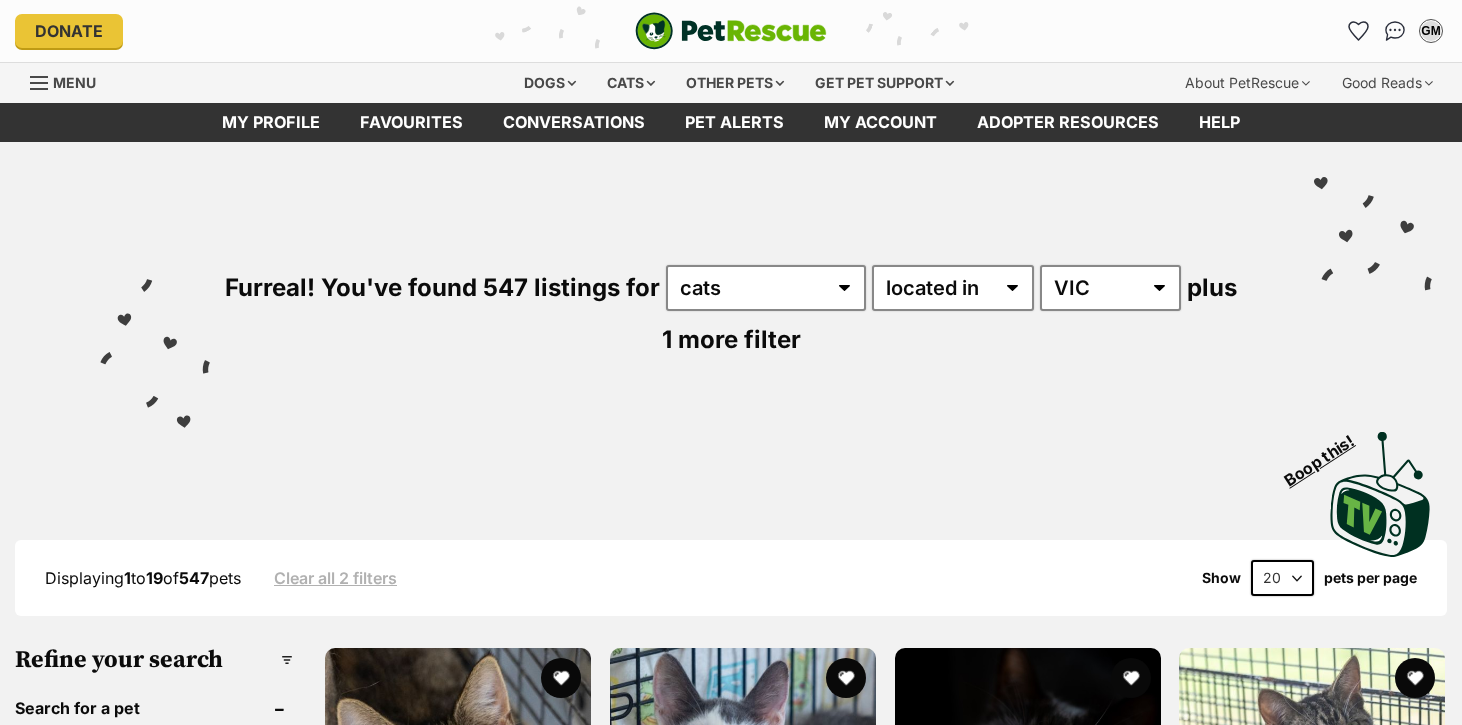 select on "en" 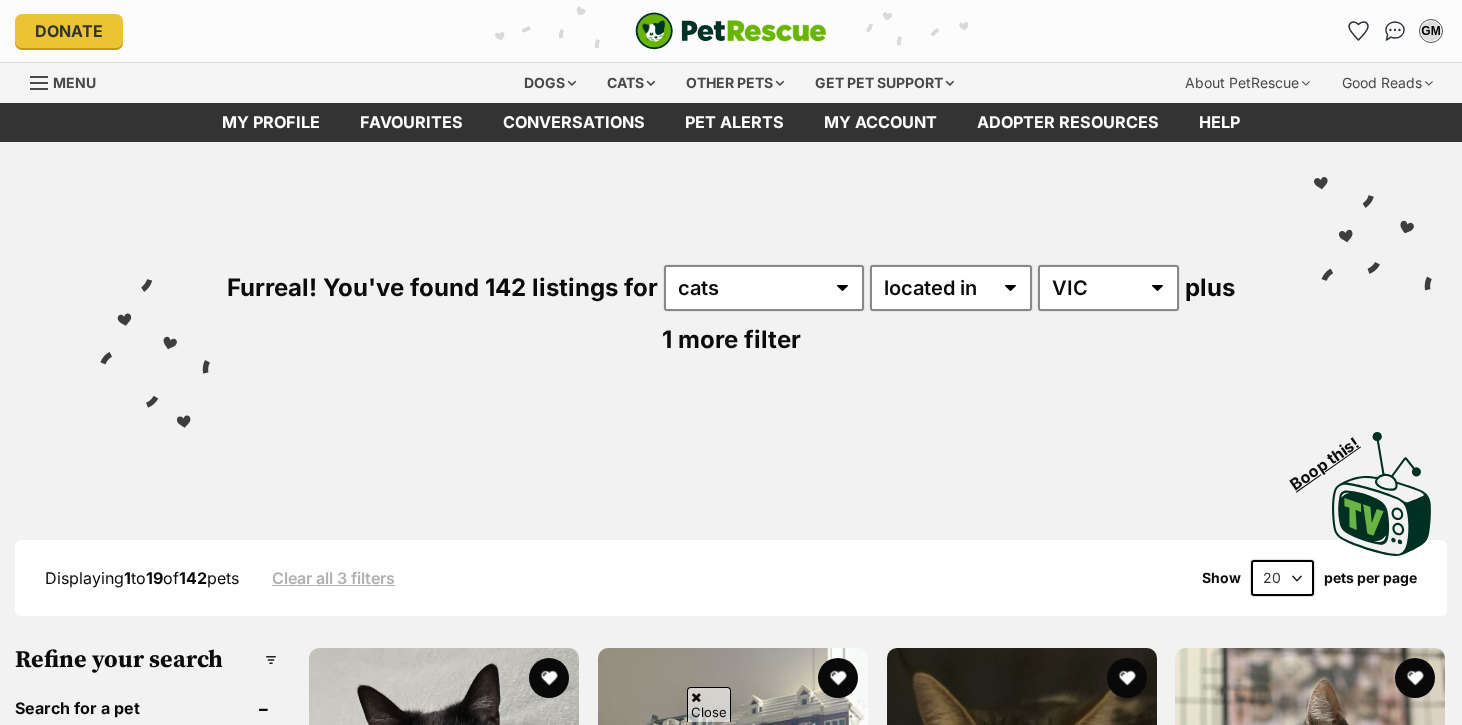 scroll, scrollTop: 290, scrollLeft: 0, axis: vertical 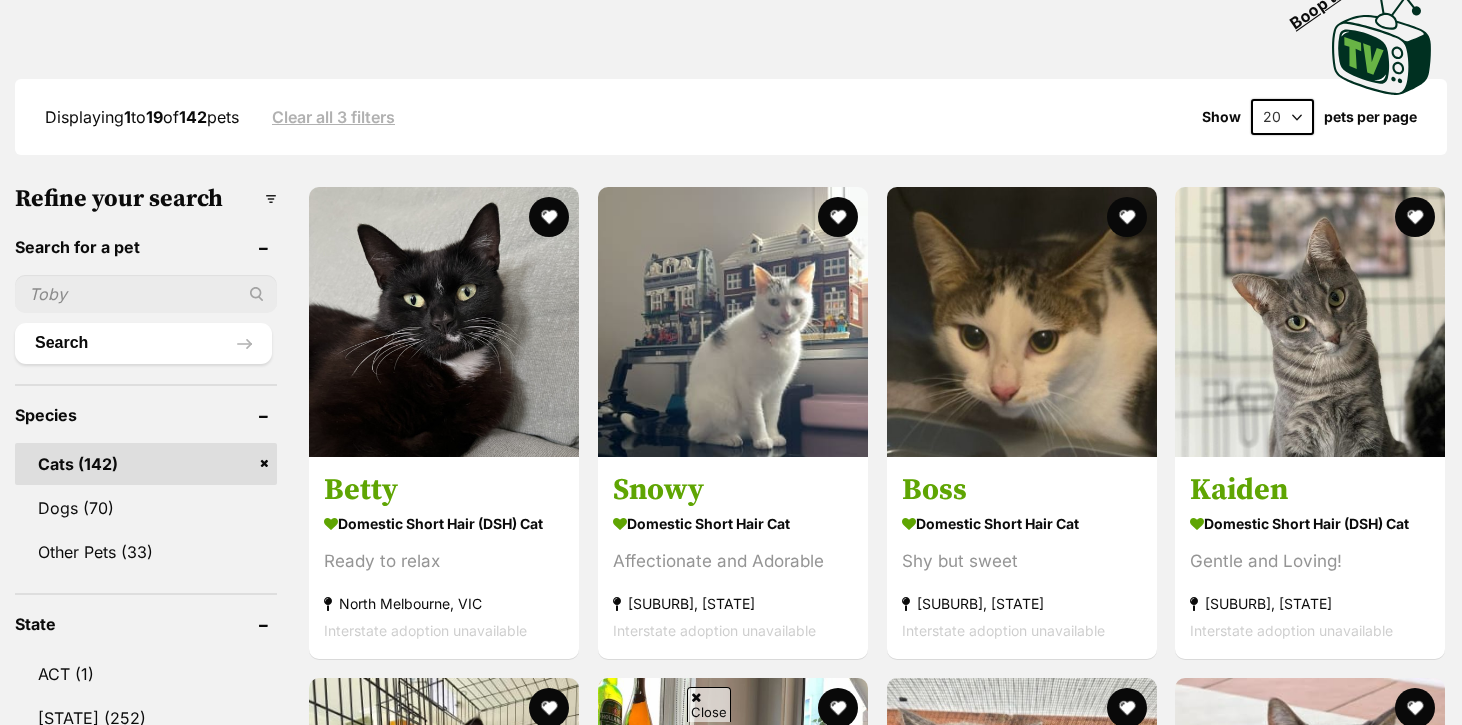 select on "en" 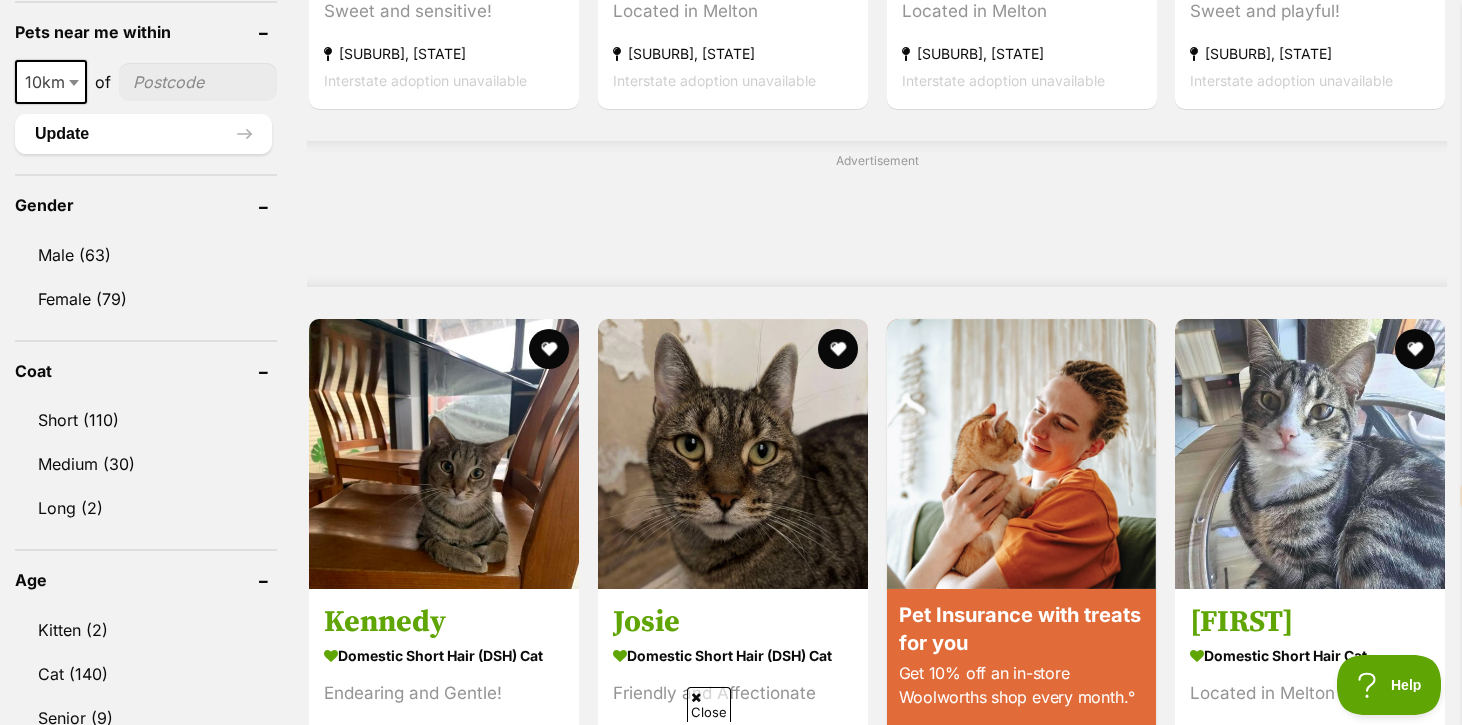 scroll, scrollTop: 1870, scrollLeft: 0, axis: vertical 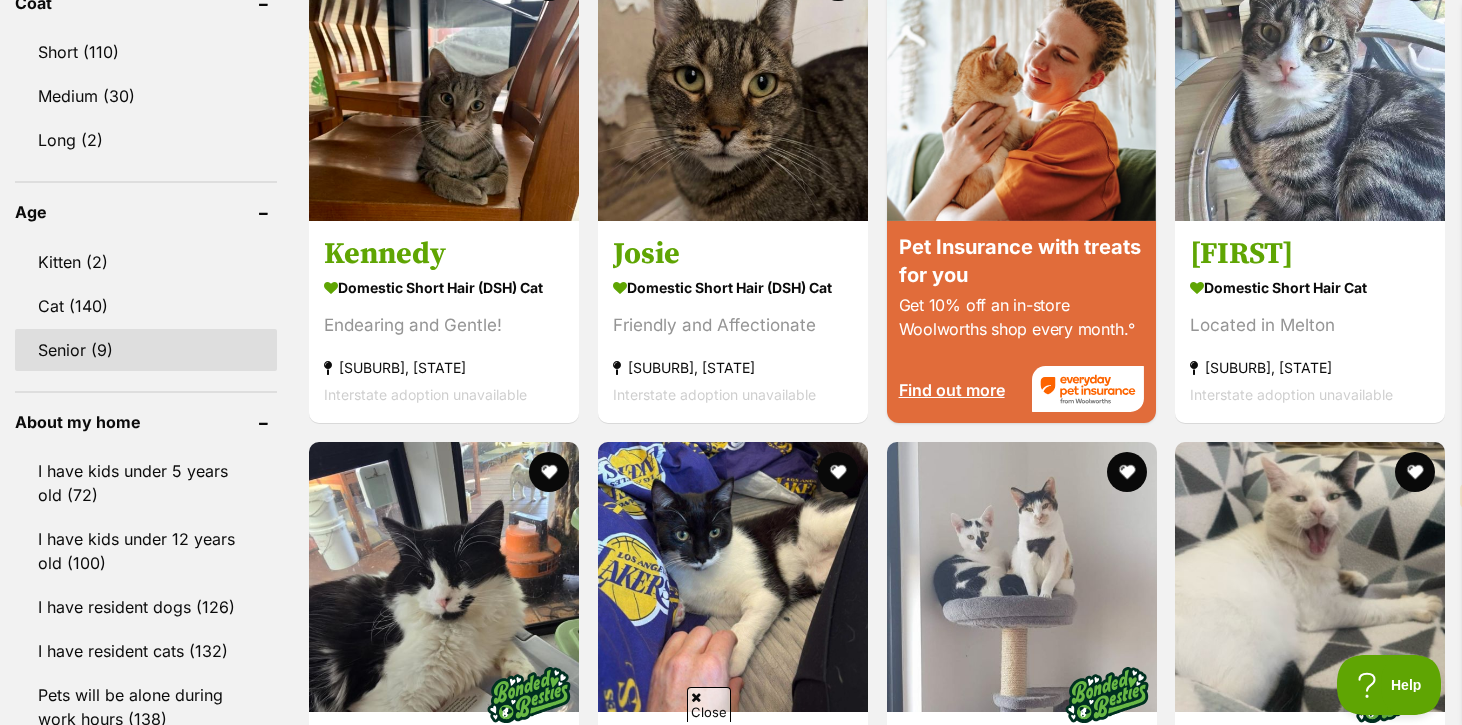 click on "Senior (9)" at bounding box center (146, 350) 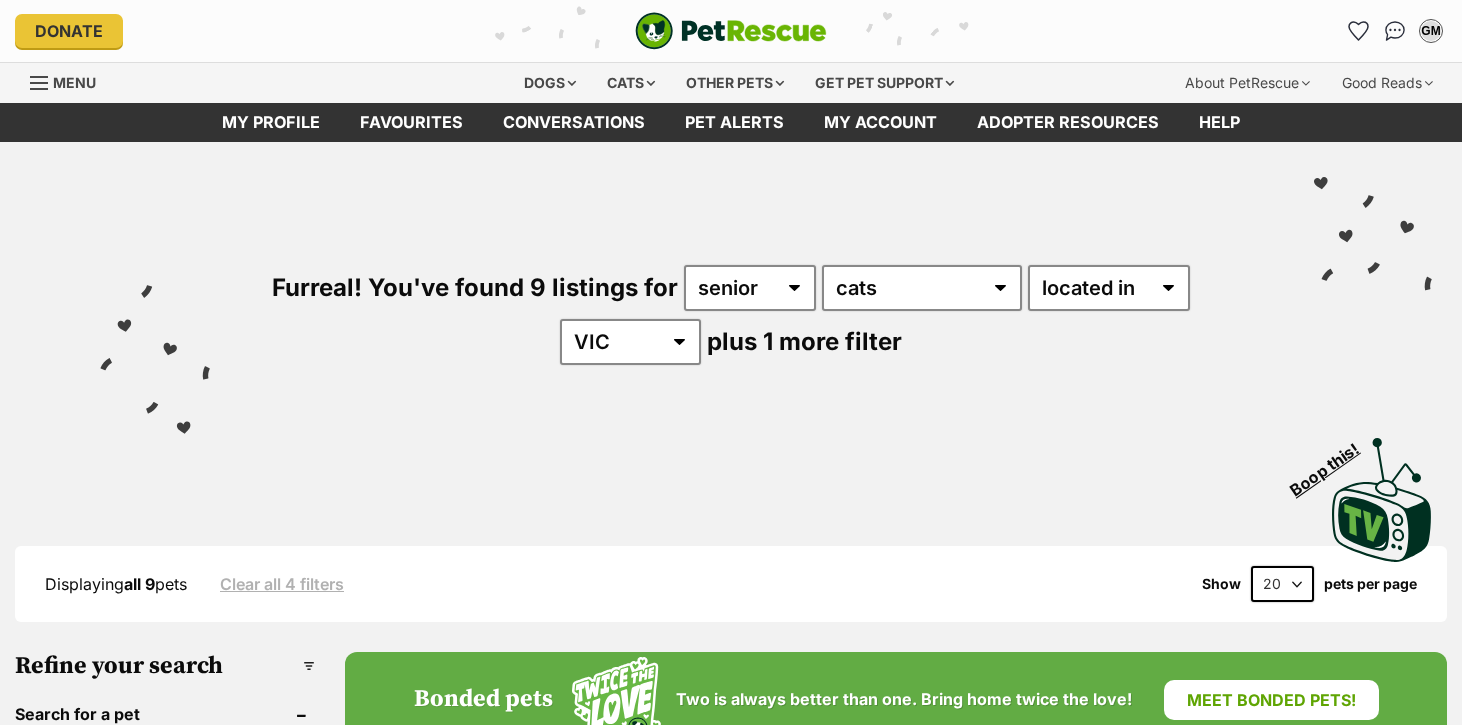 scroll, scrollTop: 0, scrollLeft: 0, axis: both 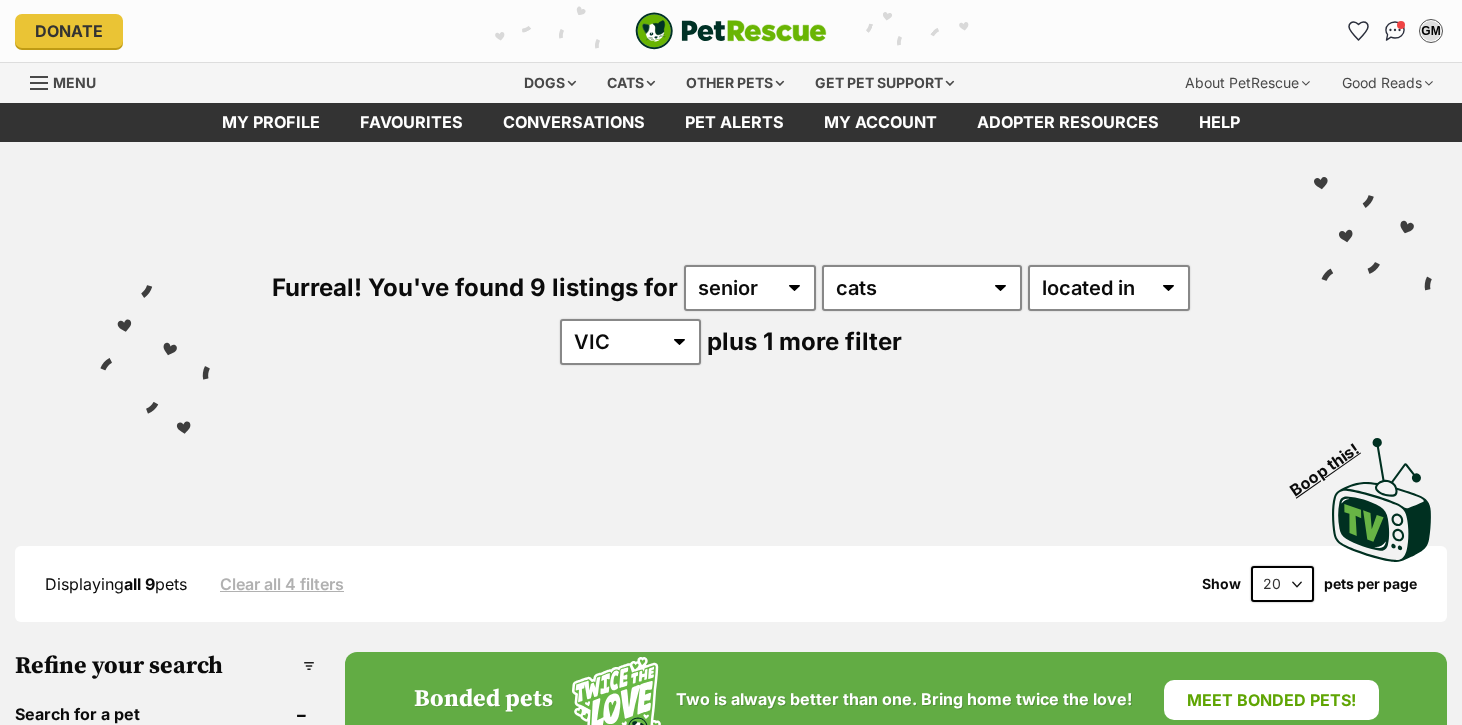 select on "en" 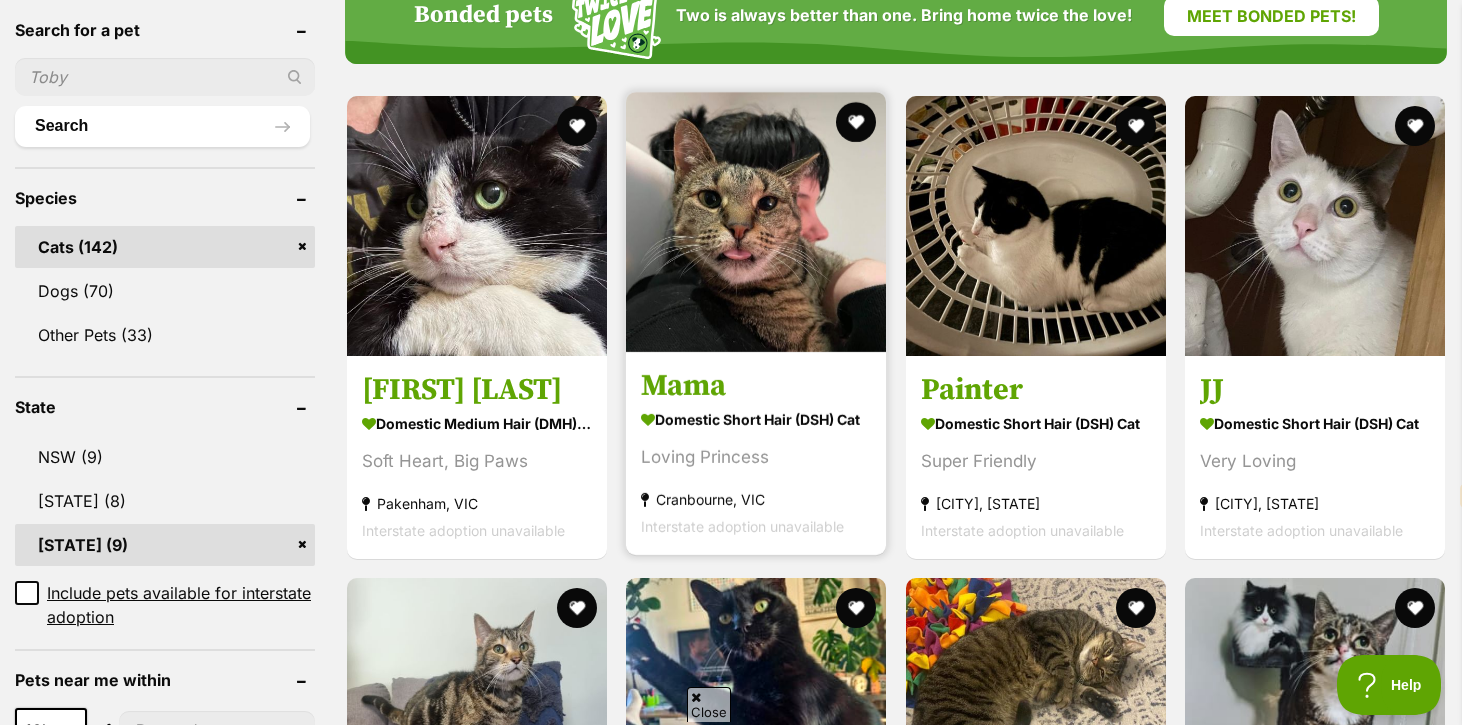 scroll, scrollTop: 677, scrollLeft: 0, axis: vertical 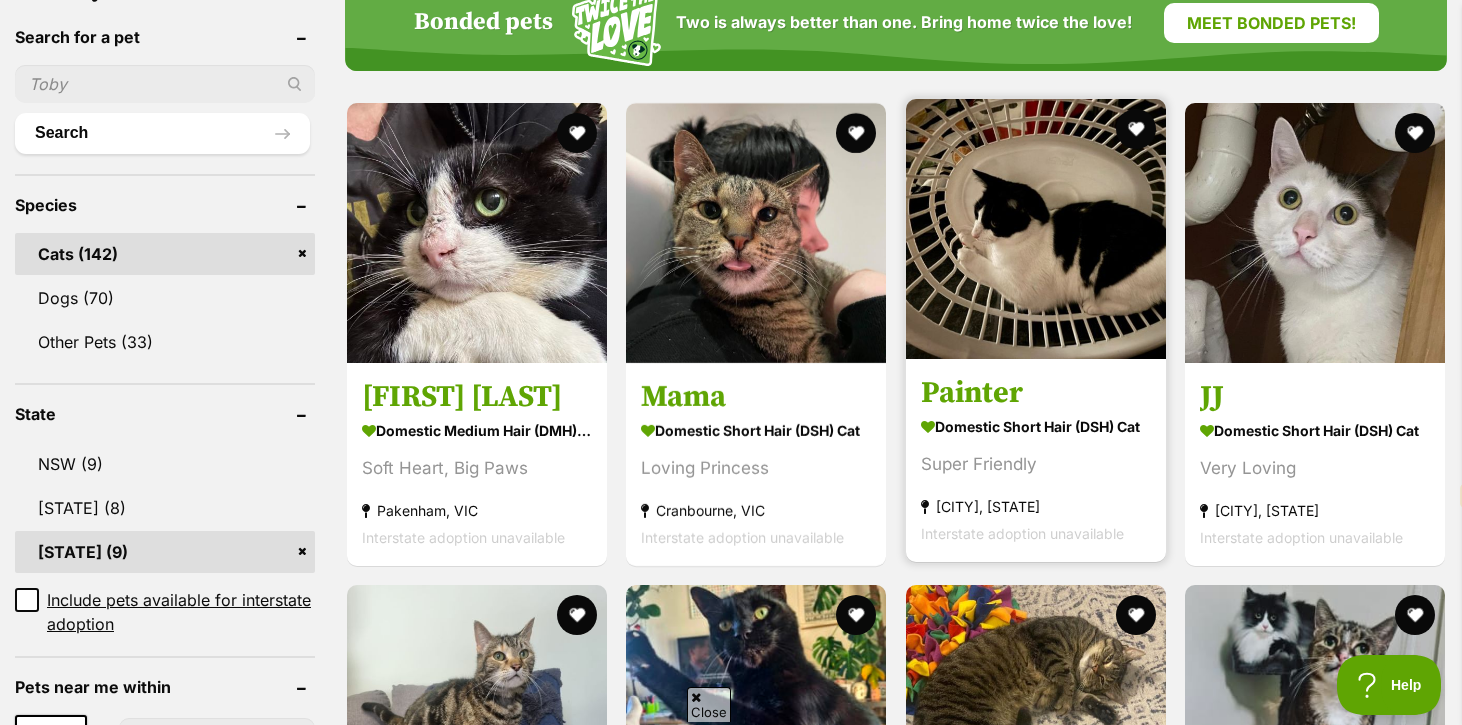 click on "Painter" at bounding box center (1036, 393) 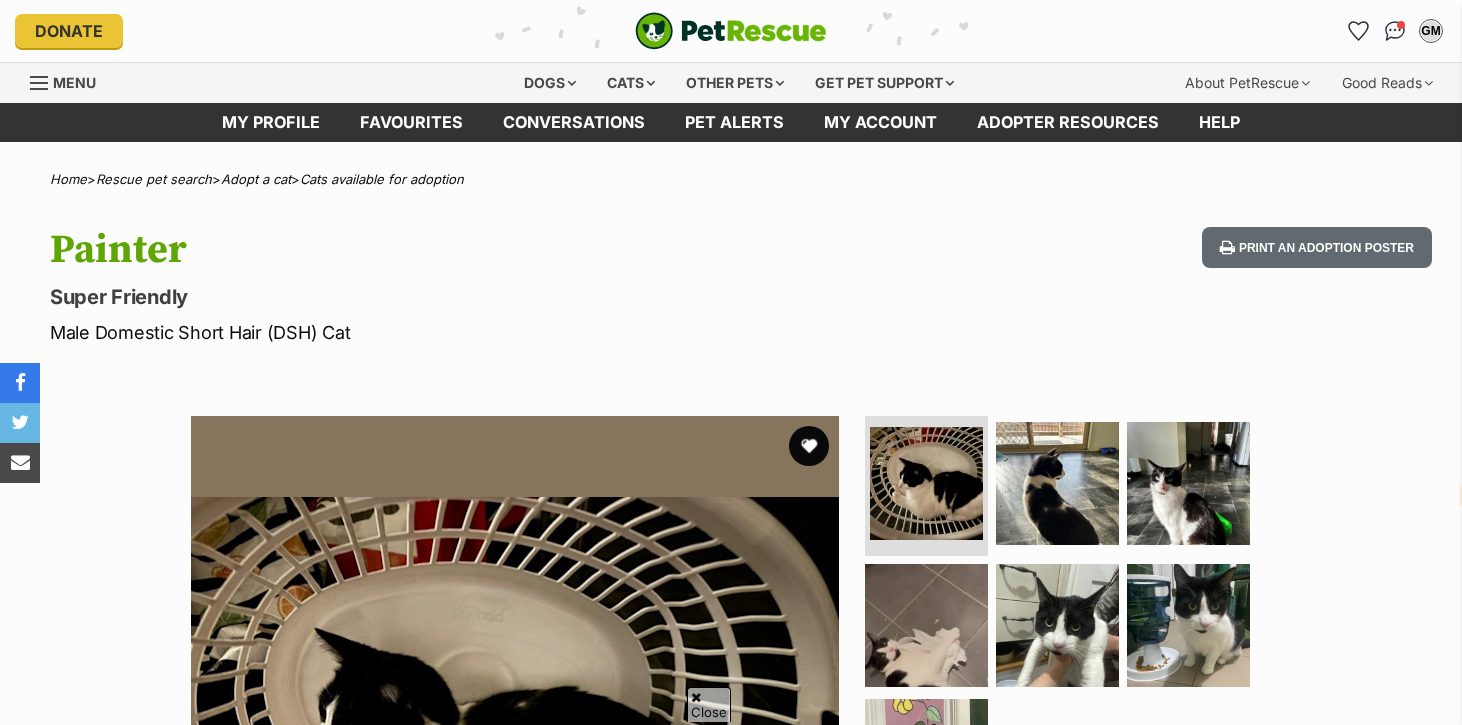 select on "en" 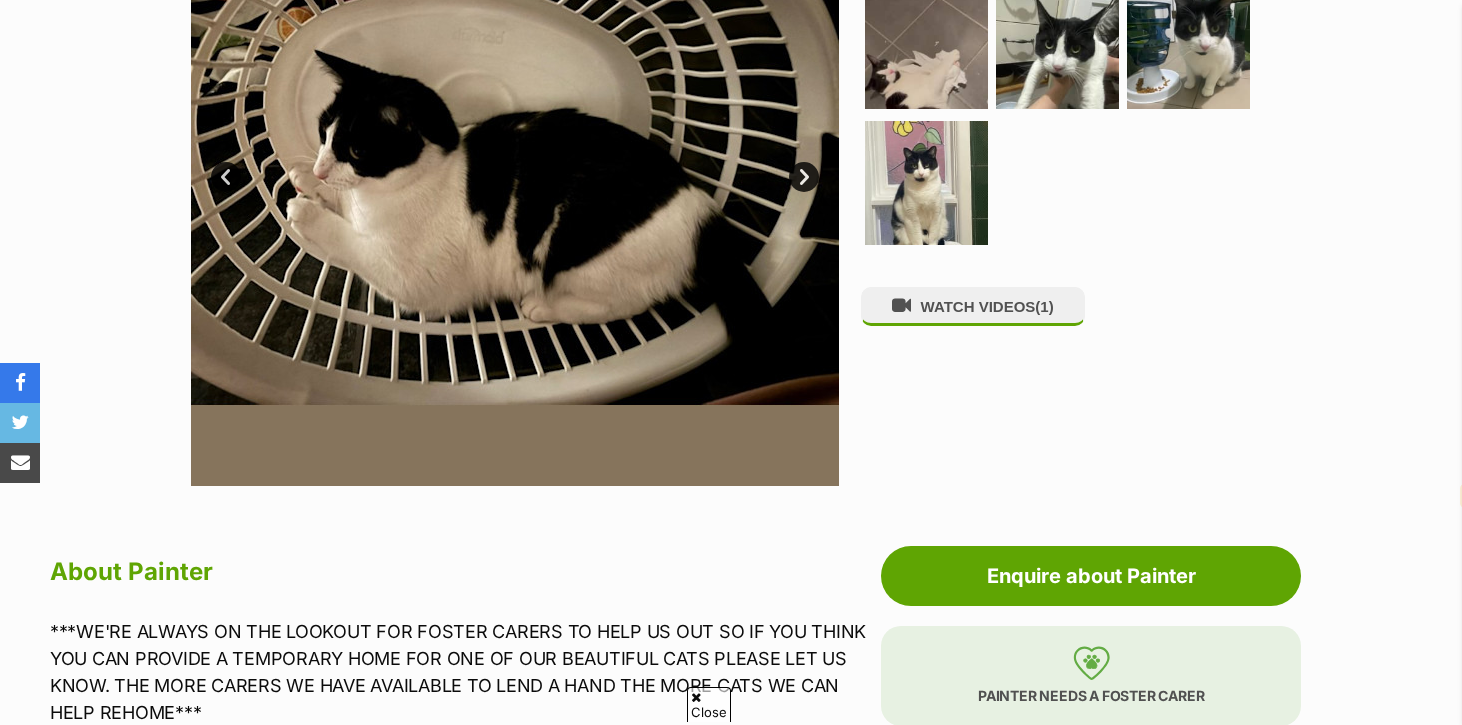 scroll, scrollTop: 0, scrollLeft: 0, axis: both 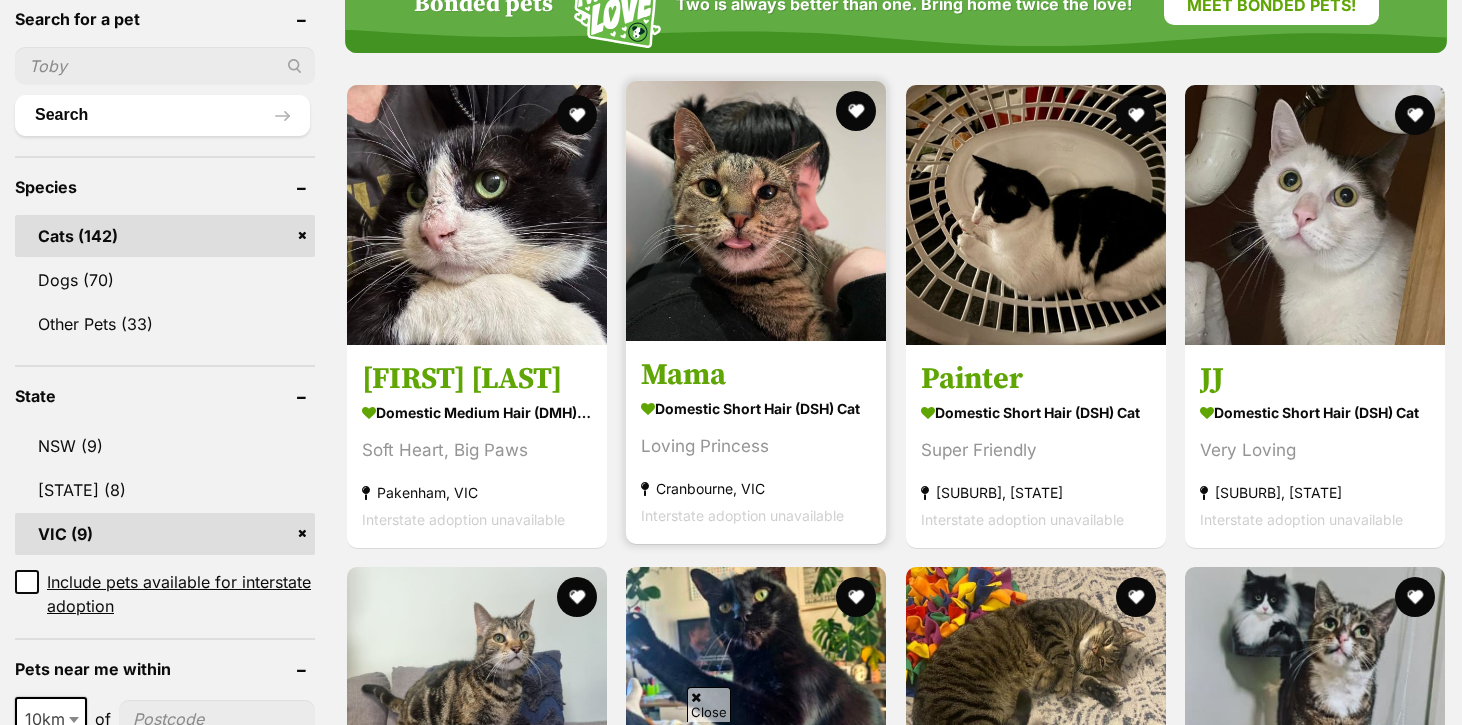 select on "en" 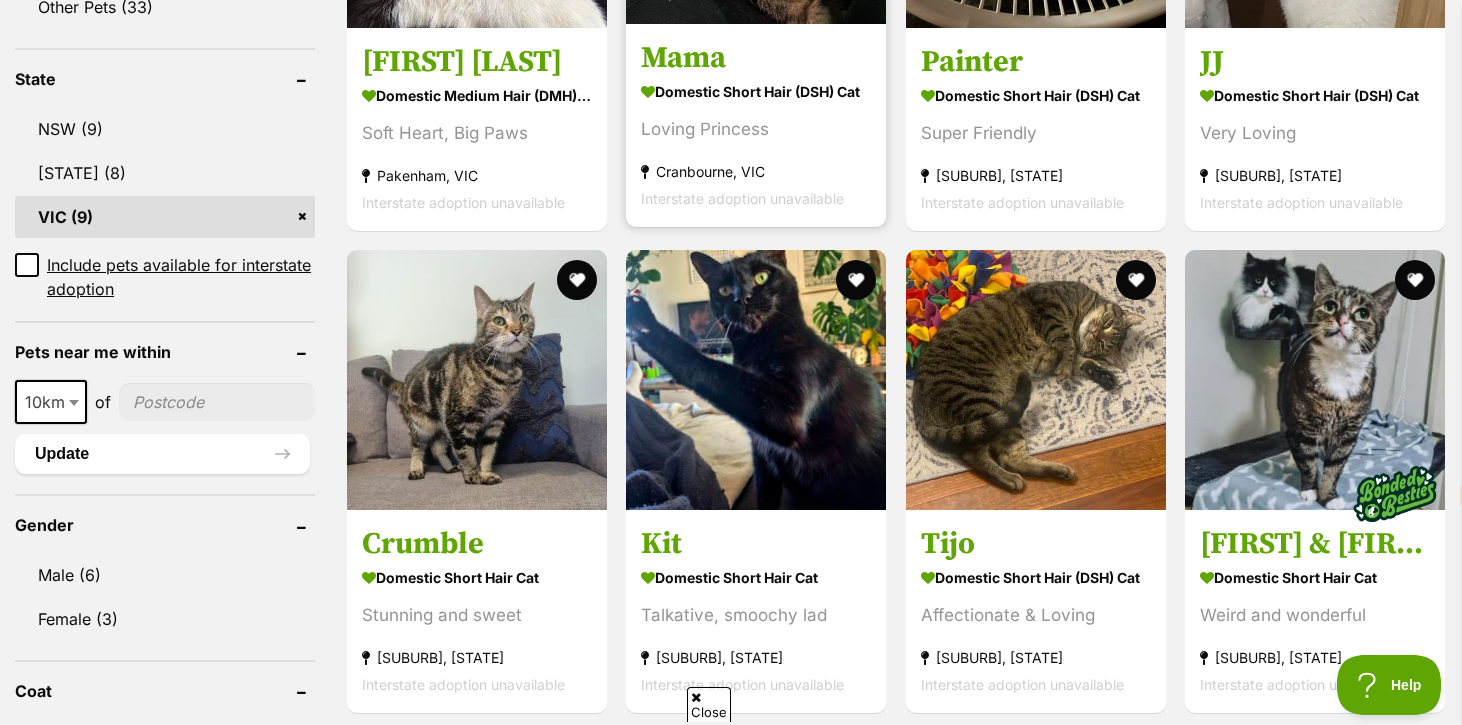 scroll, scrollTop: 1013, scrollLeft: 0, axis: vertical 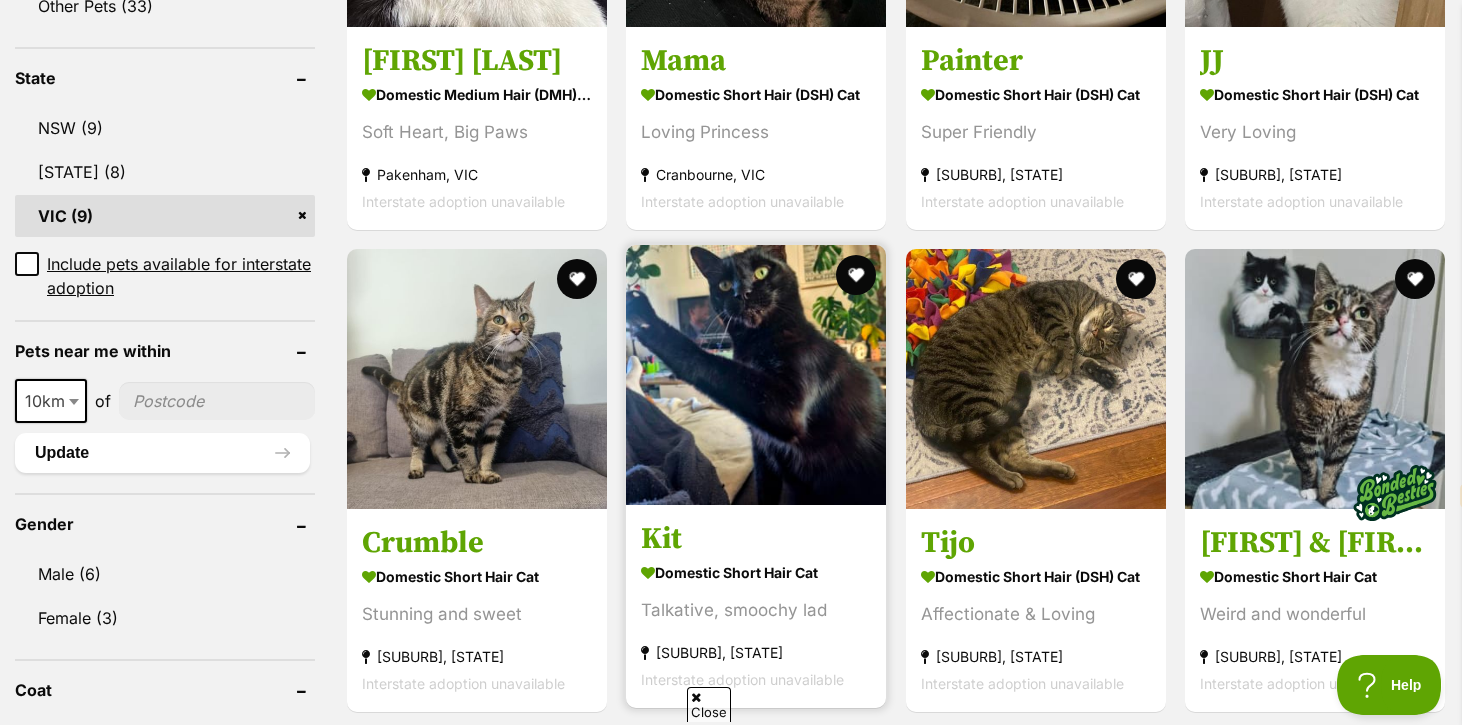 click on "Kit" at bounding box center [756, 539] 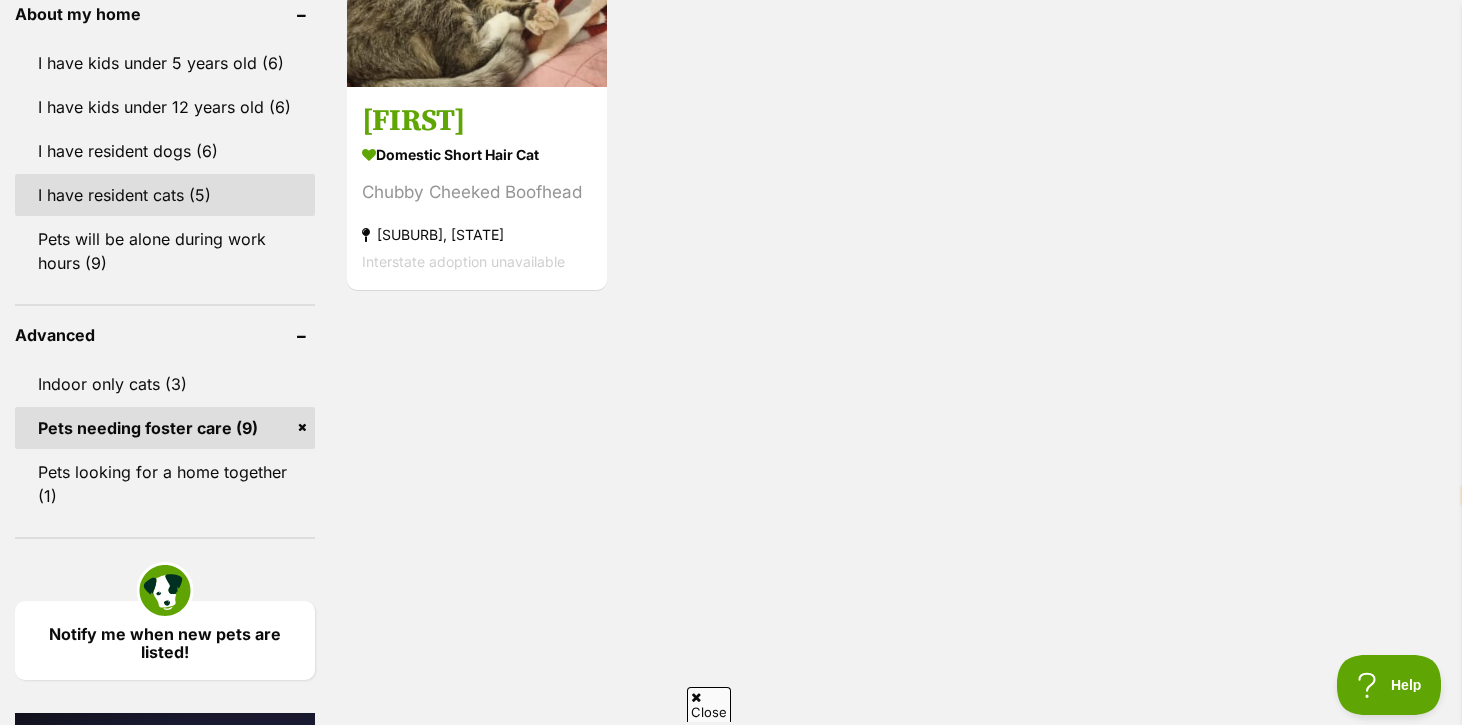 scroll, scrollTop: 2117, scrollLeft: 0, axis: vertical 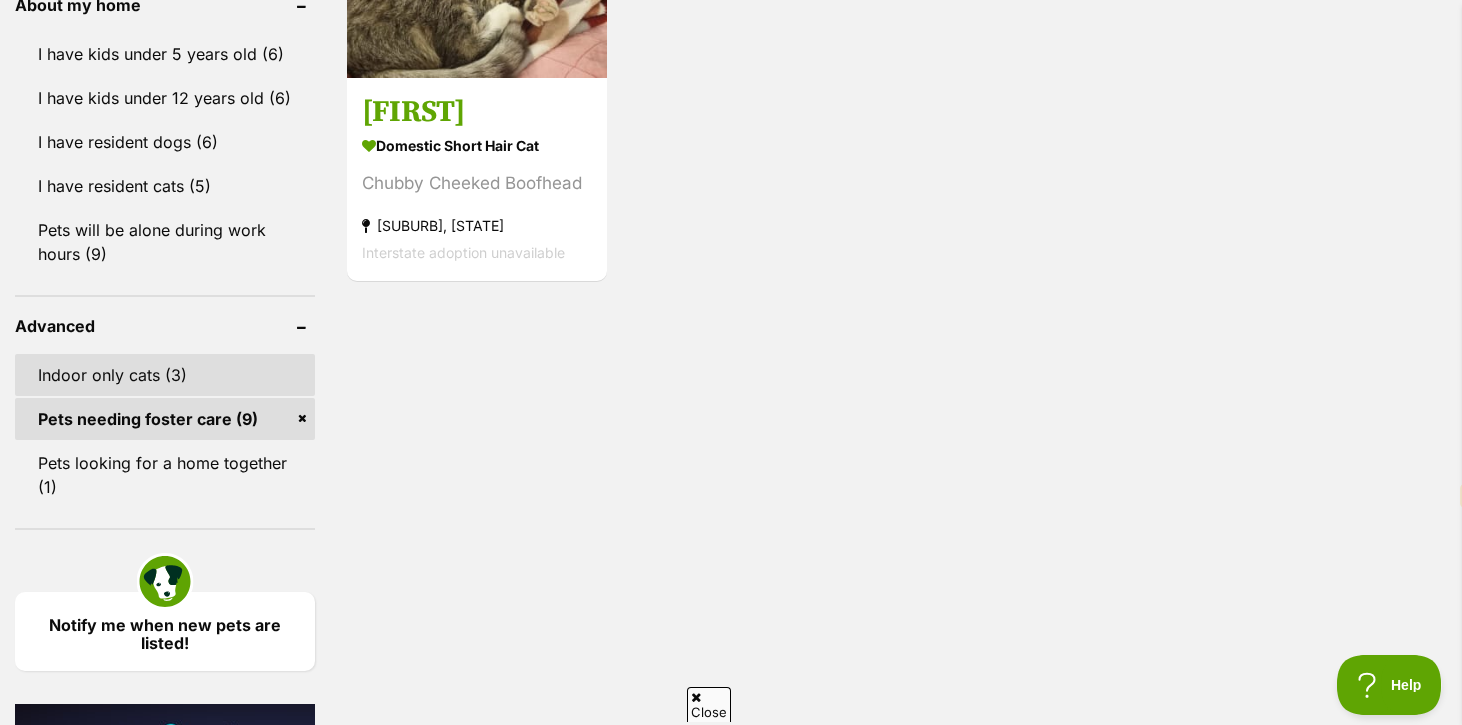 click on "Indoor only cats (3)" at bounding box center (165, 375) 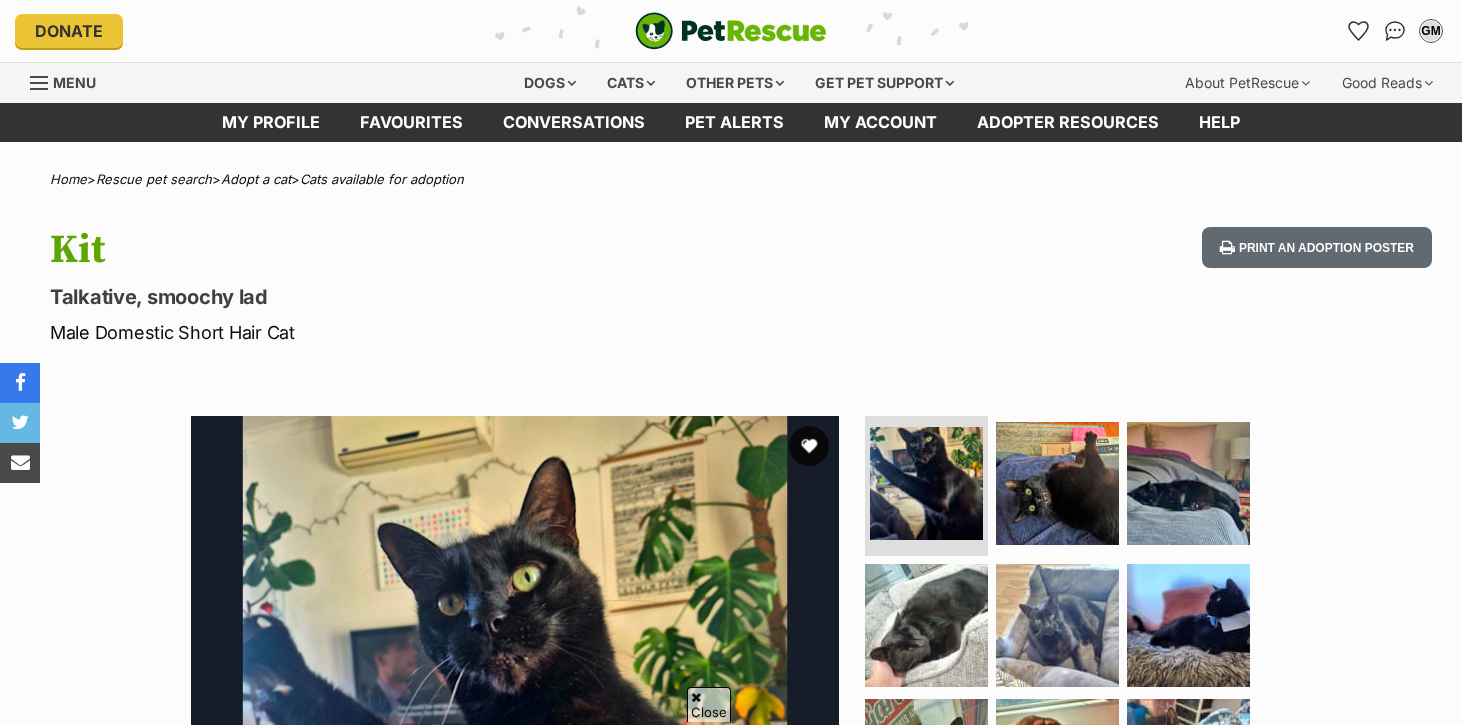 scroll, scrollTop: 463, scrollLeft: 0, axis: vertical 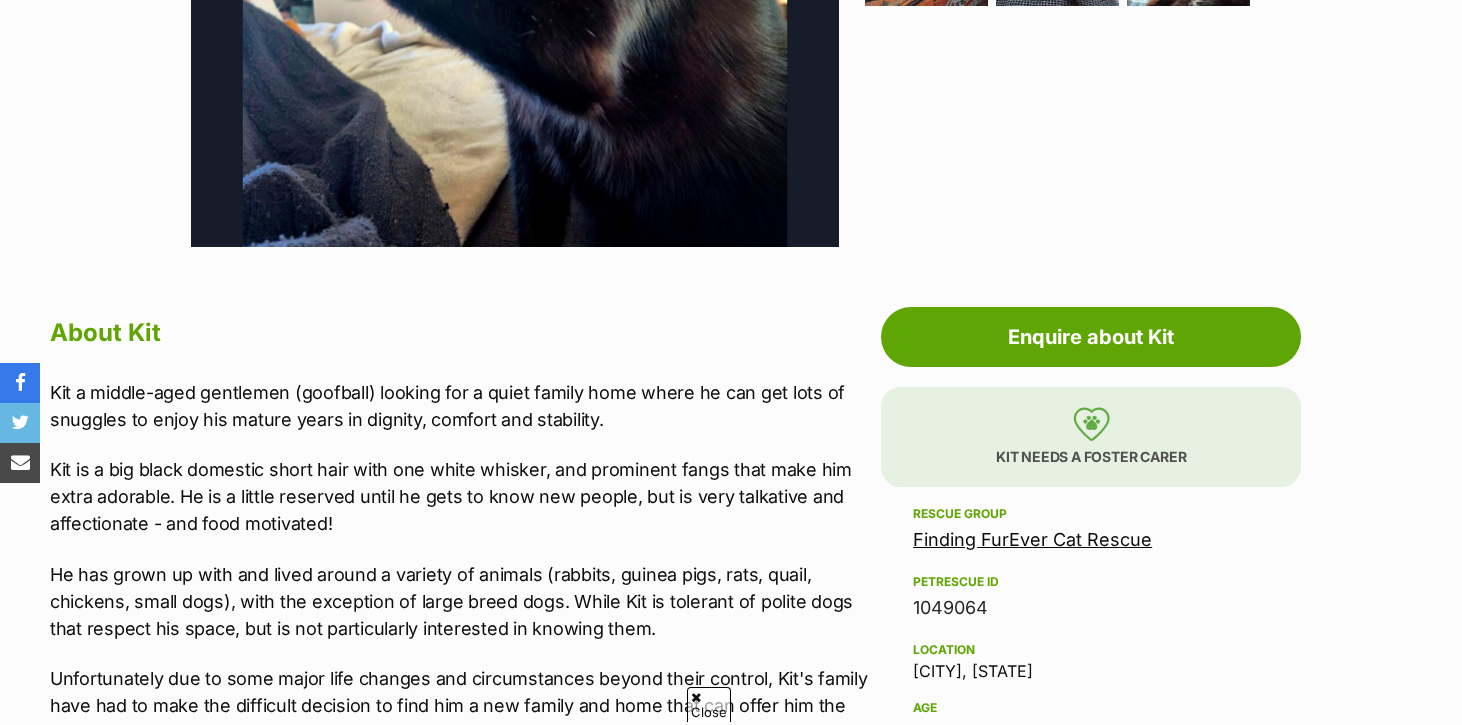 select on "en" 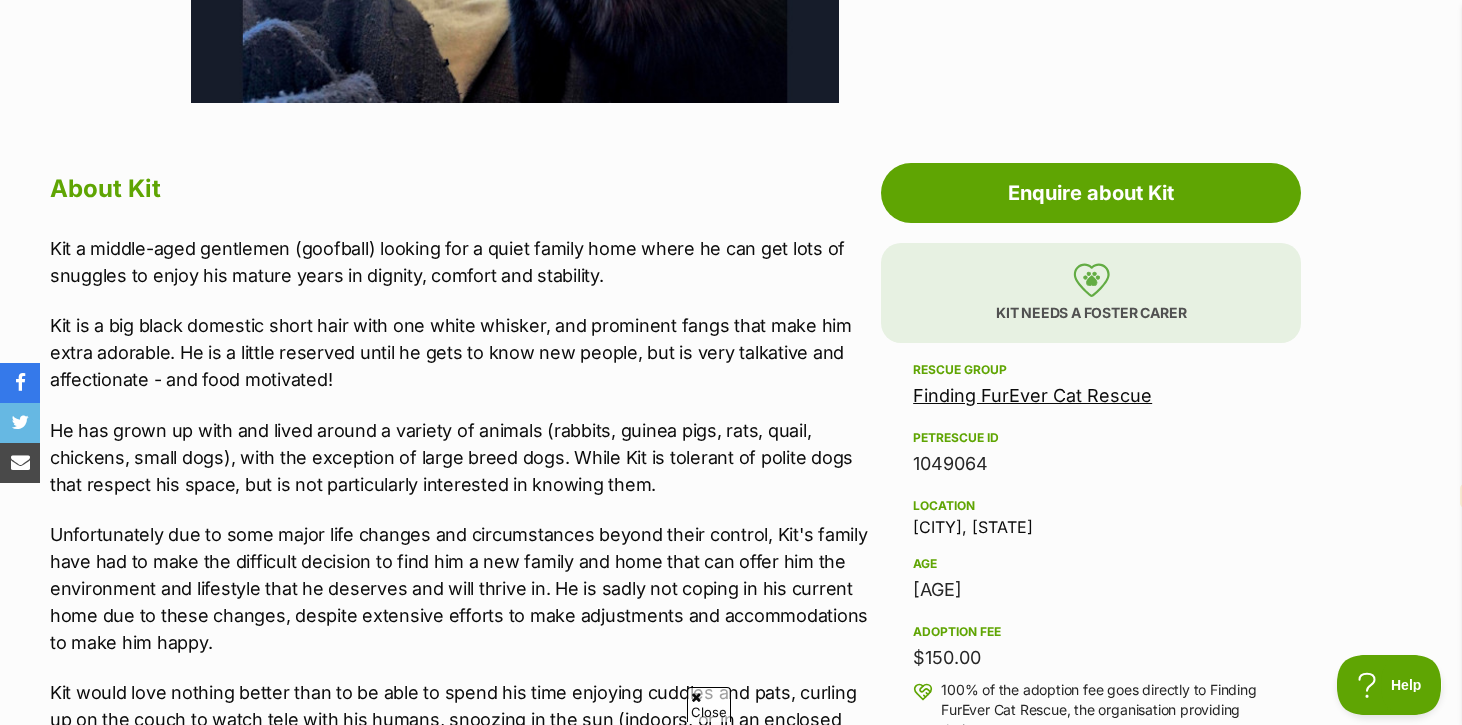 scroll, scrollTop: 0, scrollLeft: 0, axis: both 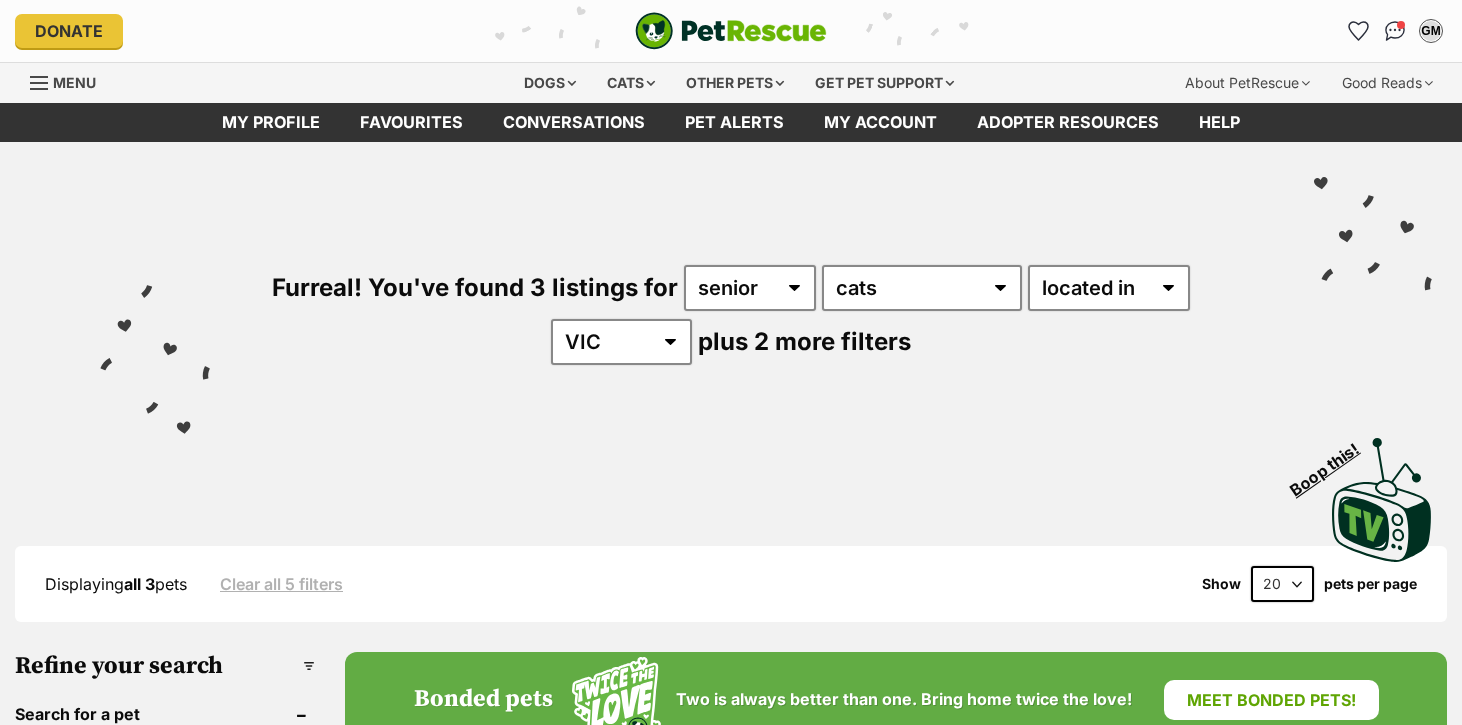 select on "en" 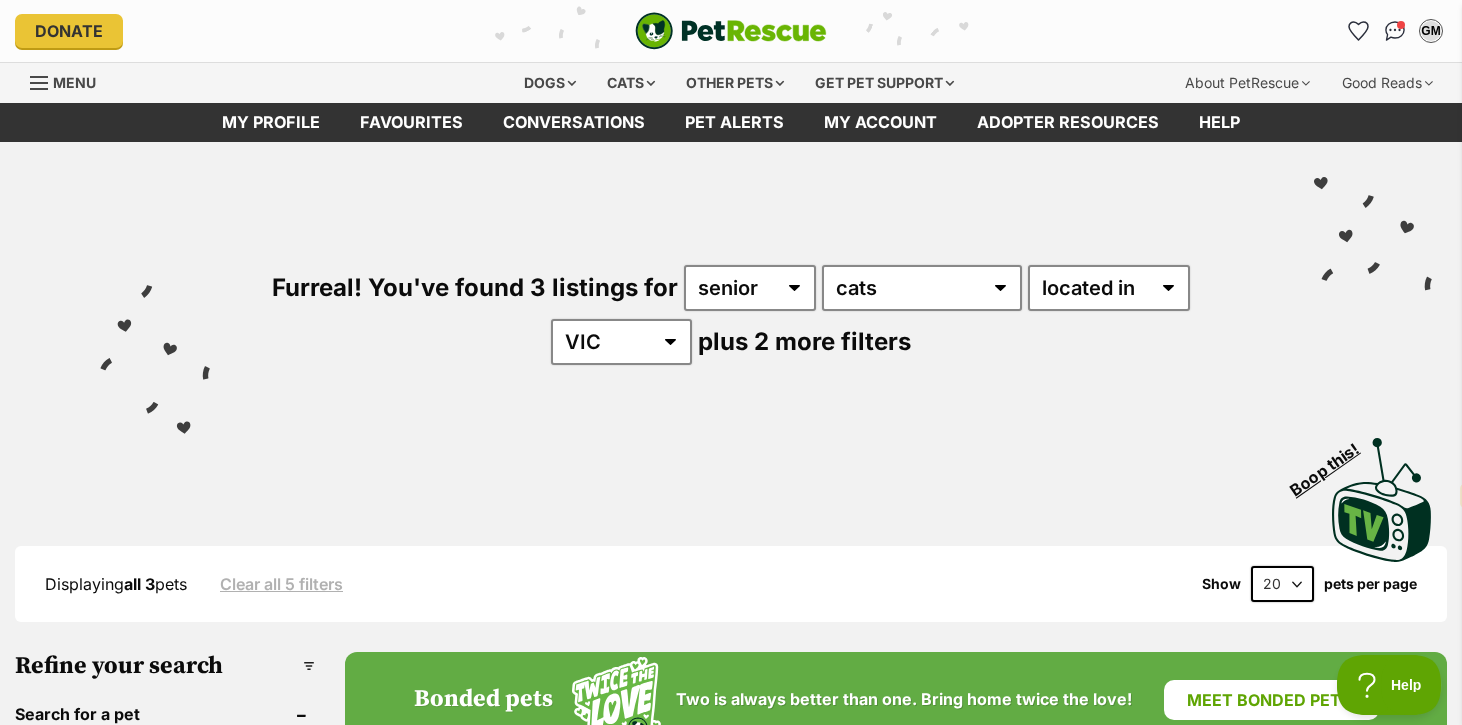 scroll, scrollTop: 0, scrollLeft: 0, axis: both 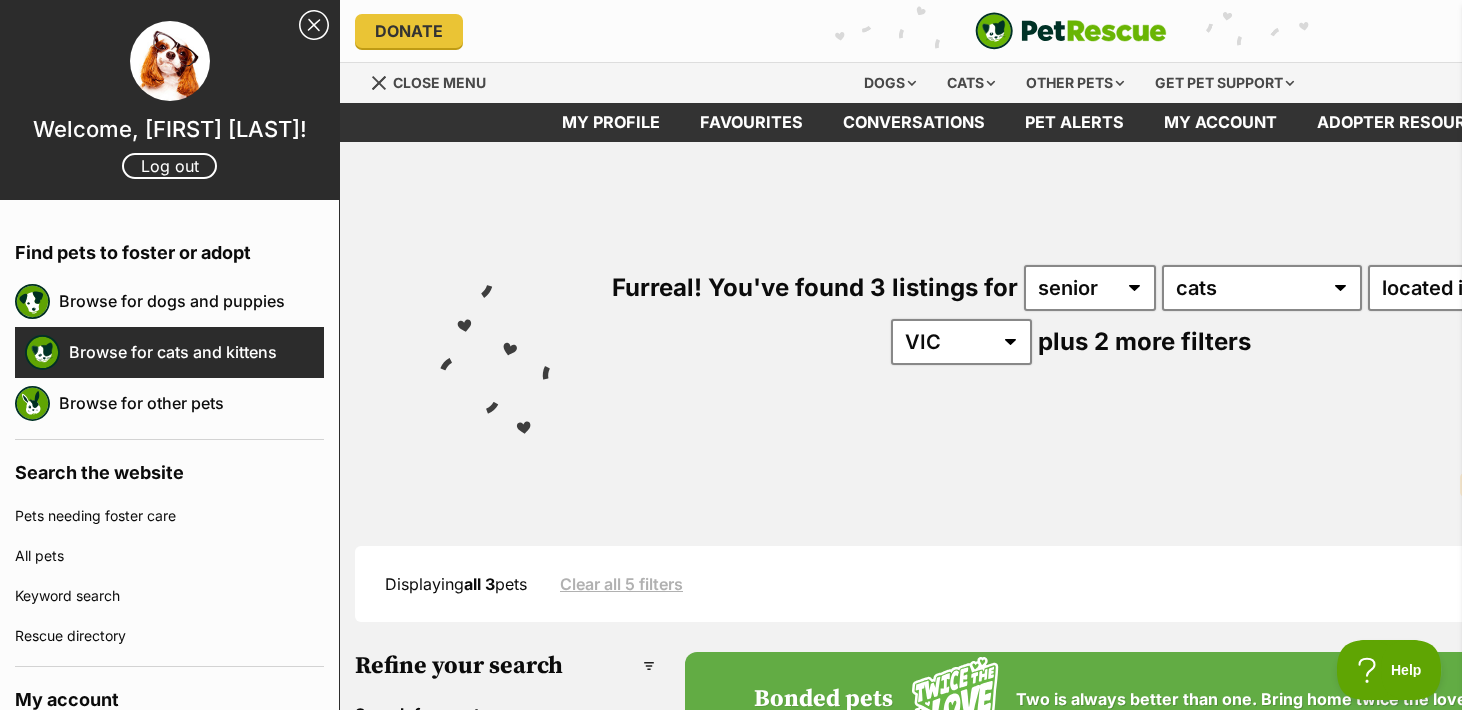 click on "Browse for cats and kittens" at bounding box center [196, 352] 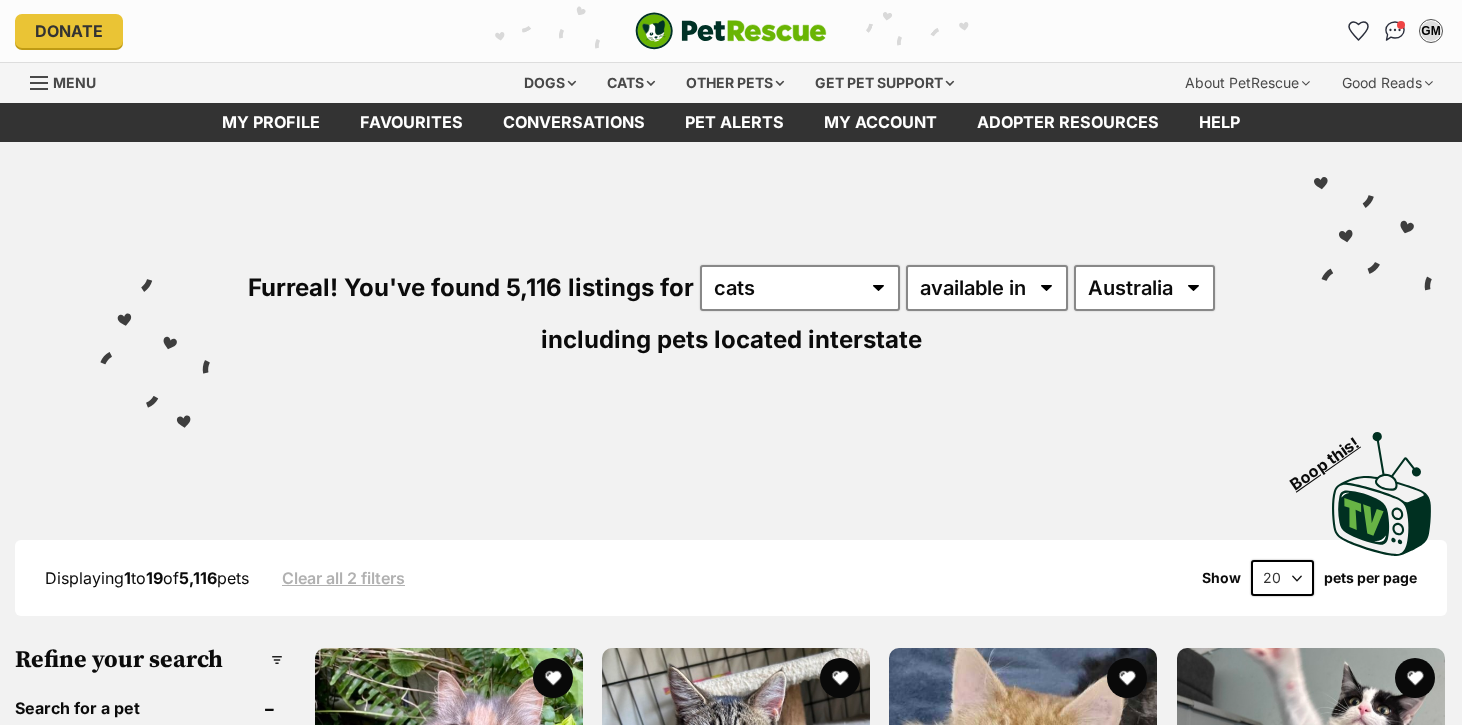 scroll, scrollTop: 0, scrollLeft: 0, axis: both 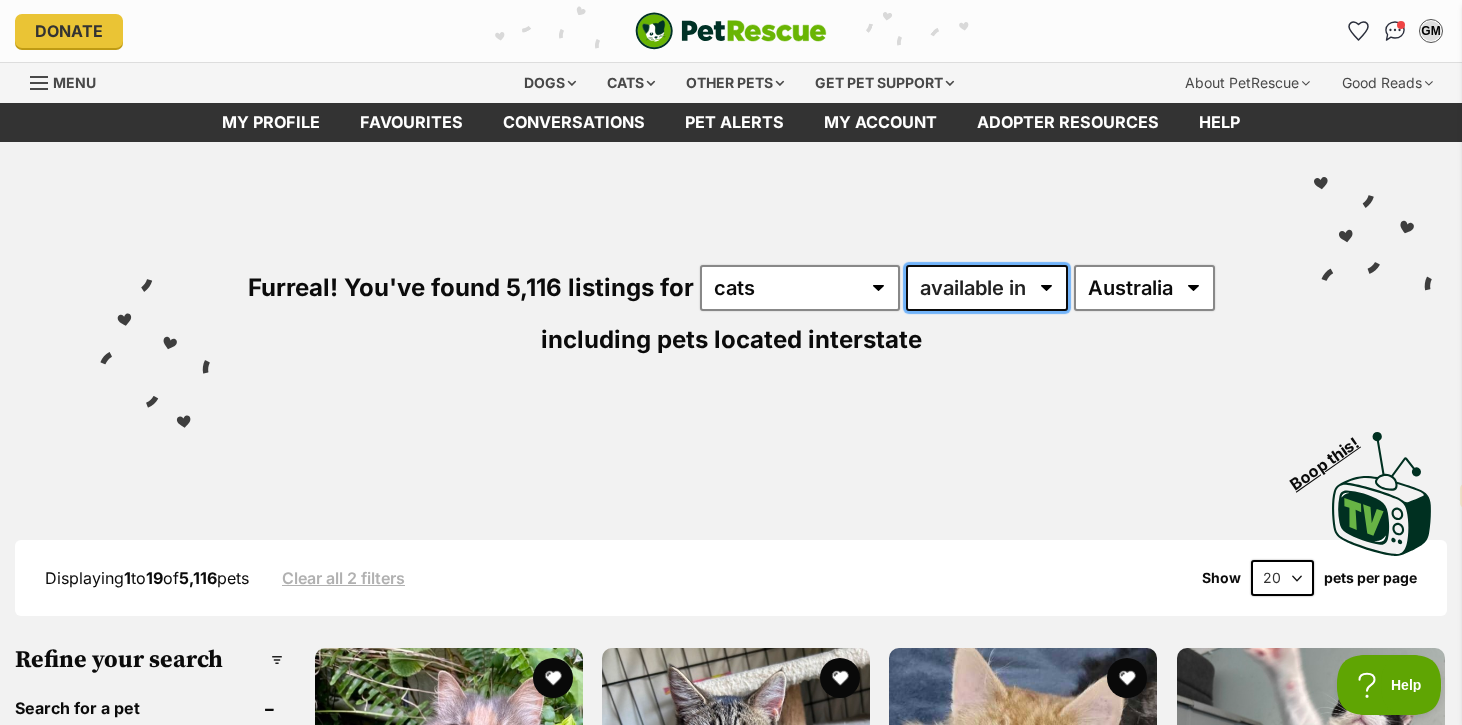 click on "available in
located in" at bounding box center [987, 288] 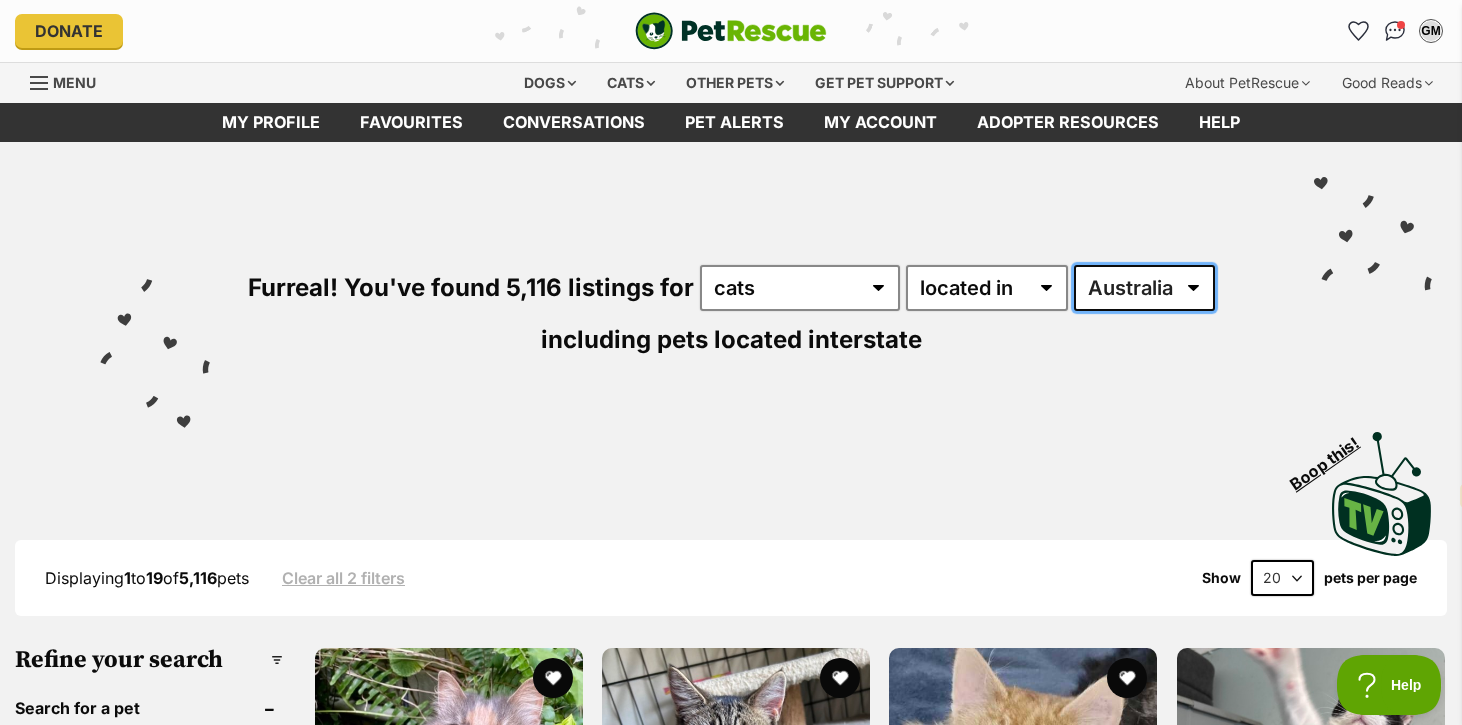 click on "Australia
ACT
NSW
NT
QLD
SA
TAS
VIC
WA" at bounding box center [1144, 288] 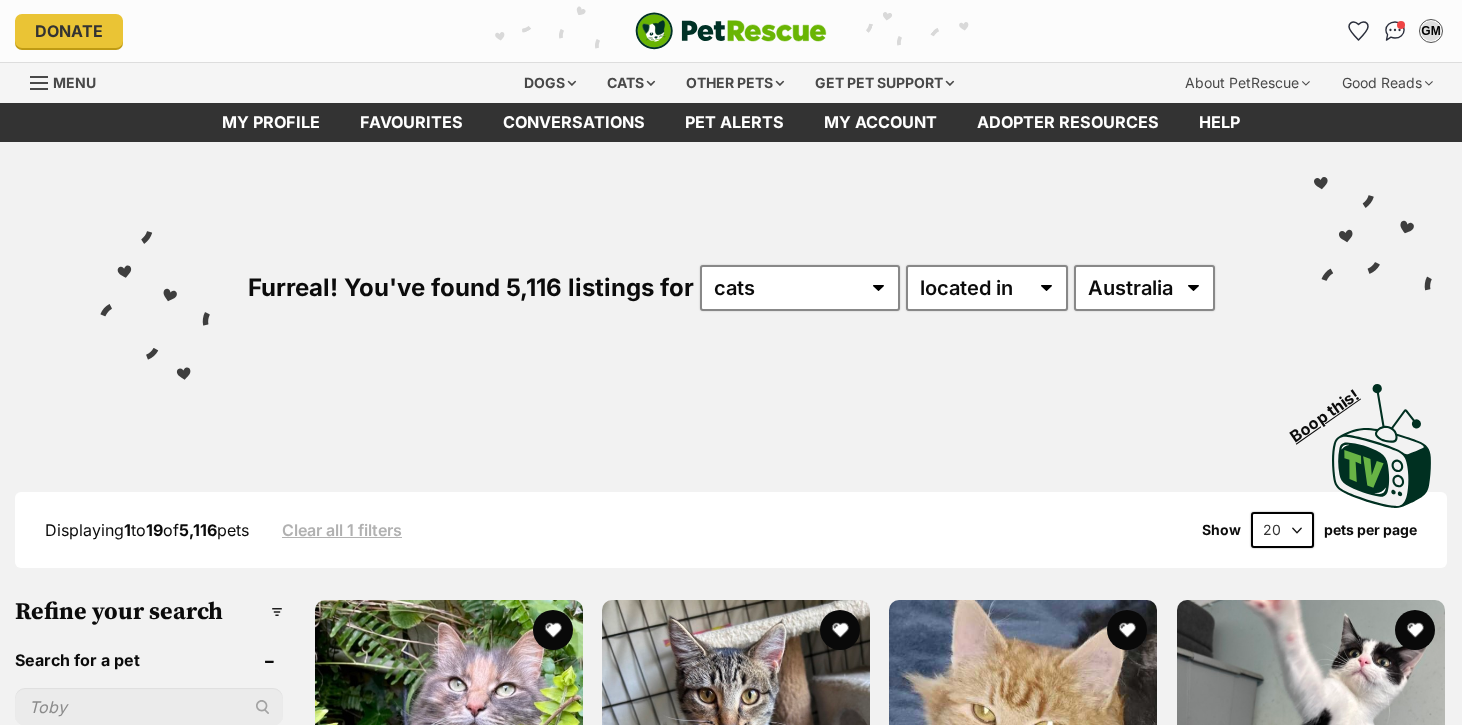 scroll, scrollTop: 0, scrollLeft: 0, axis: both 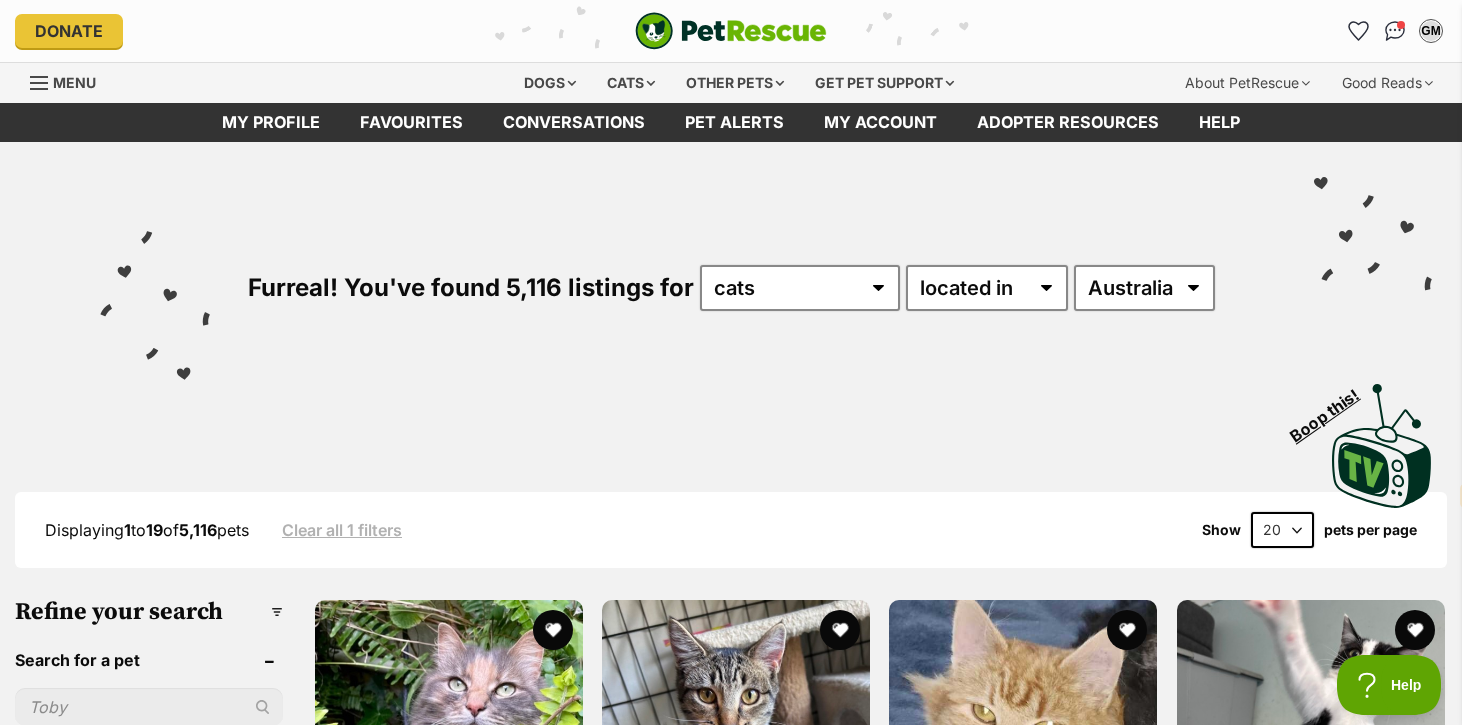 select on "VIC" 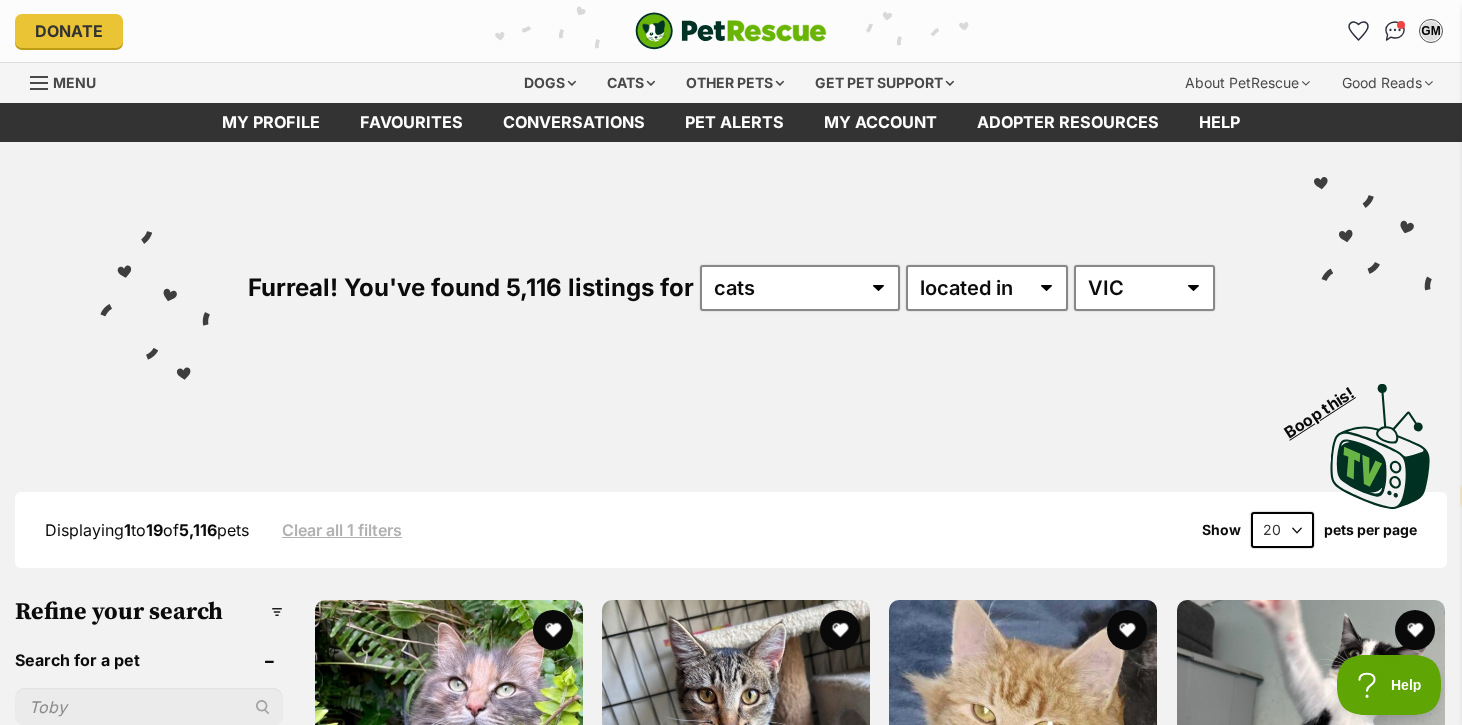 scroll, scrollTop: 0, scrollLeft: 0, axis: both 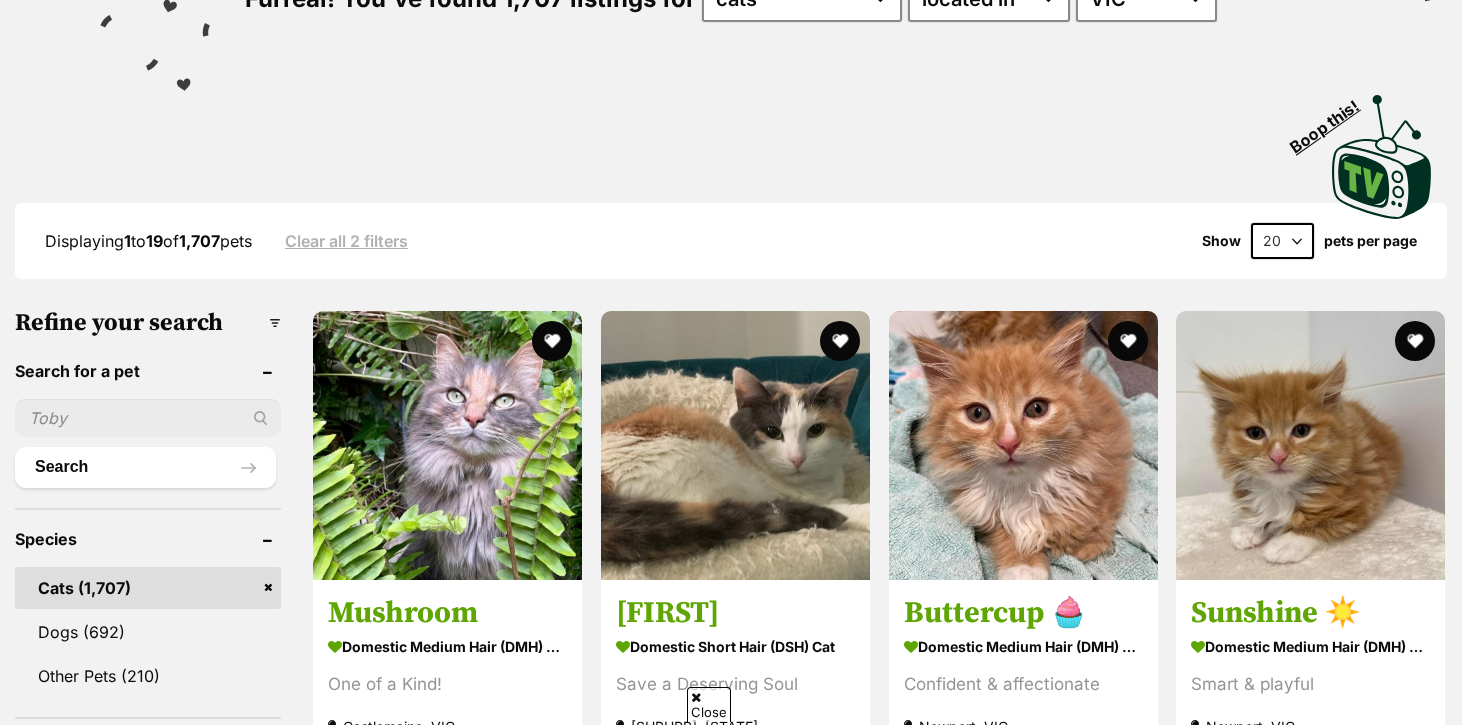 select on "en" 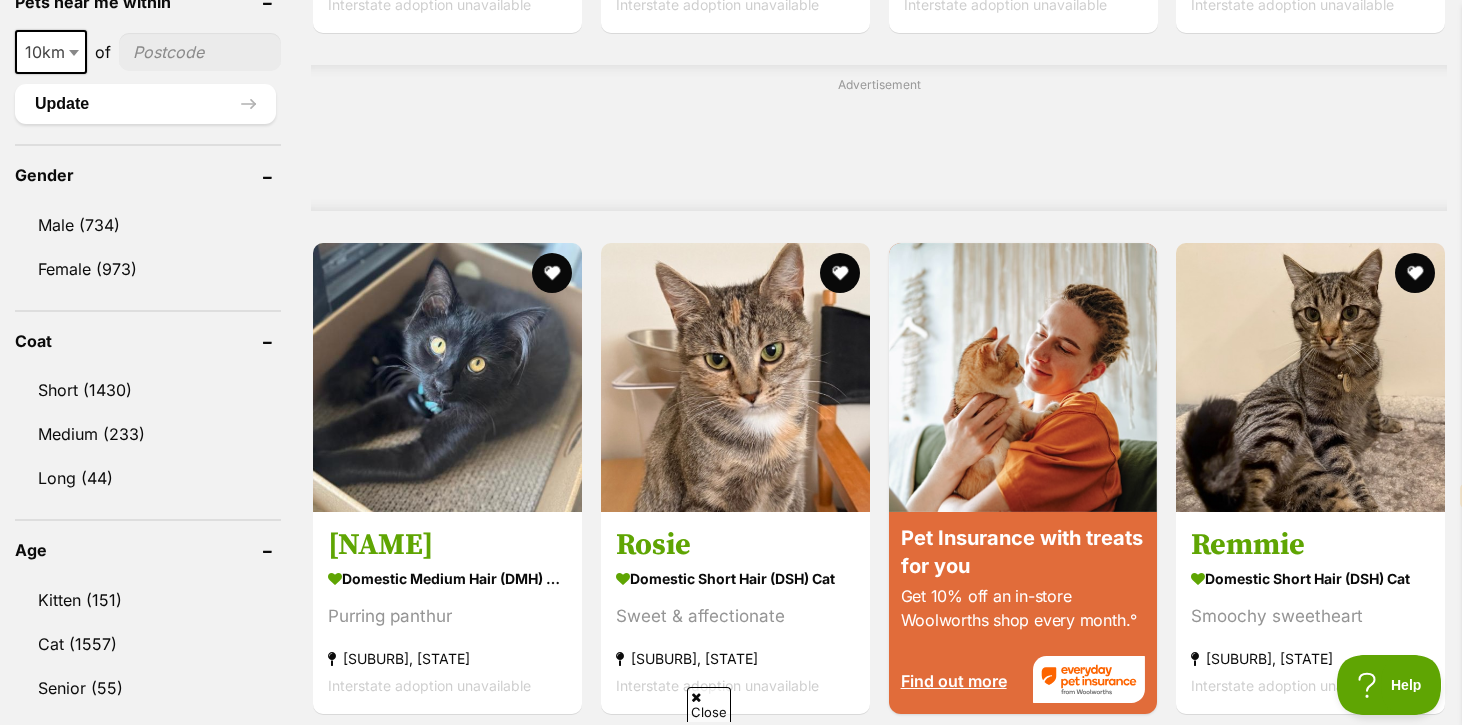 scroll, scrollTop: 1544, scrollLeft: 0, axis: vertical 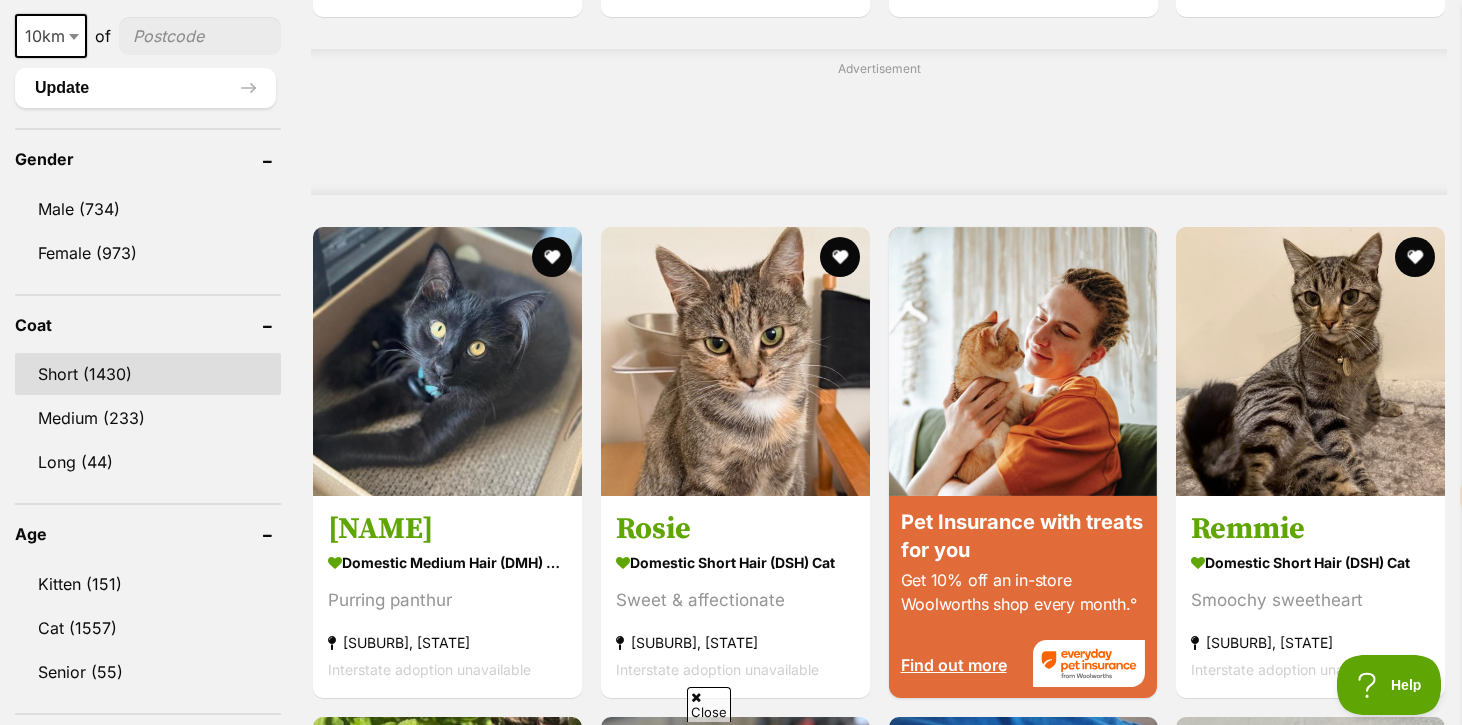 click on "Short (1430)" at bounding box center (148, 374) 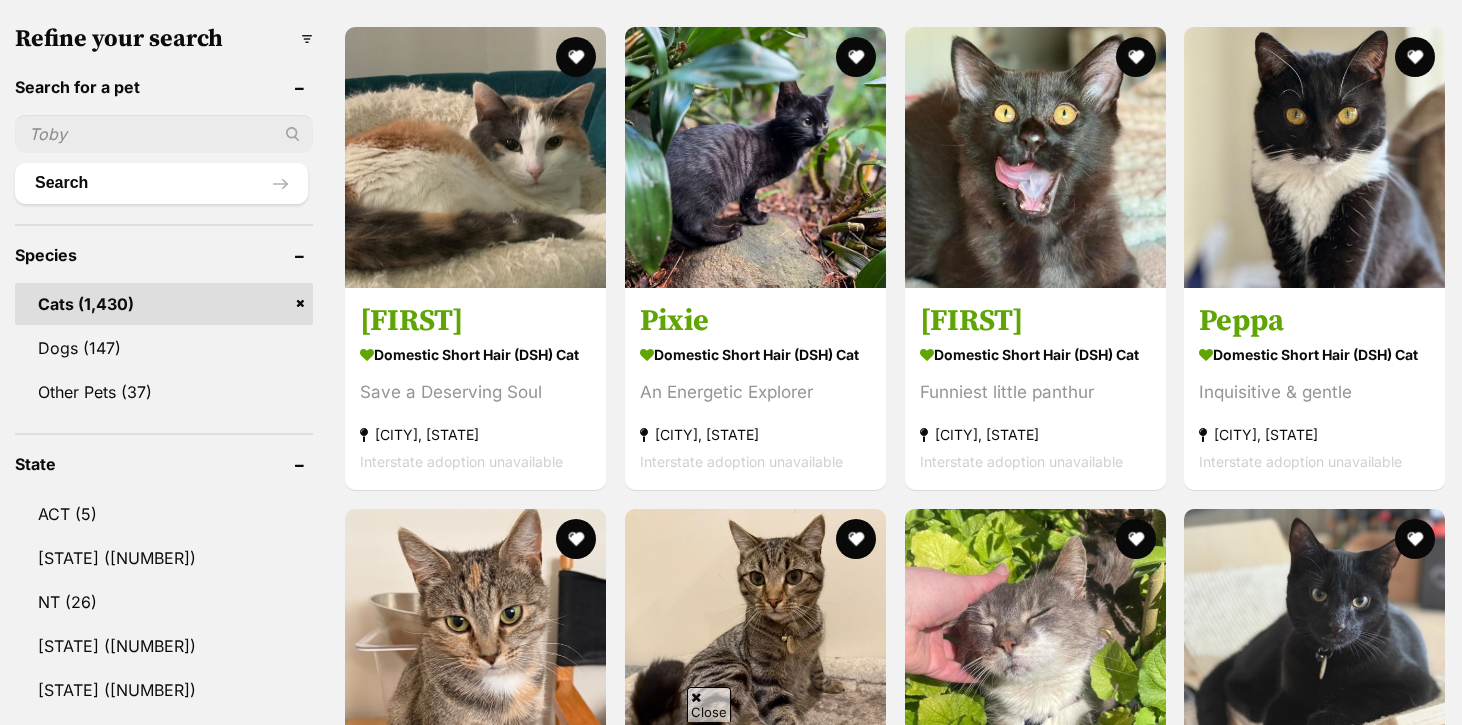 select on "en" 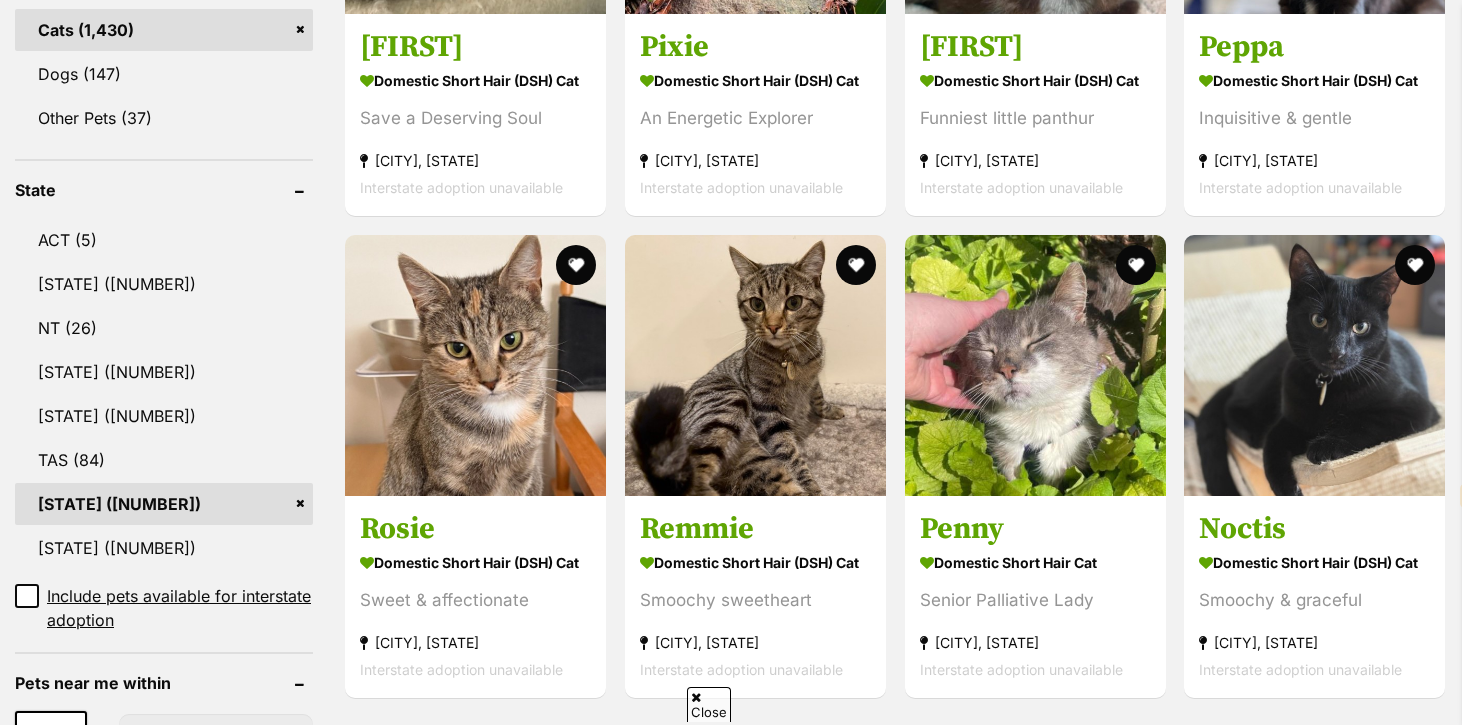 scroll, scrollTop: 924, scrollLeft: 0, axis: vertical 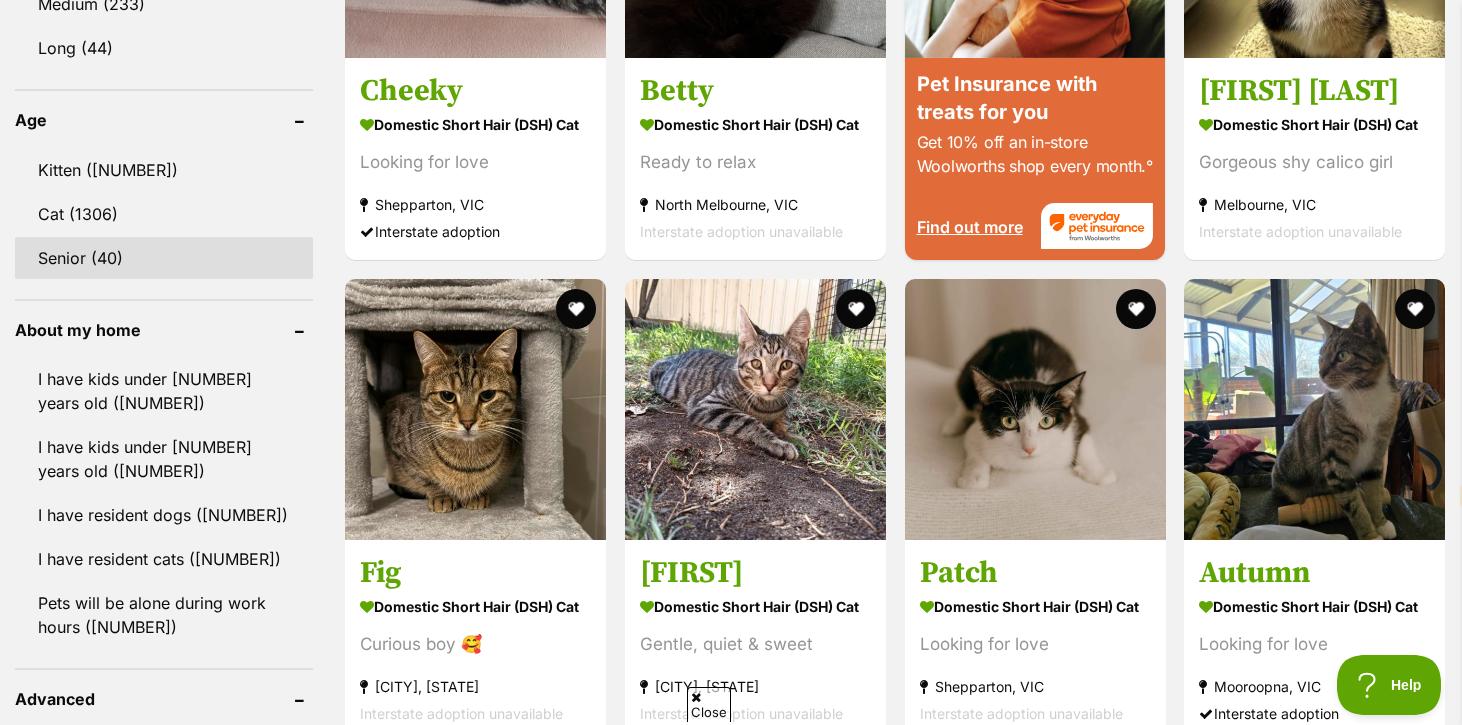 click on "Senior (40)" at bounding box center [164, 258] 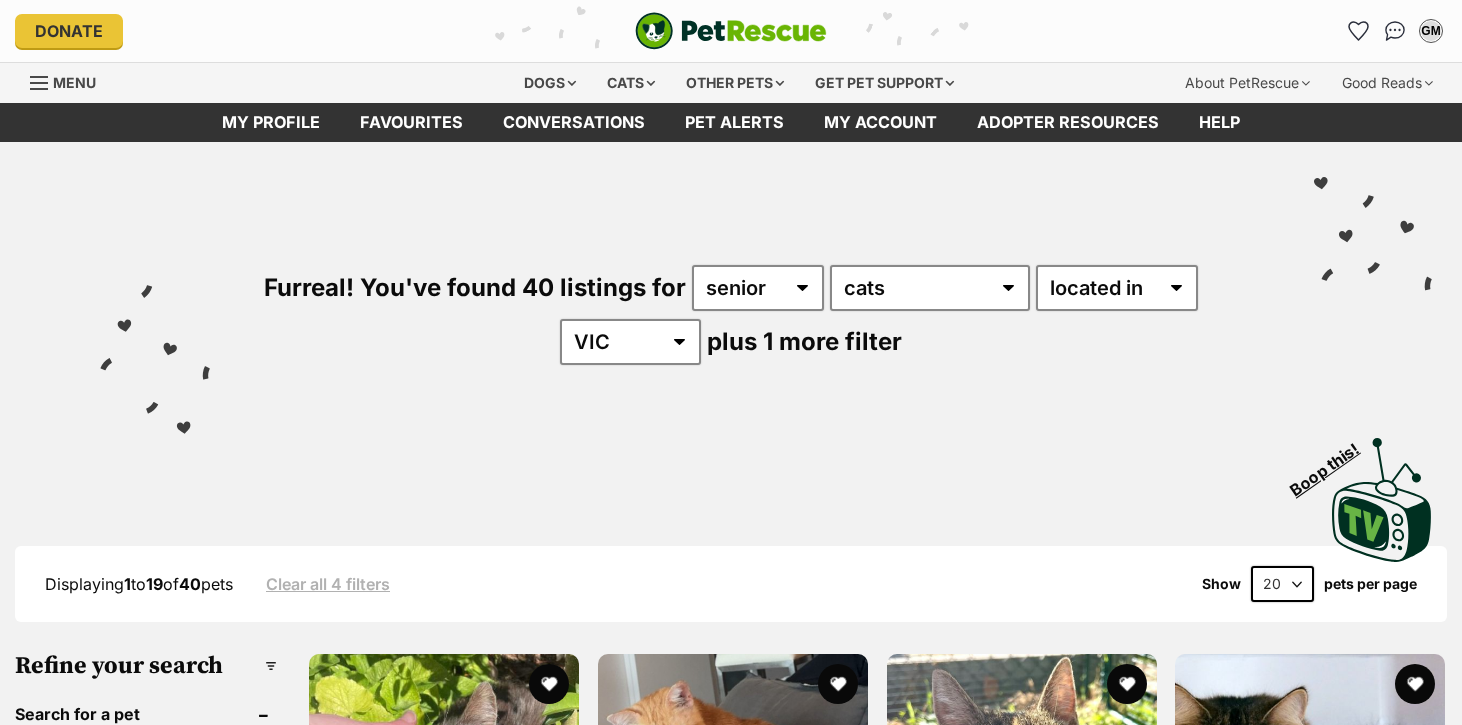 scroll, scrollTop: 0, scrollLeft: 0, axis: both 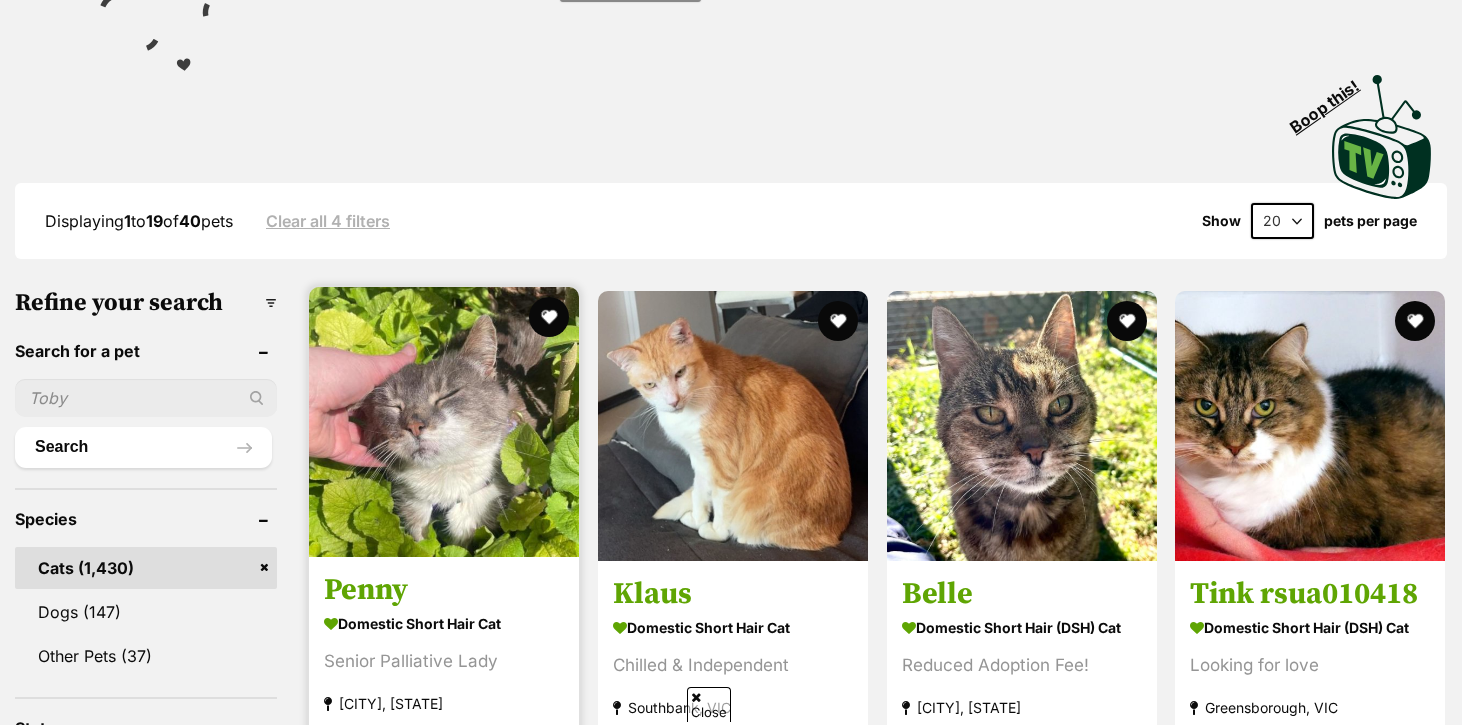 select on "en" 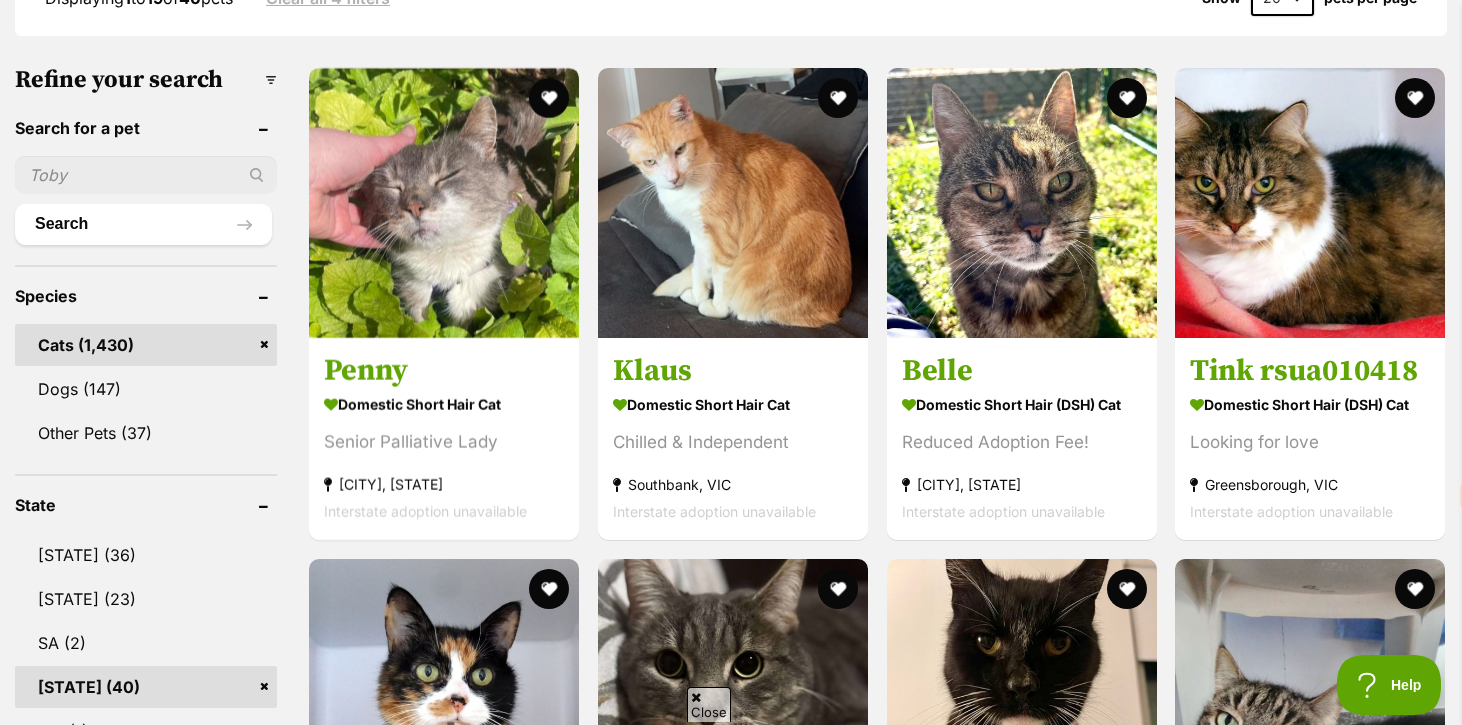 scroll, scrollTop: 0, scrollLeft: 0, axis: both 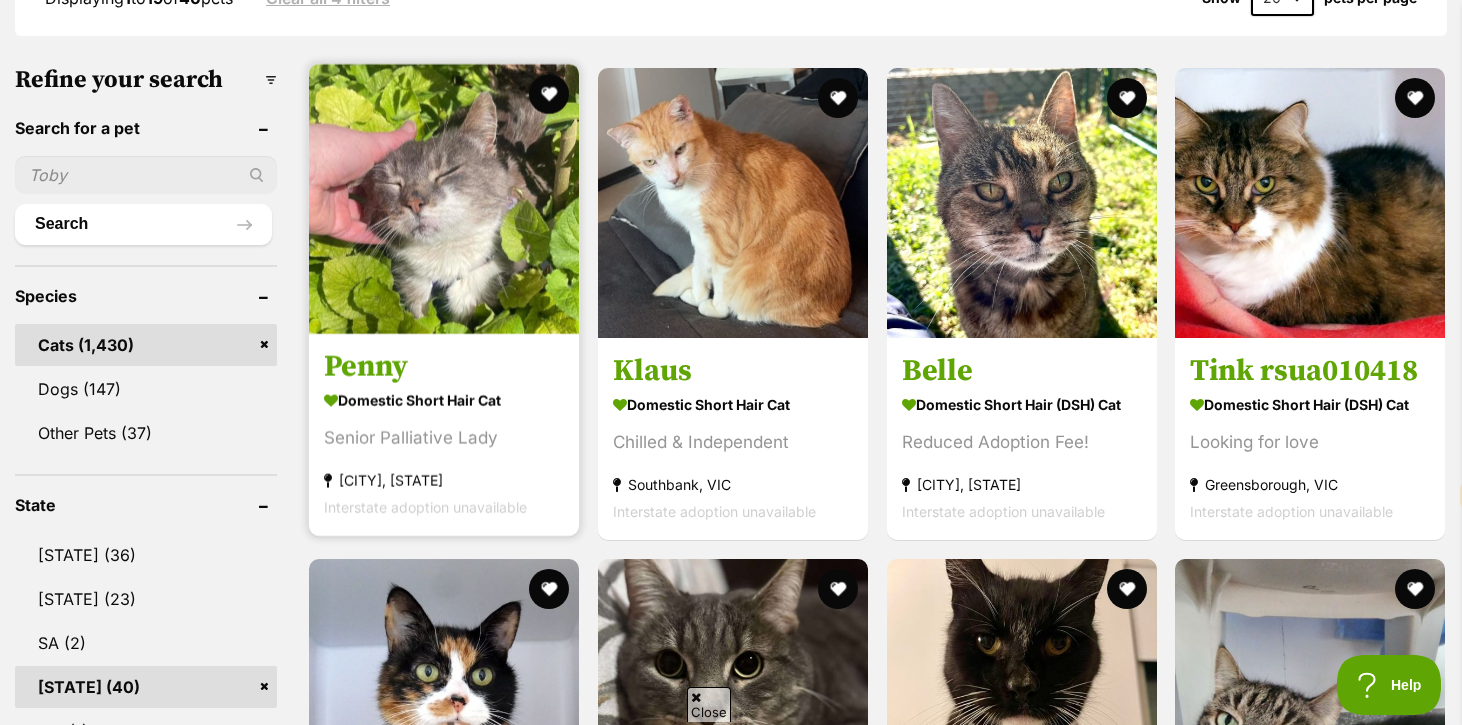click on "Penny" at bounding box center (444, 367) 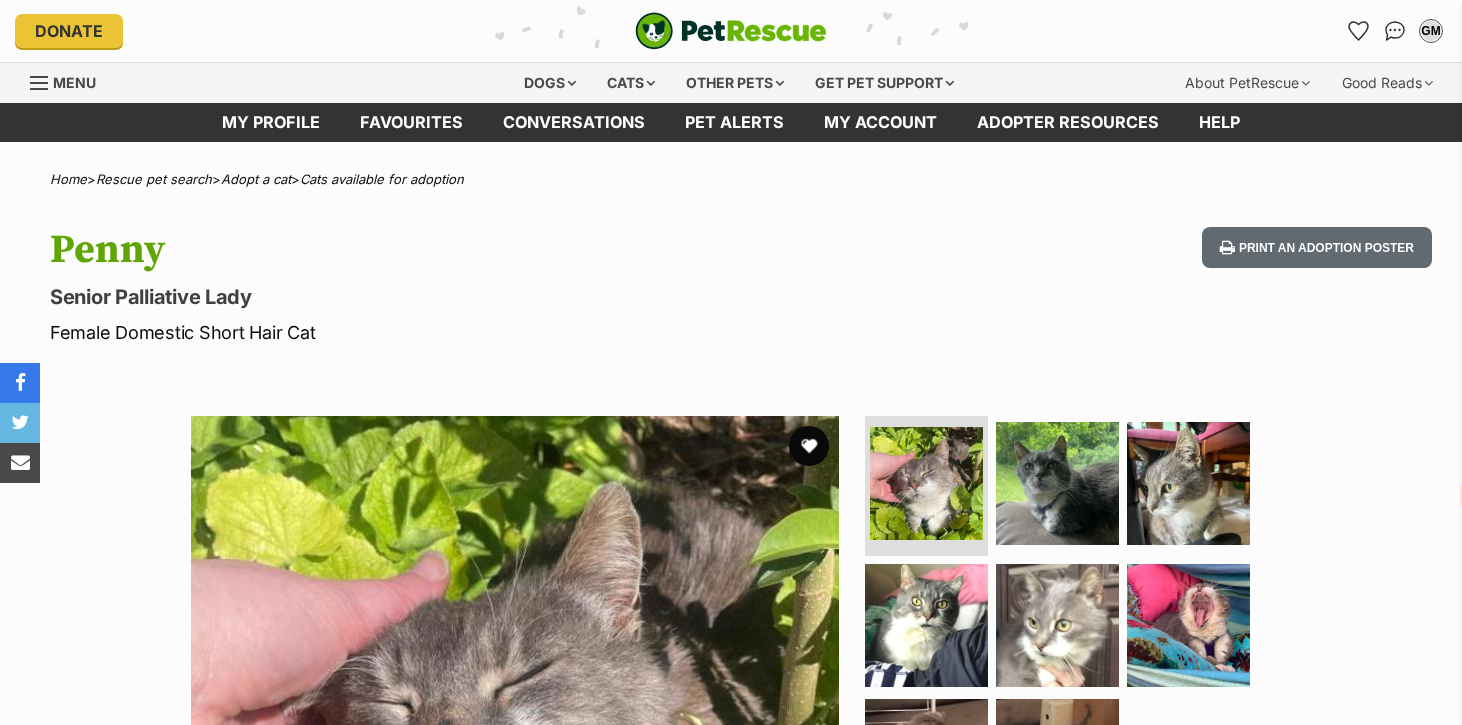 select on "en" 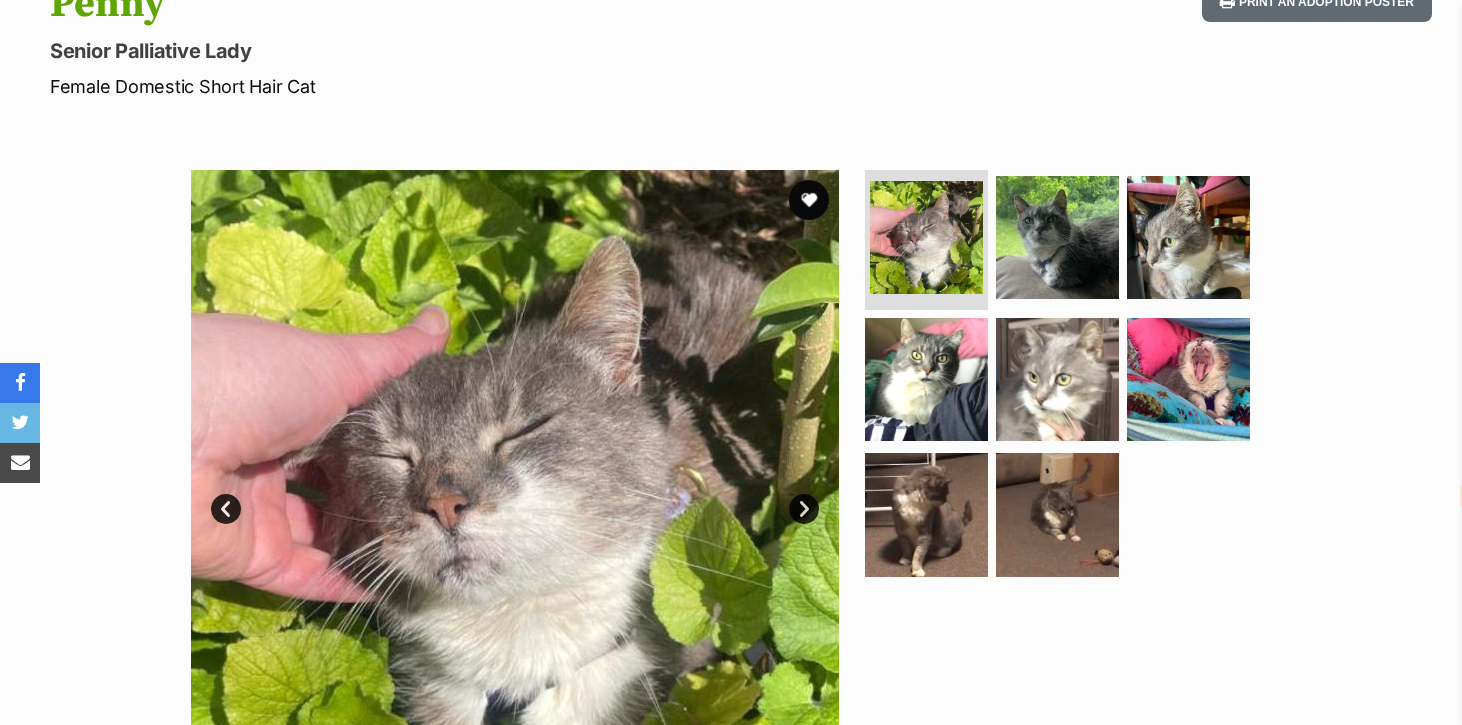 scroll, scrollTop: 0, scrollLeft: 0, axis: both 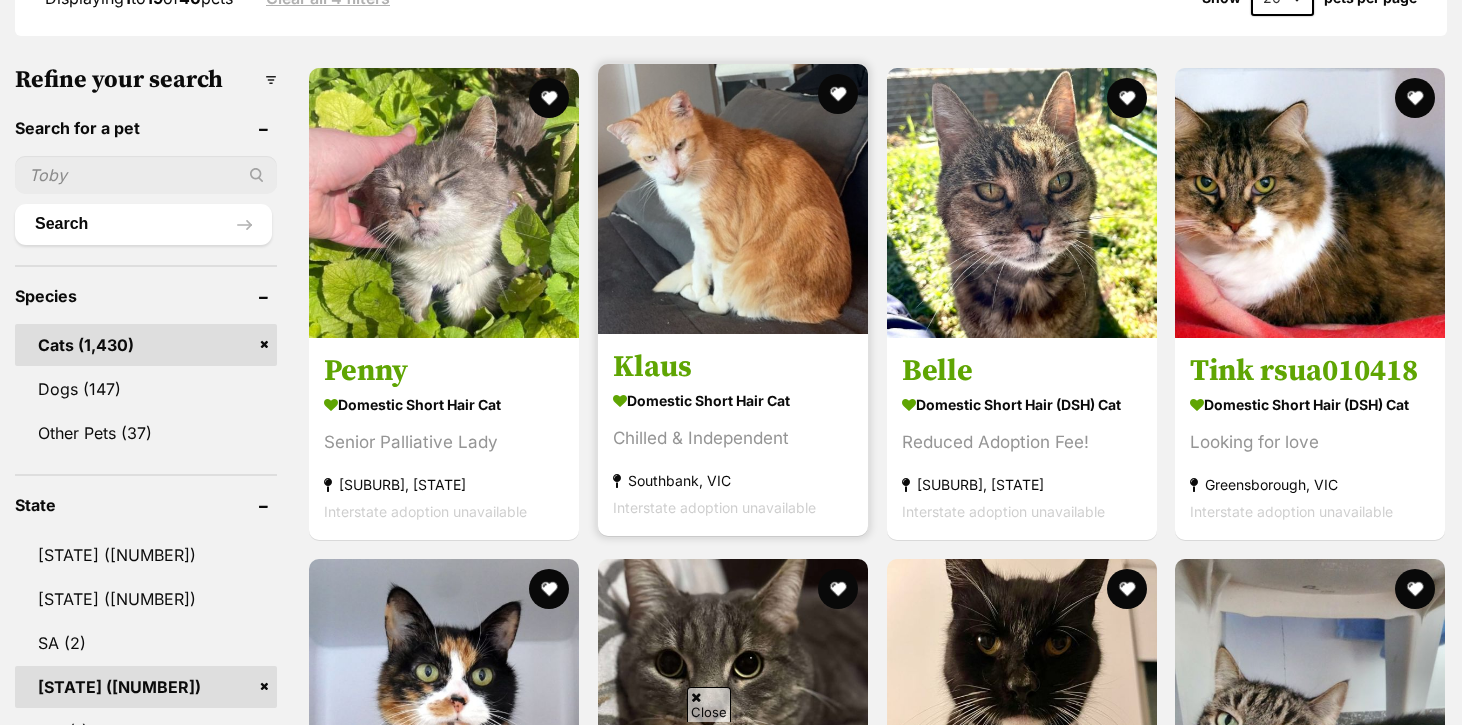 select on "en" 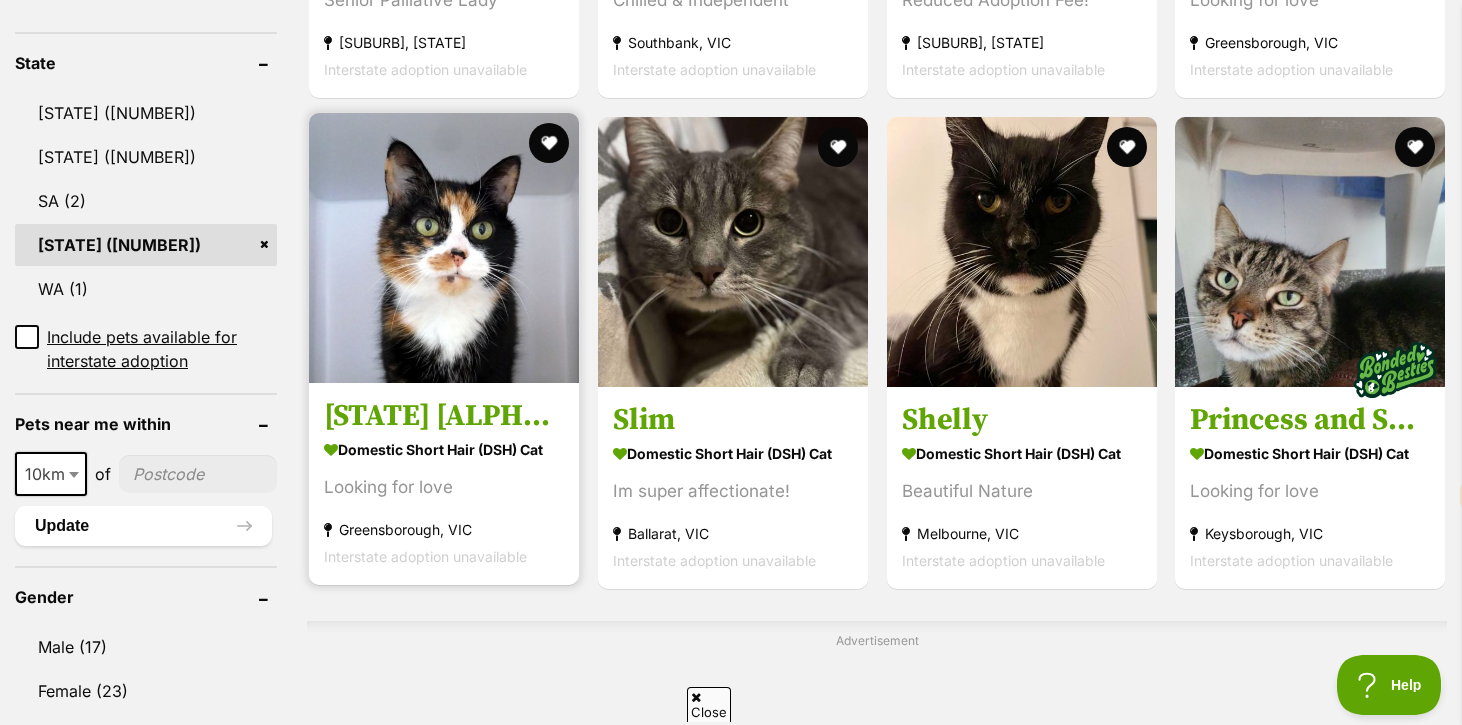 scroll, scrollTop: 0, scrollLeft: 0, axis: both 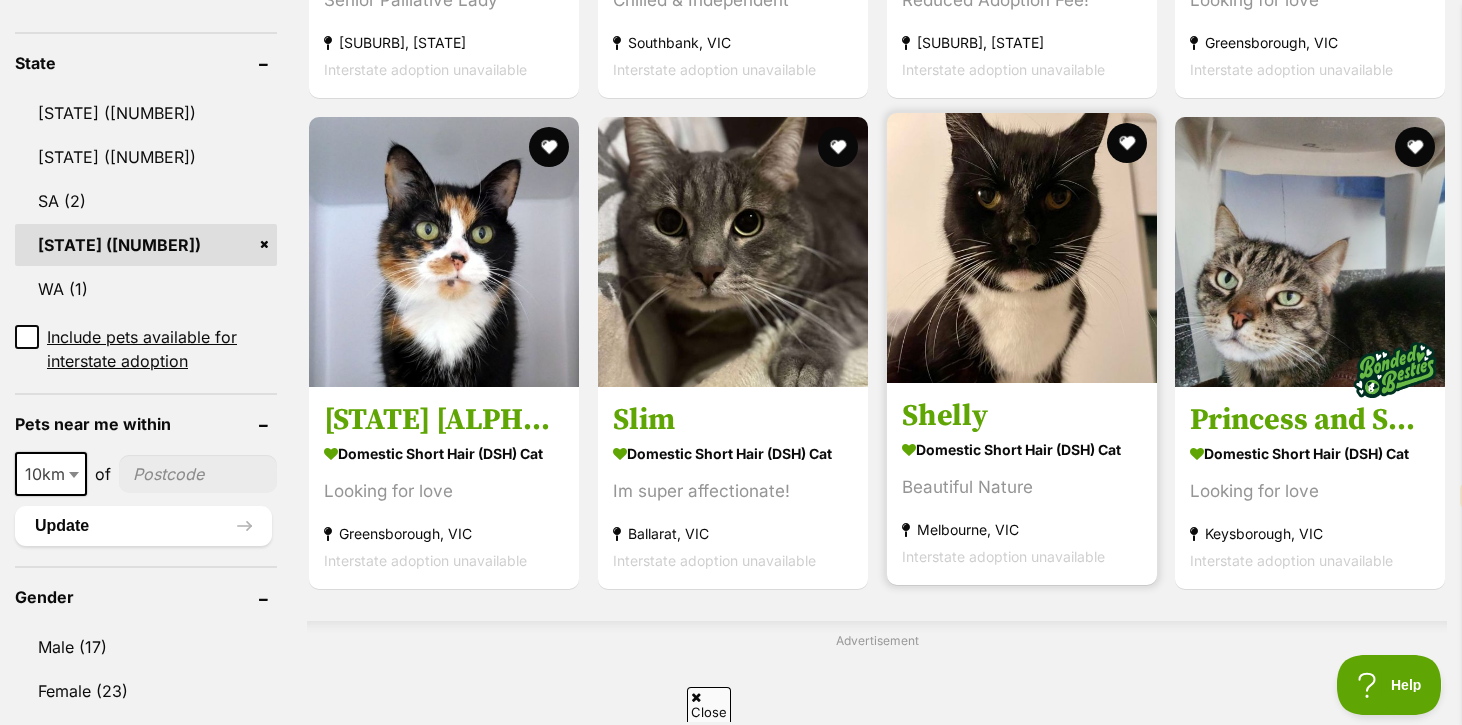 click on "Shelly" at bounding box center [1022, 416] 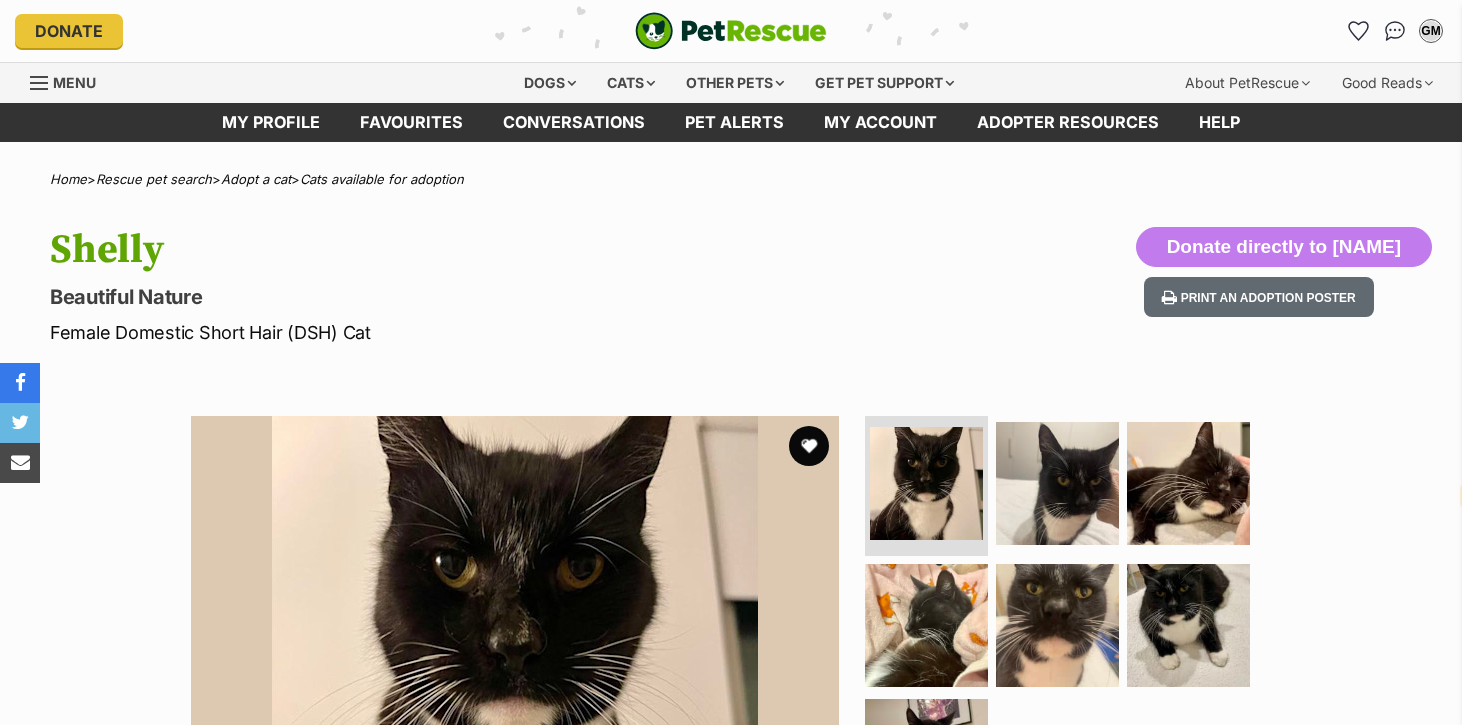 select on "en" 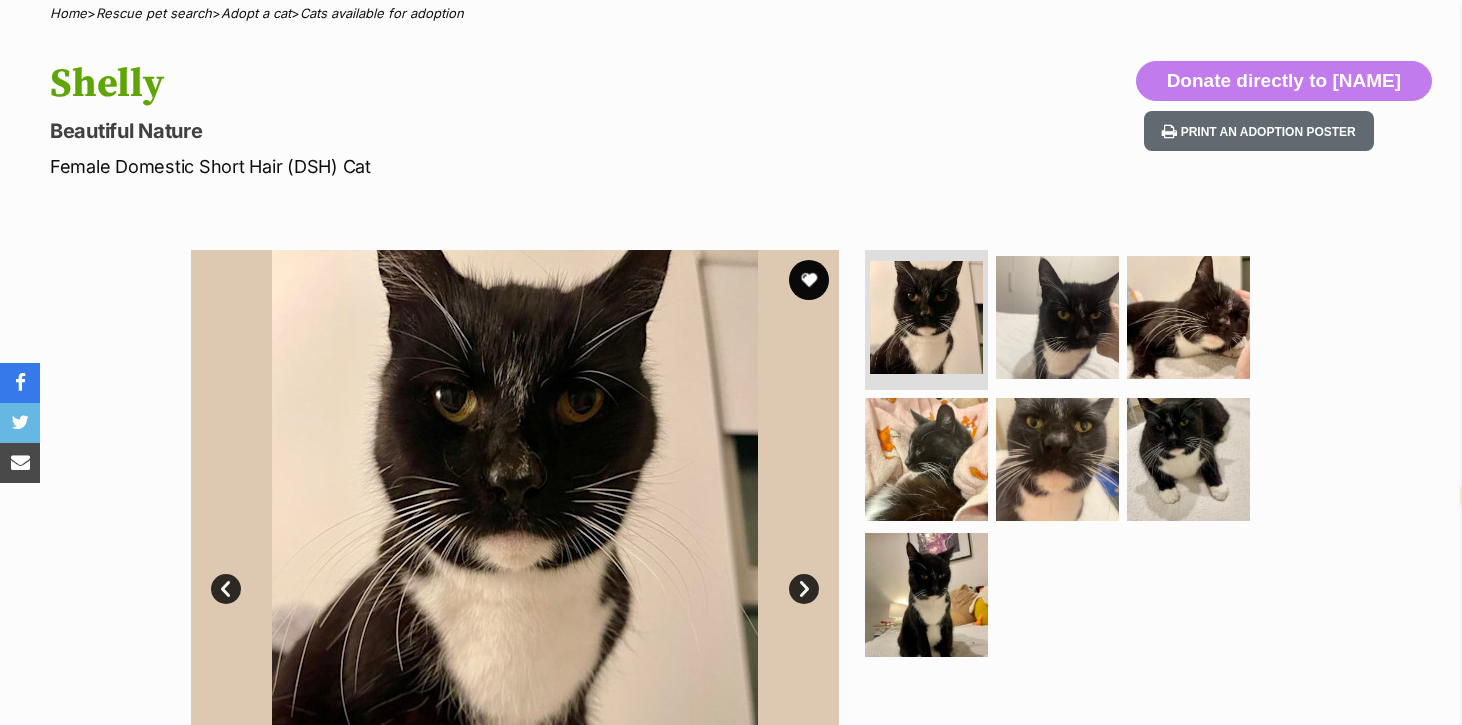 scroll, scrollTop: 0, scrollLeft: 0, axis: both 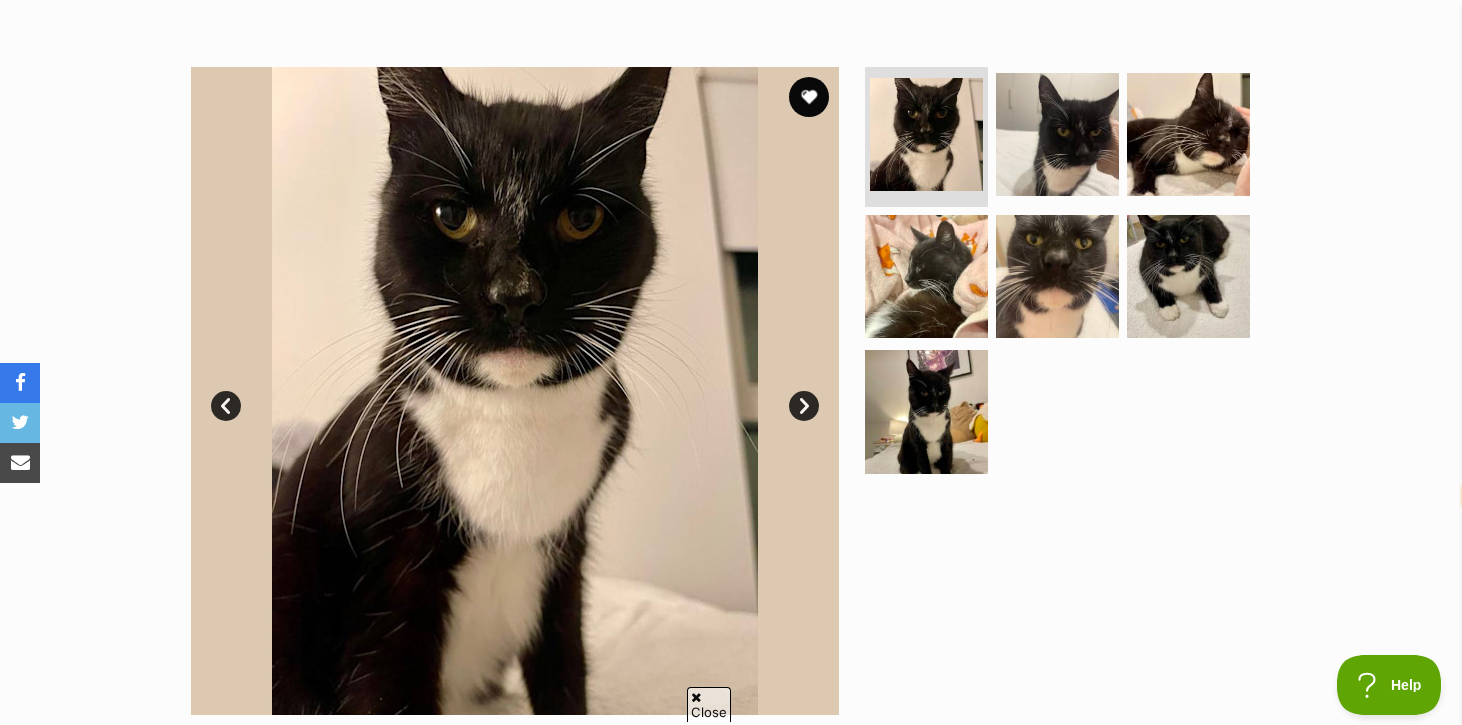 click on "Next" at bounding box center (804, 406) 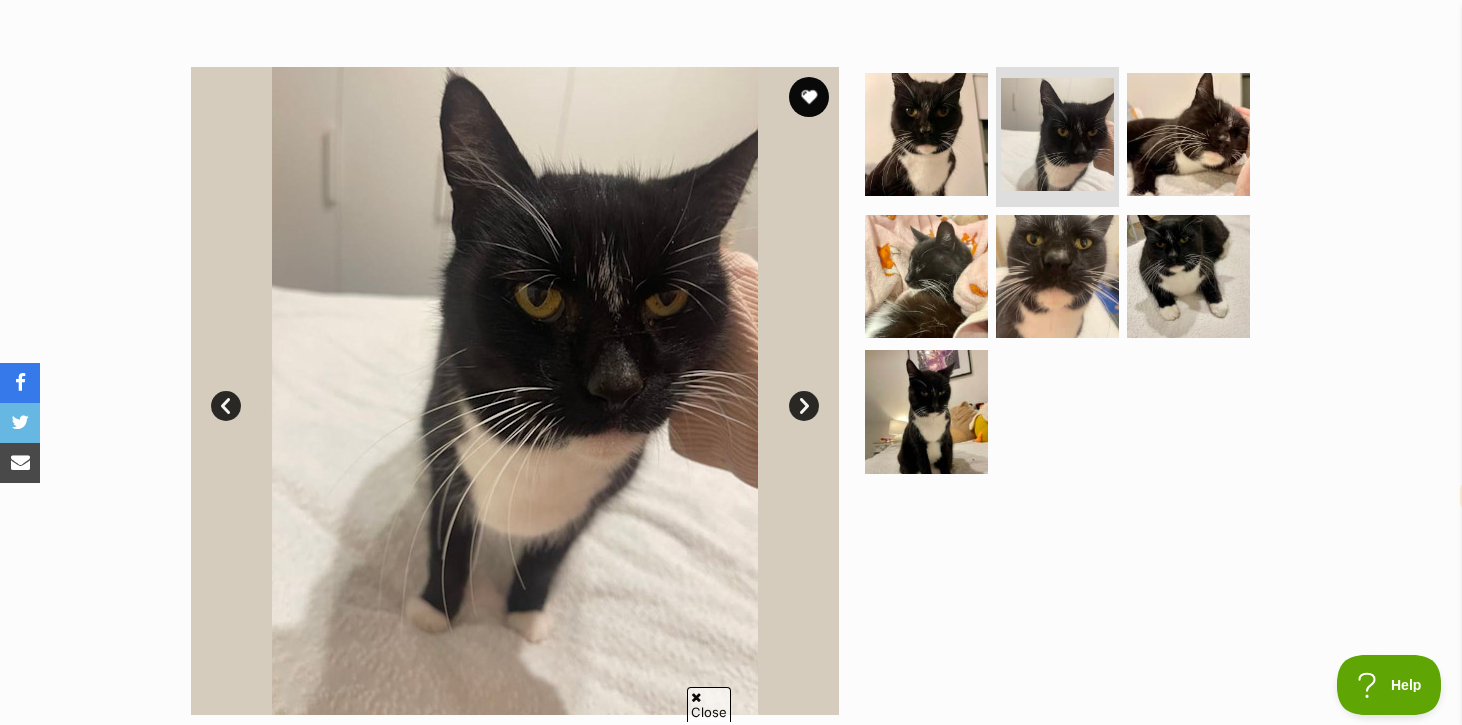 click on "Next" at bounding box center (804, 406) 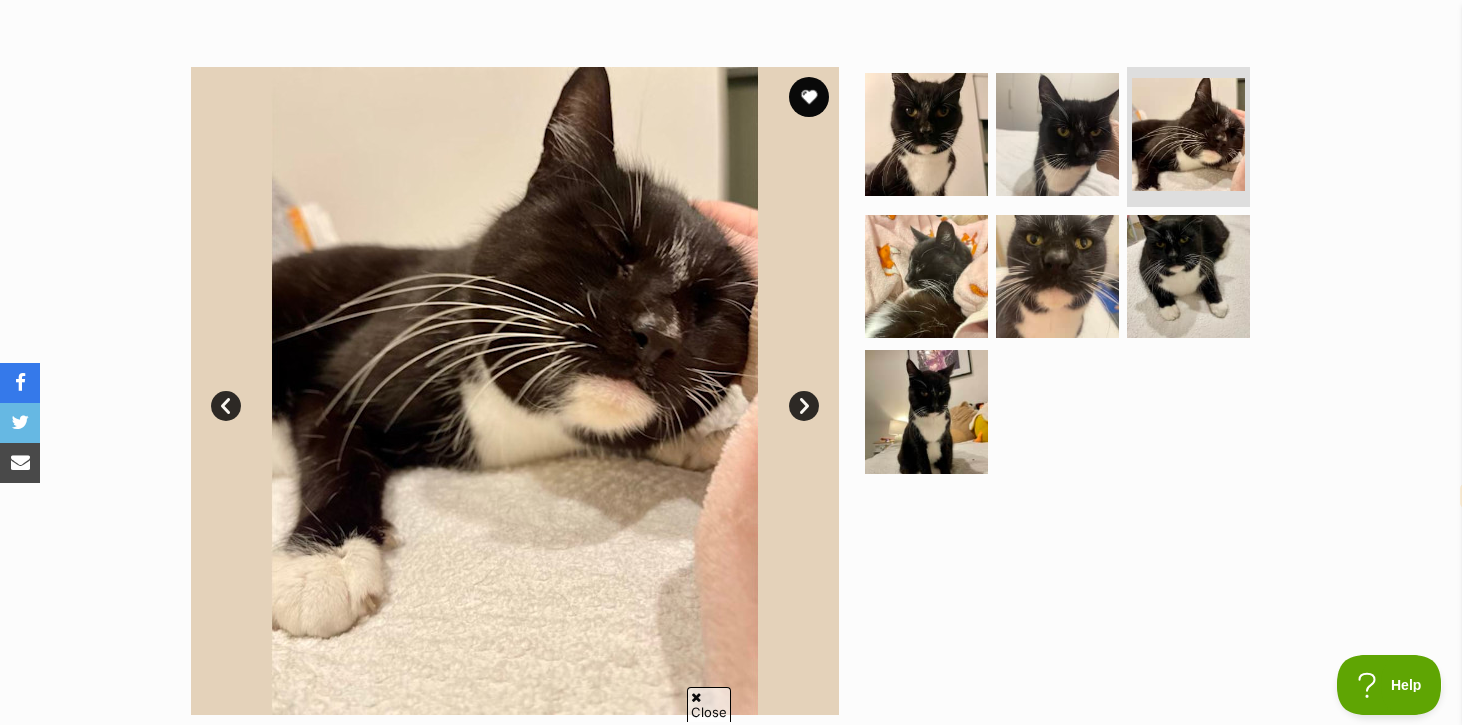 click on "Next" at bounding box center (804, 406) 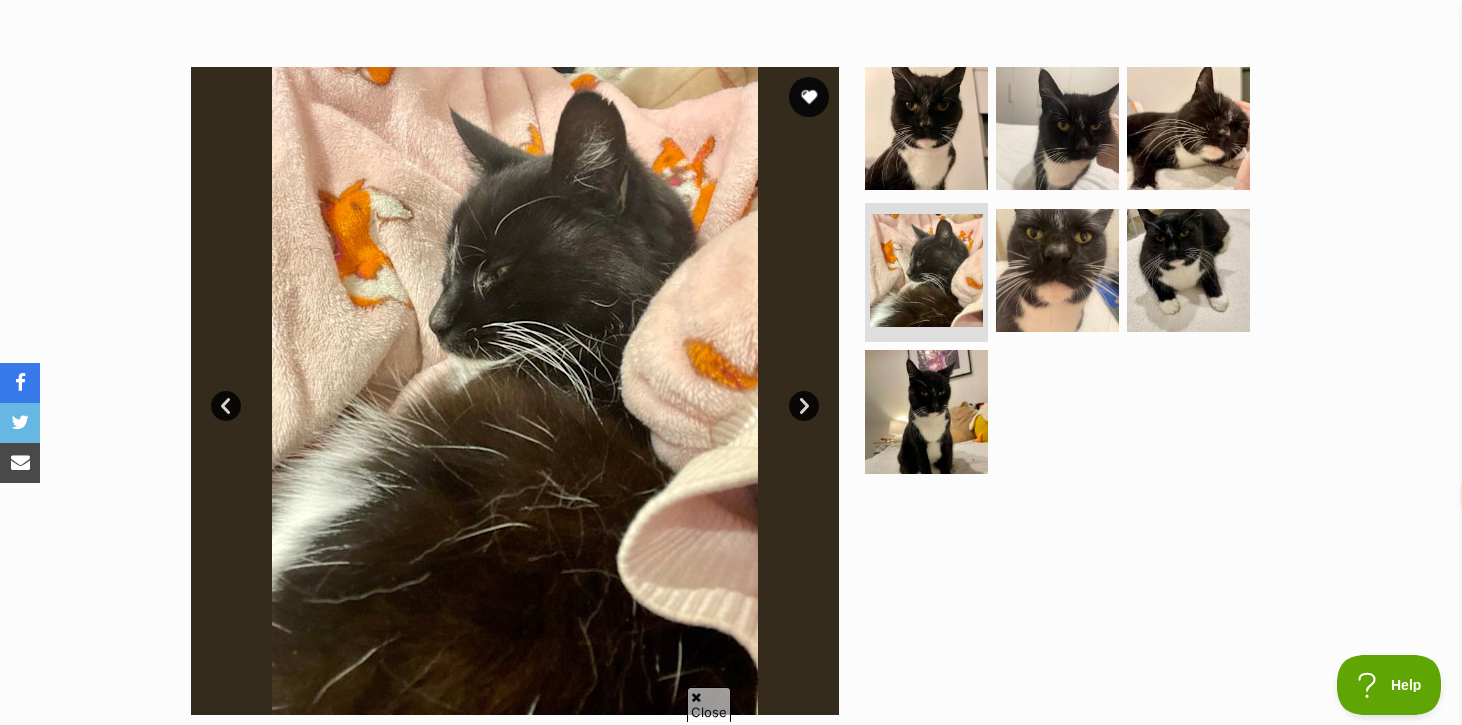 click on "Next" at bounding box center [804, 406] 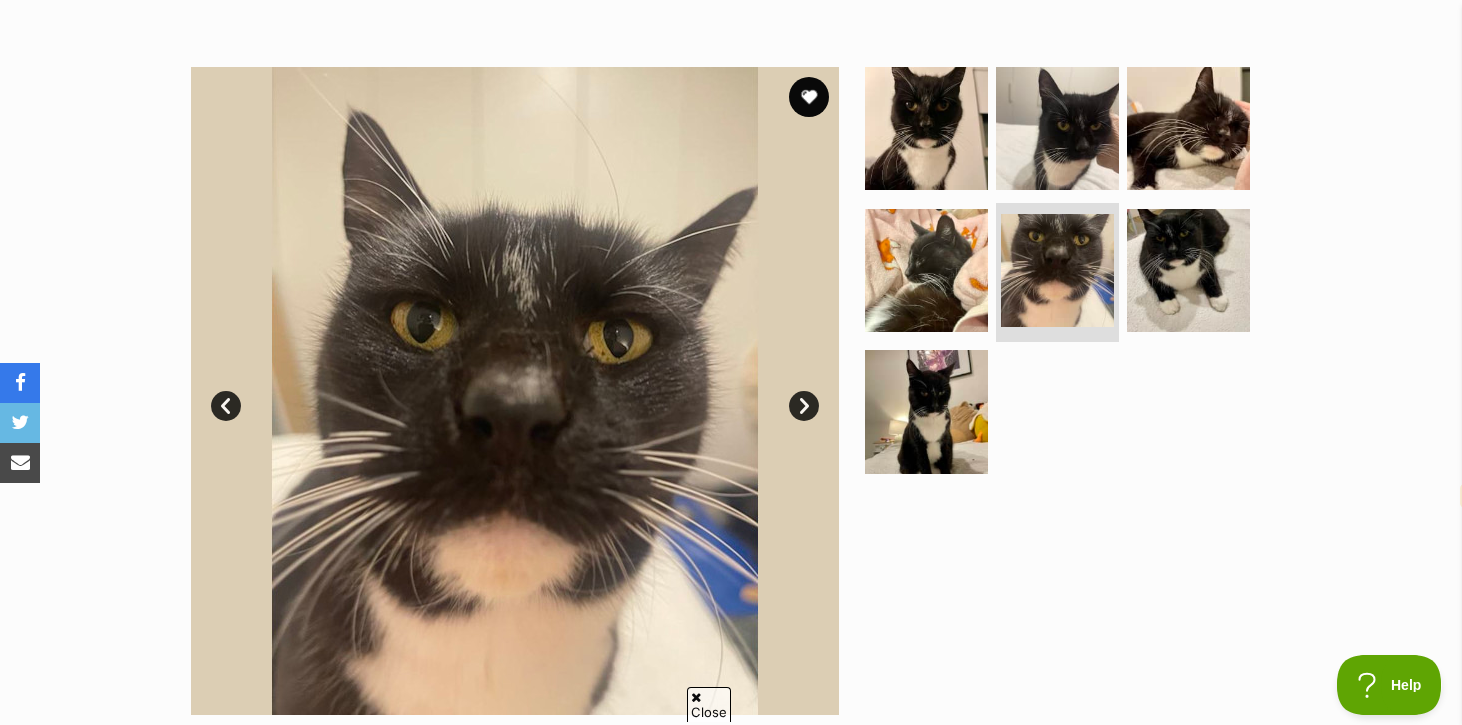 click on "Next" at bounding box center (804, 406) 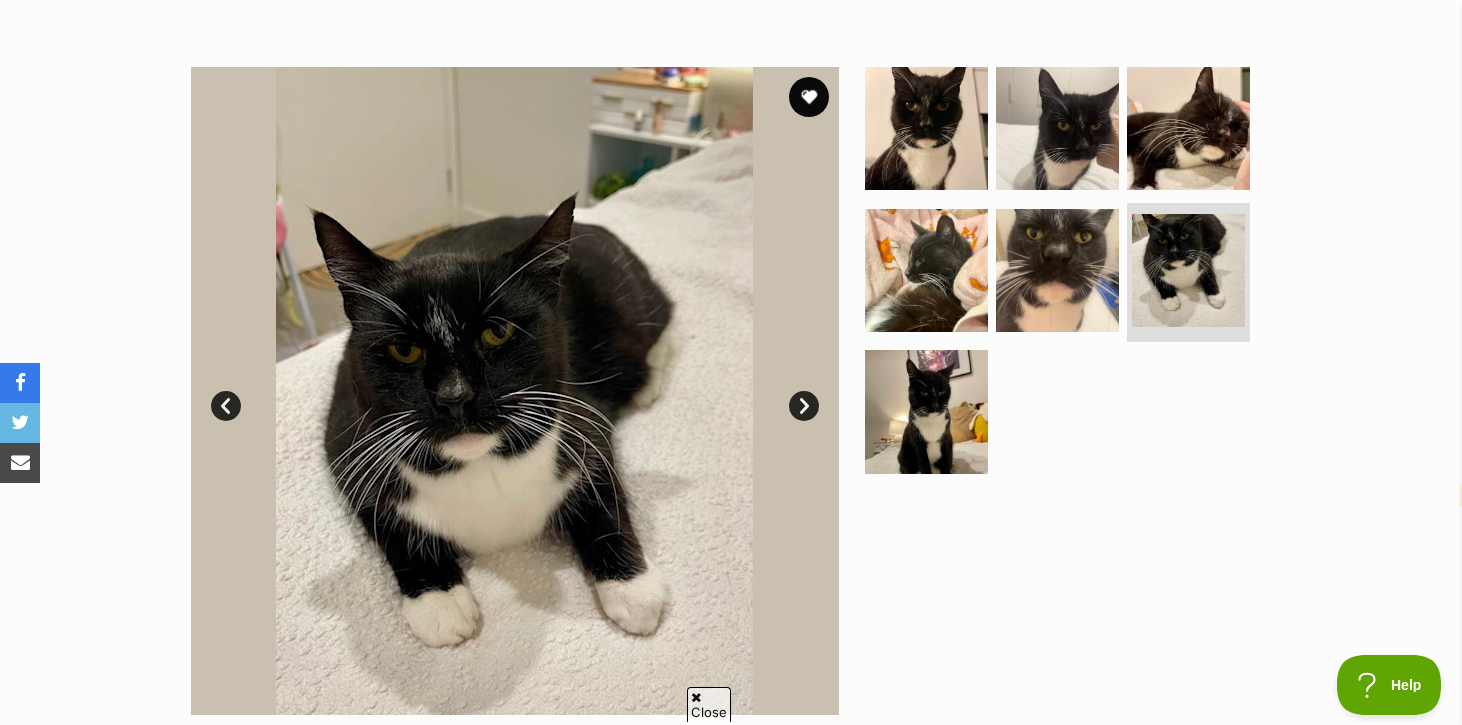 click on "Next" at bounding box center (804, 406) 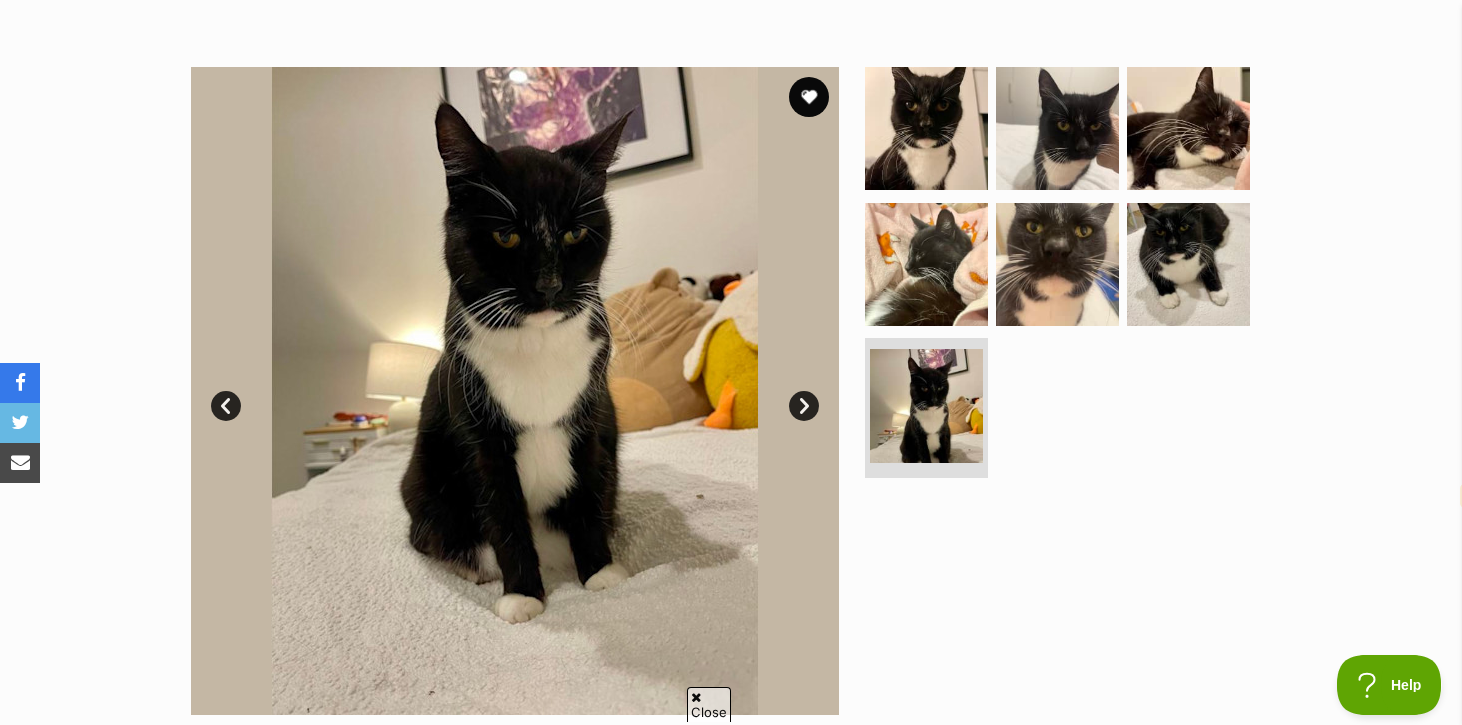 click on "Next" at bounding box center [804, 406] 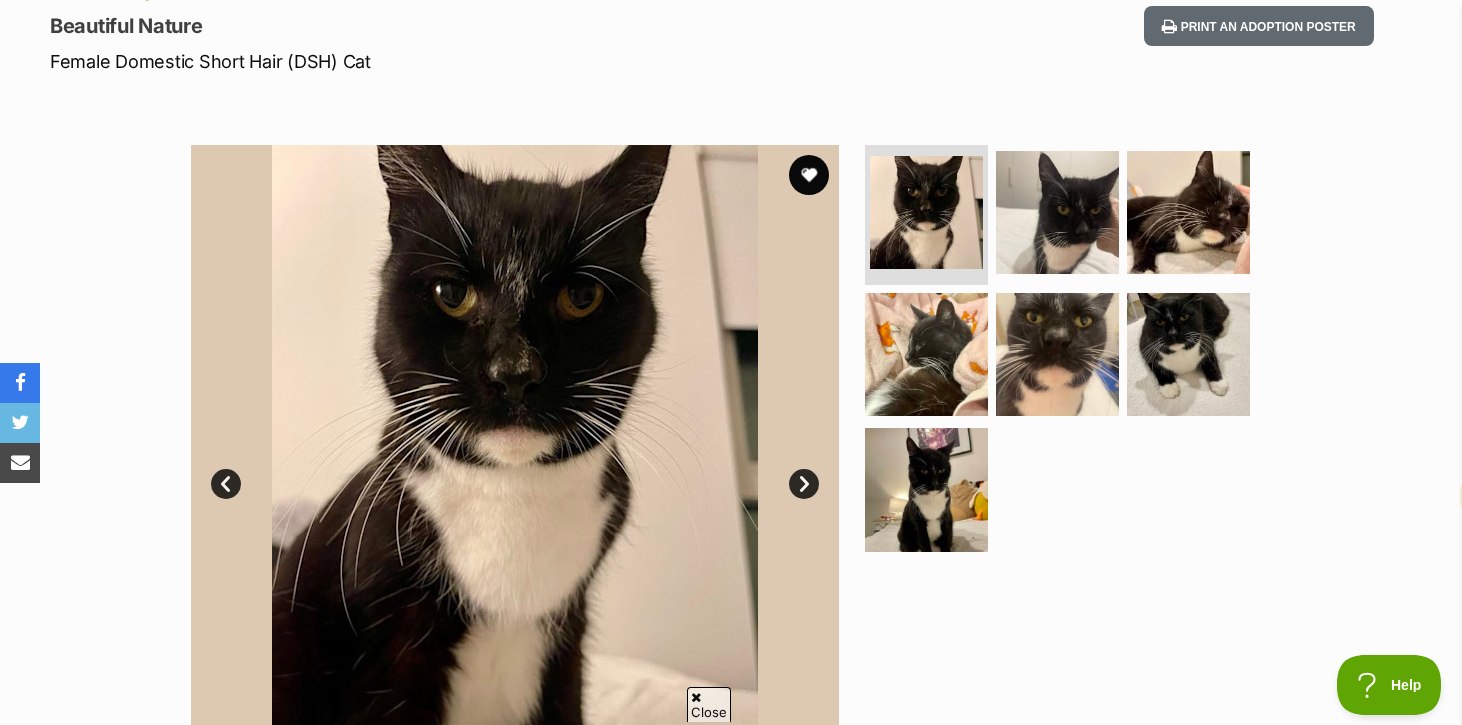 scroll, scrollTop: 0, scrollLeft: 0, axis: both 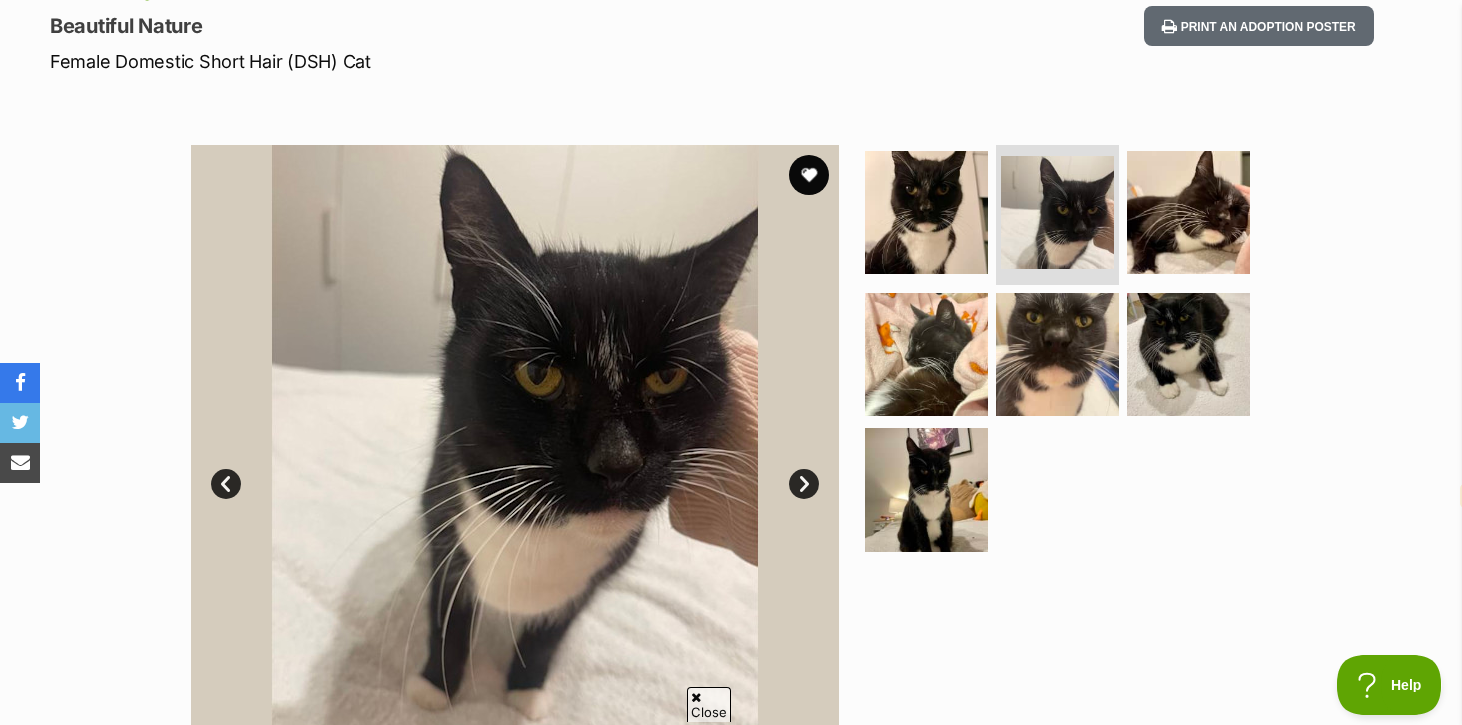 click on "Next" at bounding box center (804, 484) 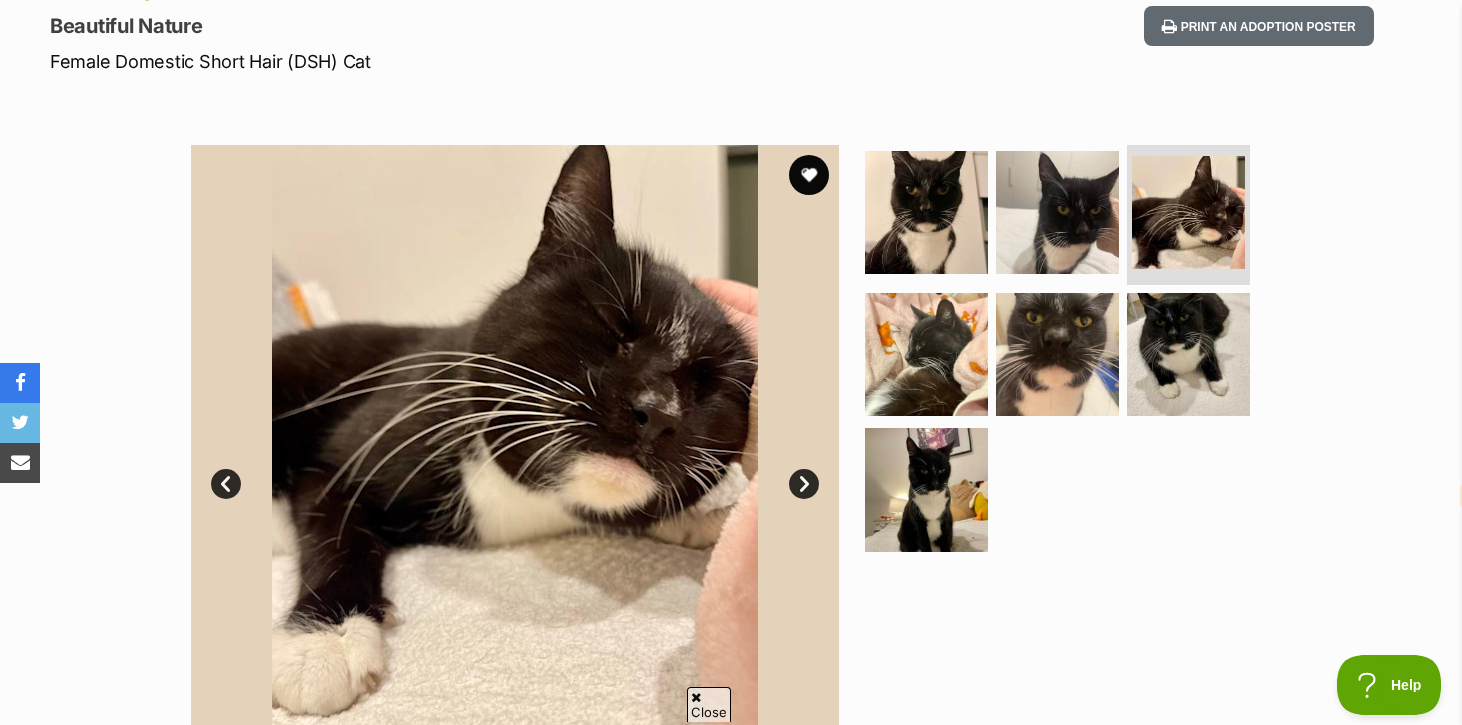 scroll, scrollTop: 0, scrollLeft: 0, axis: both 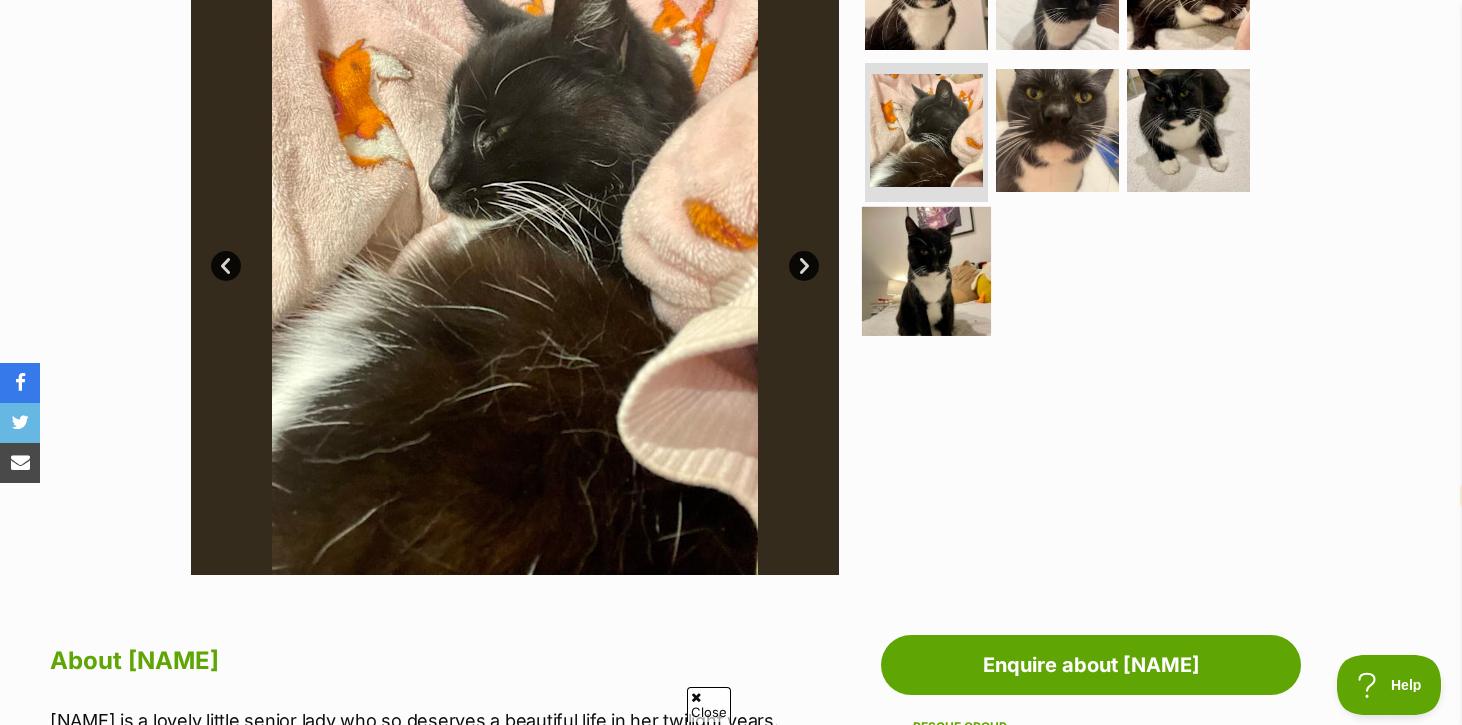 click at bounding box center (926, 271) 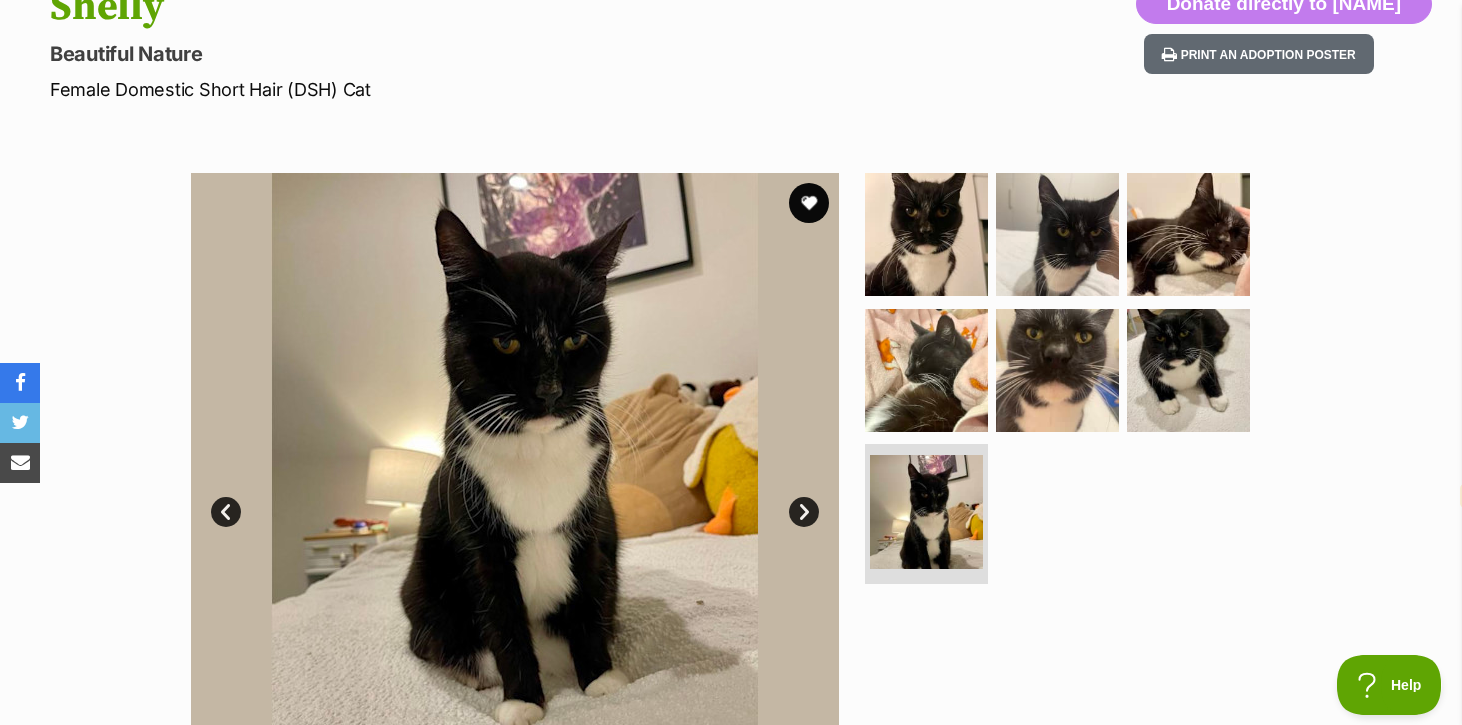 scroll, scrollTop: 0, scrollLeft: 0, axis: both 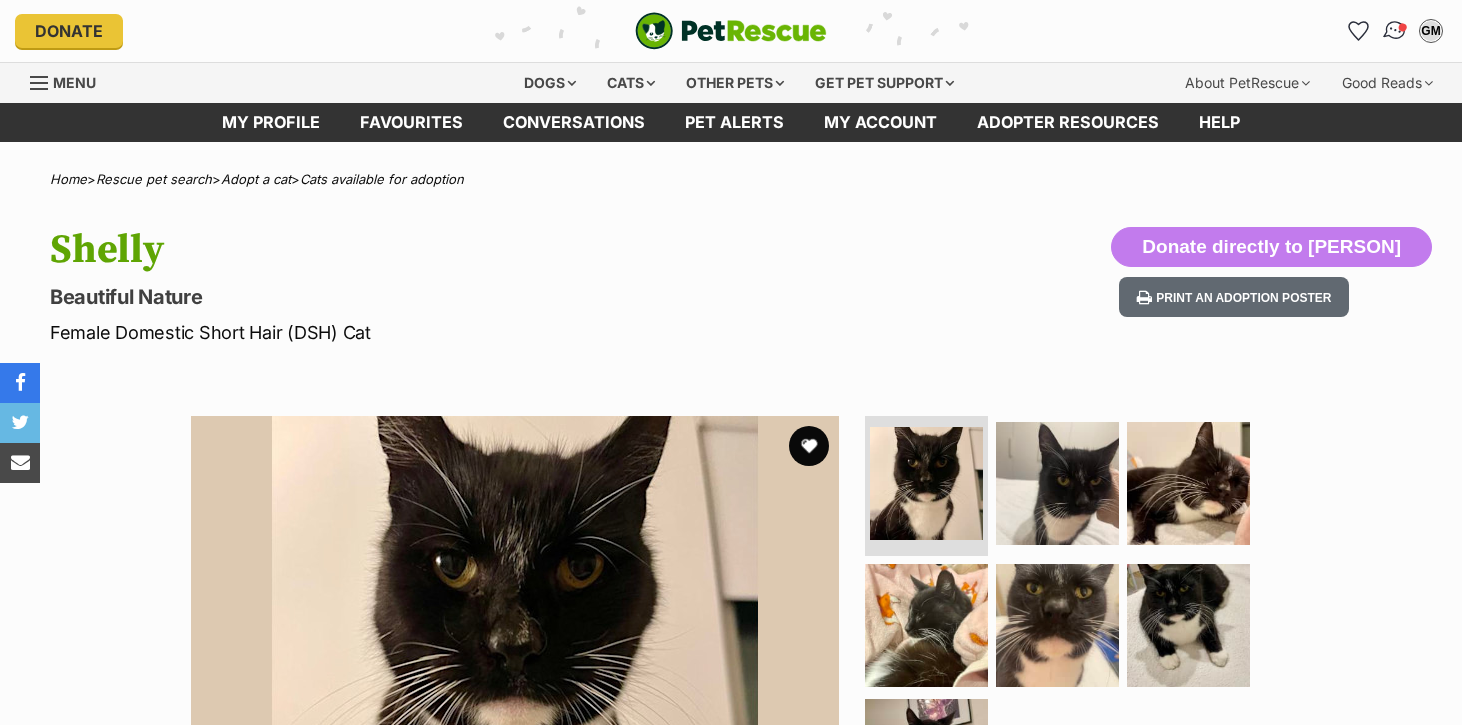 click at bounding box center (1395, 31) 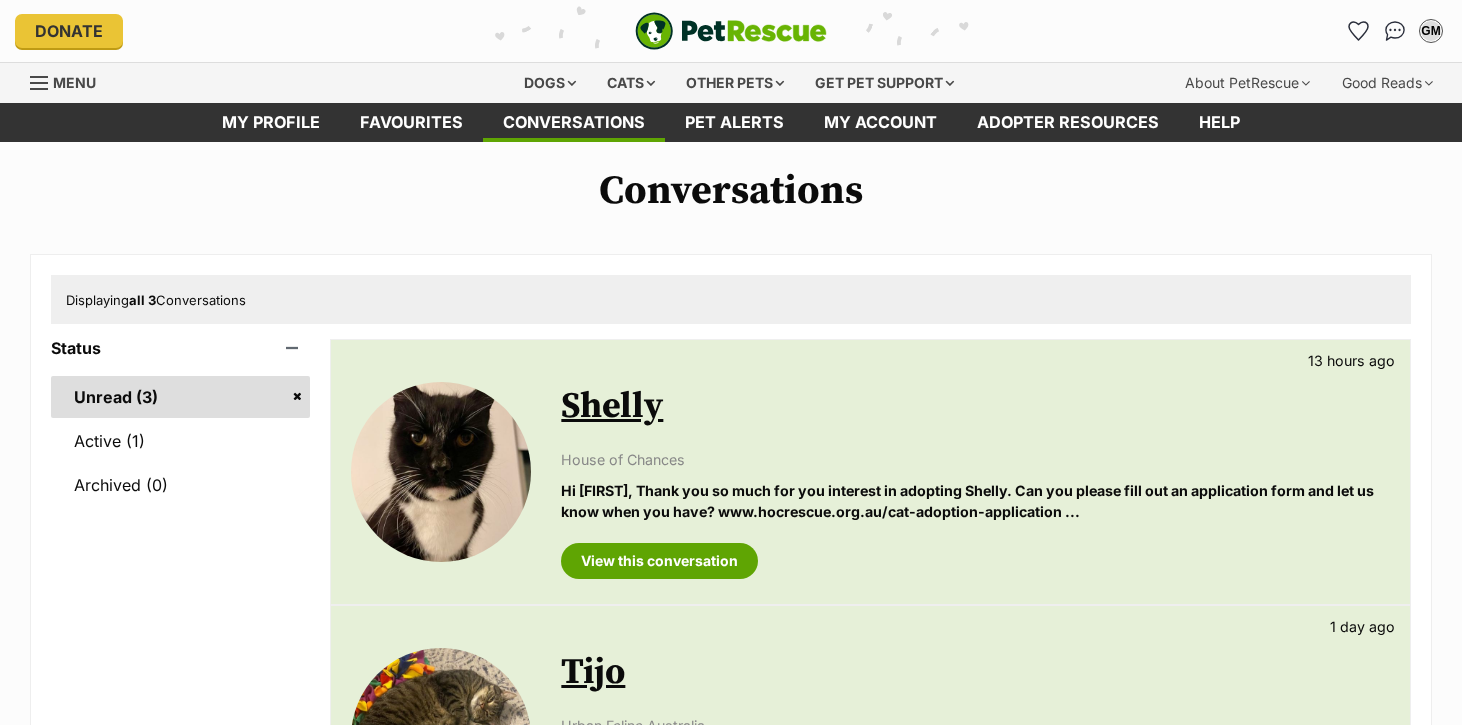 scroll, scrollTop: 0, scrollLeft: 0, axis: both 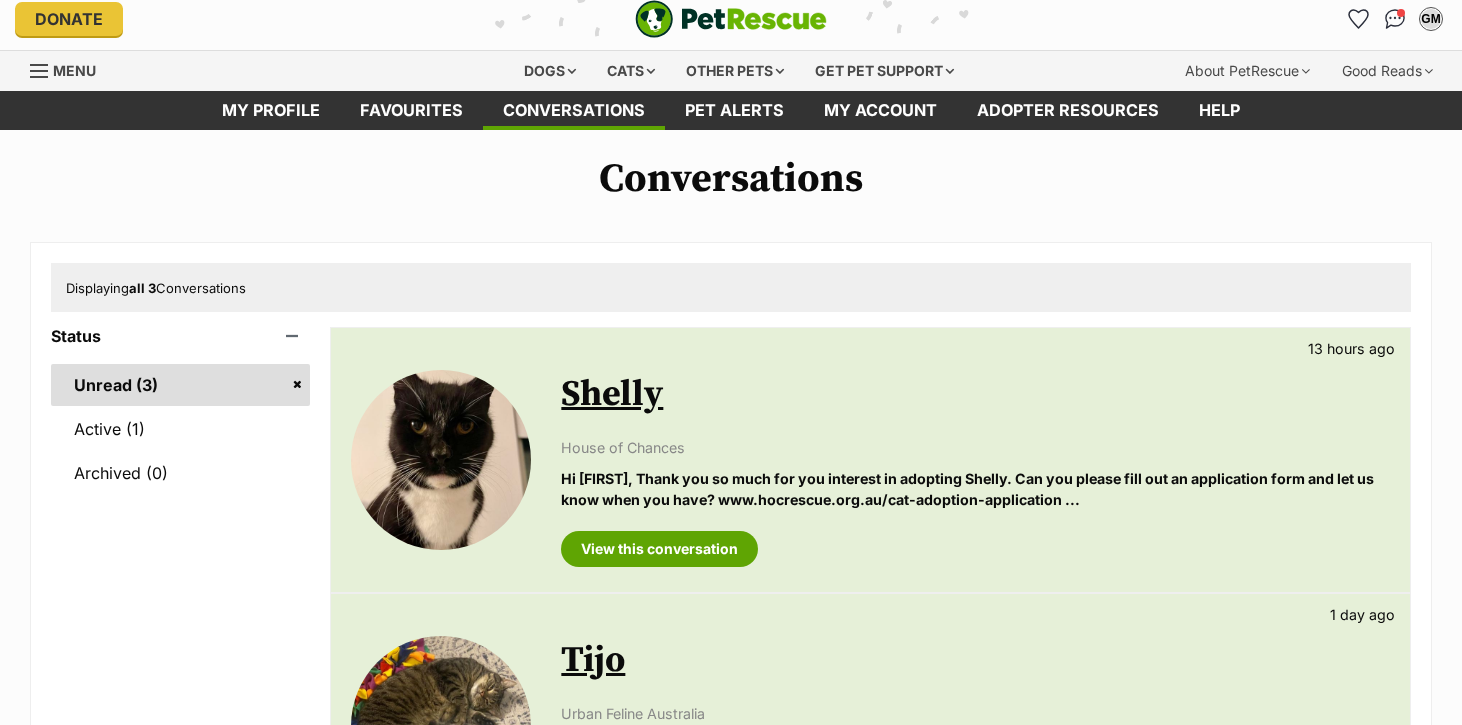 select on "en" 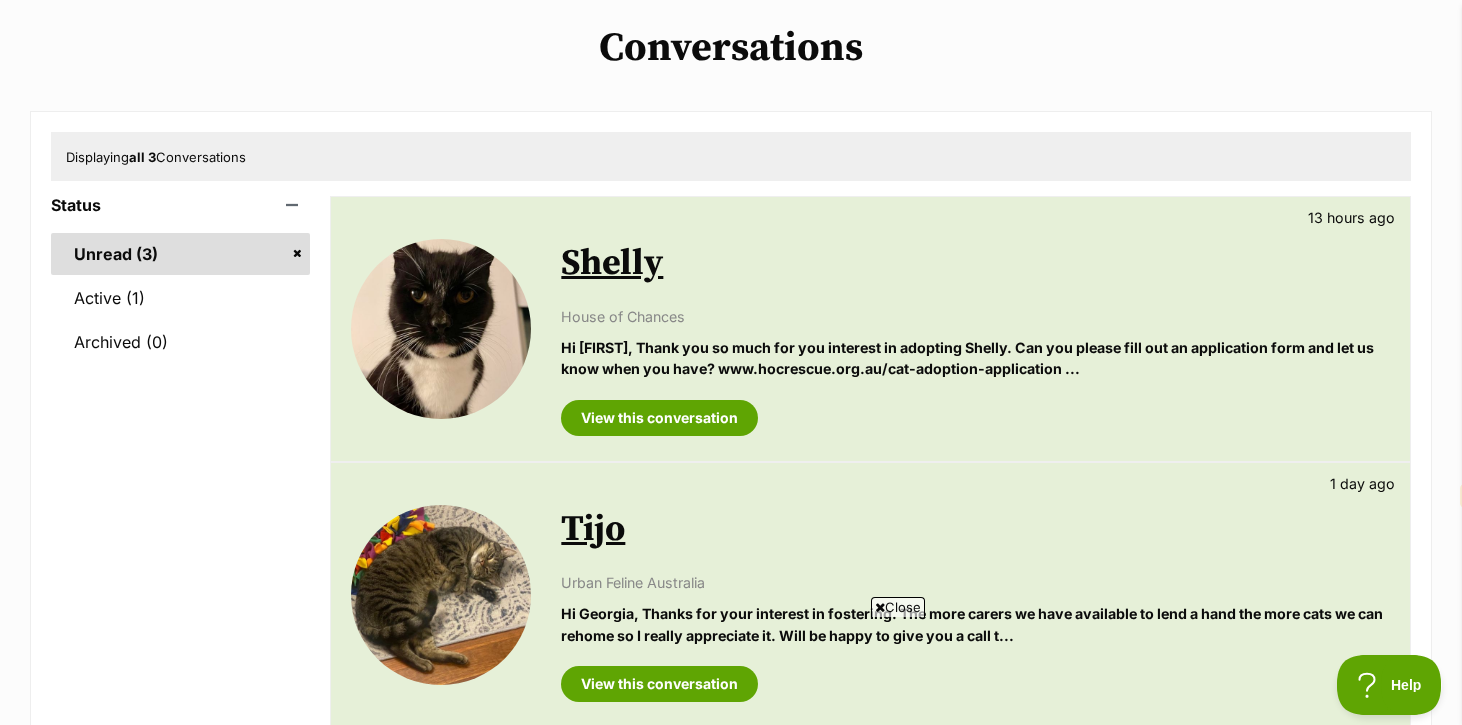scroll, scrollTop: 142, scrollLeft: 0, axis: vertical 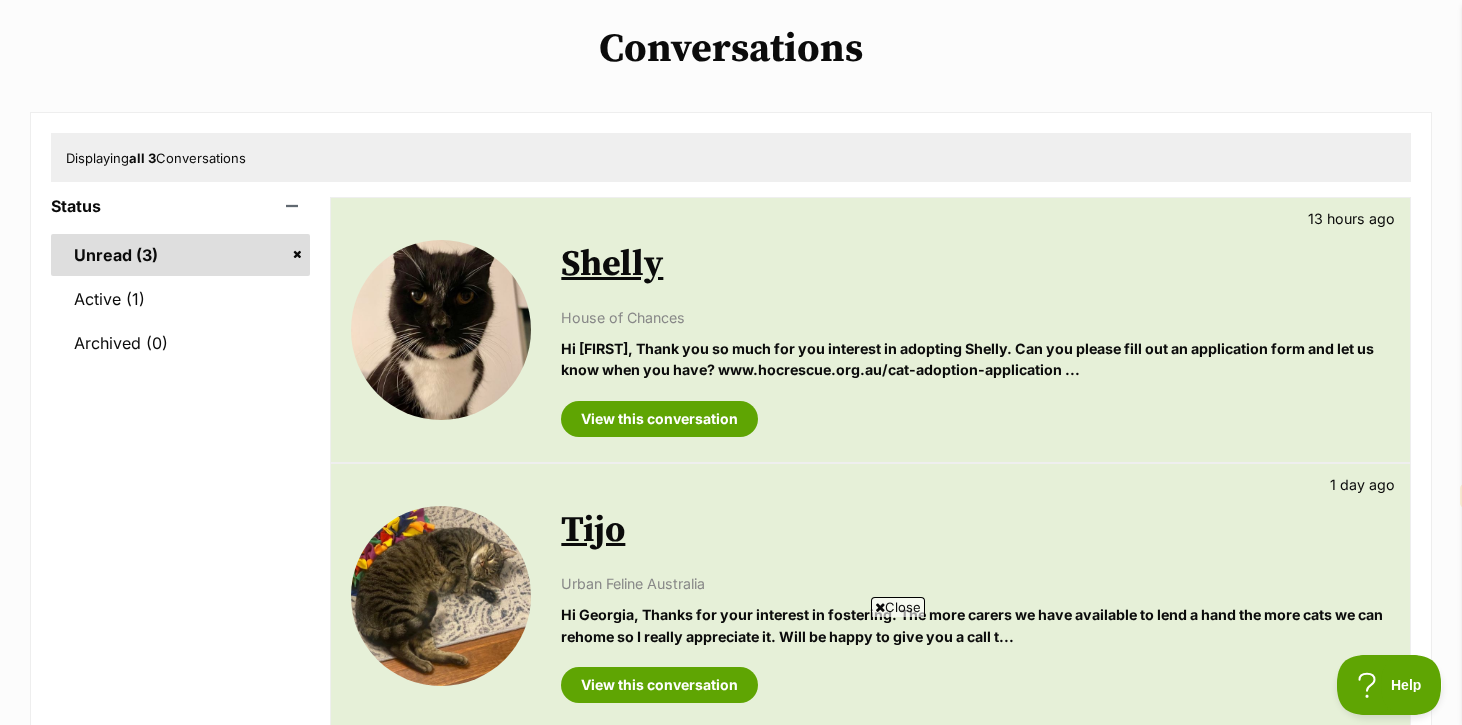click on "Shelly" at bounding box center (612, 264) 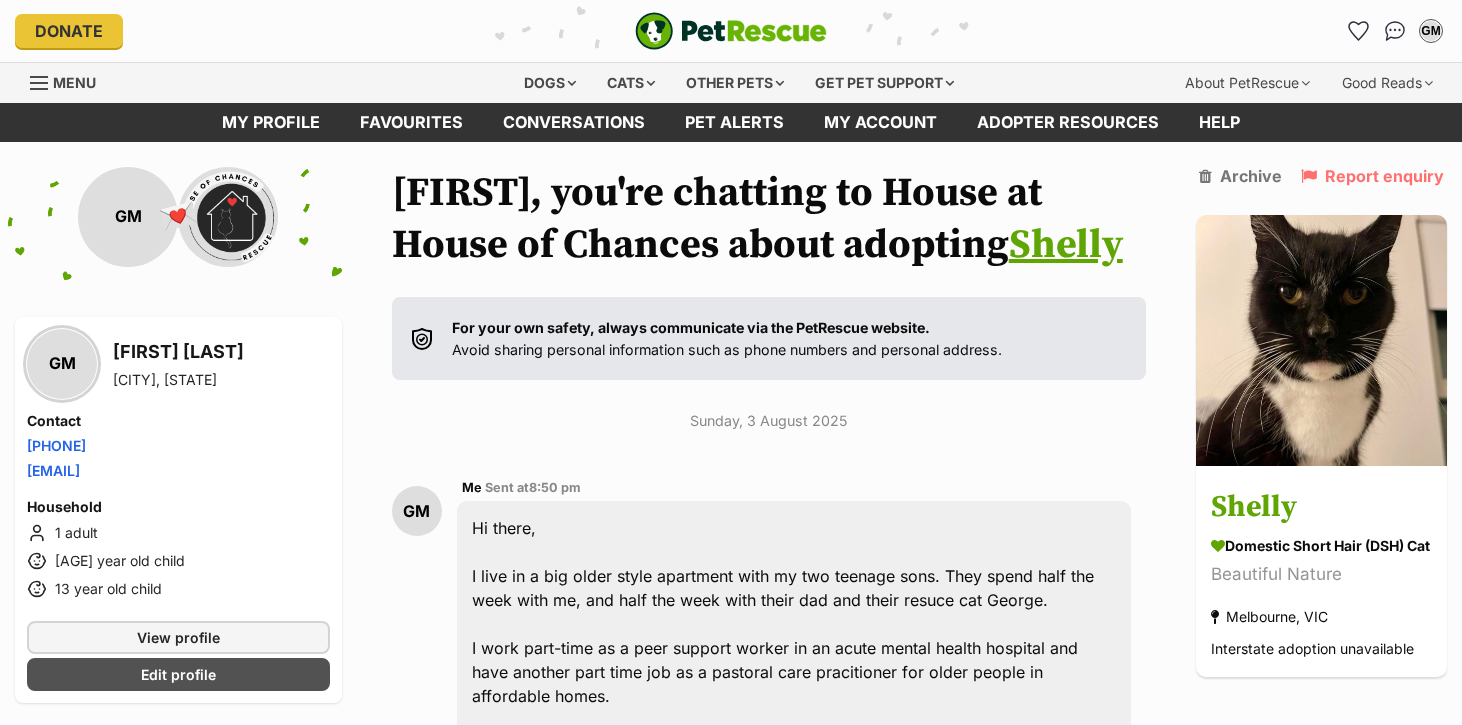 scroll, scrollTop: 0, scrollLeft: 0, axis: both 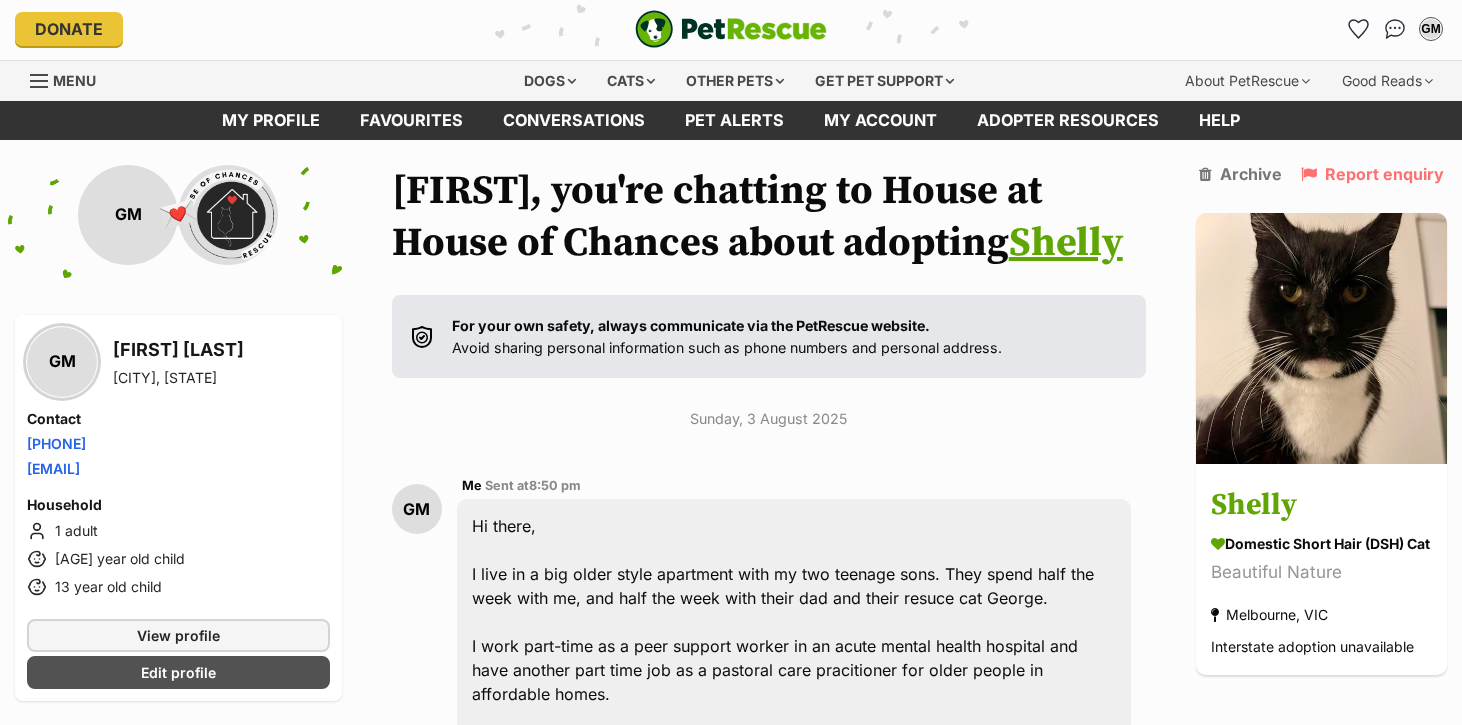 select on "en" 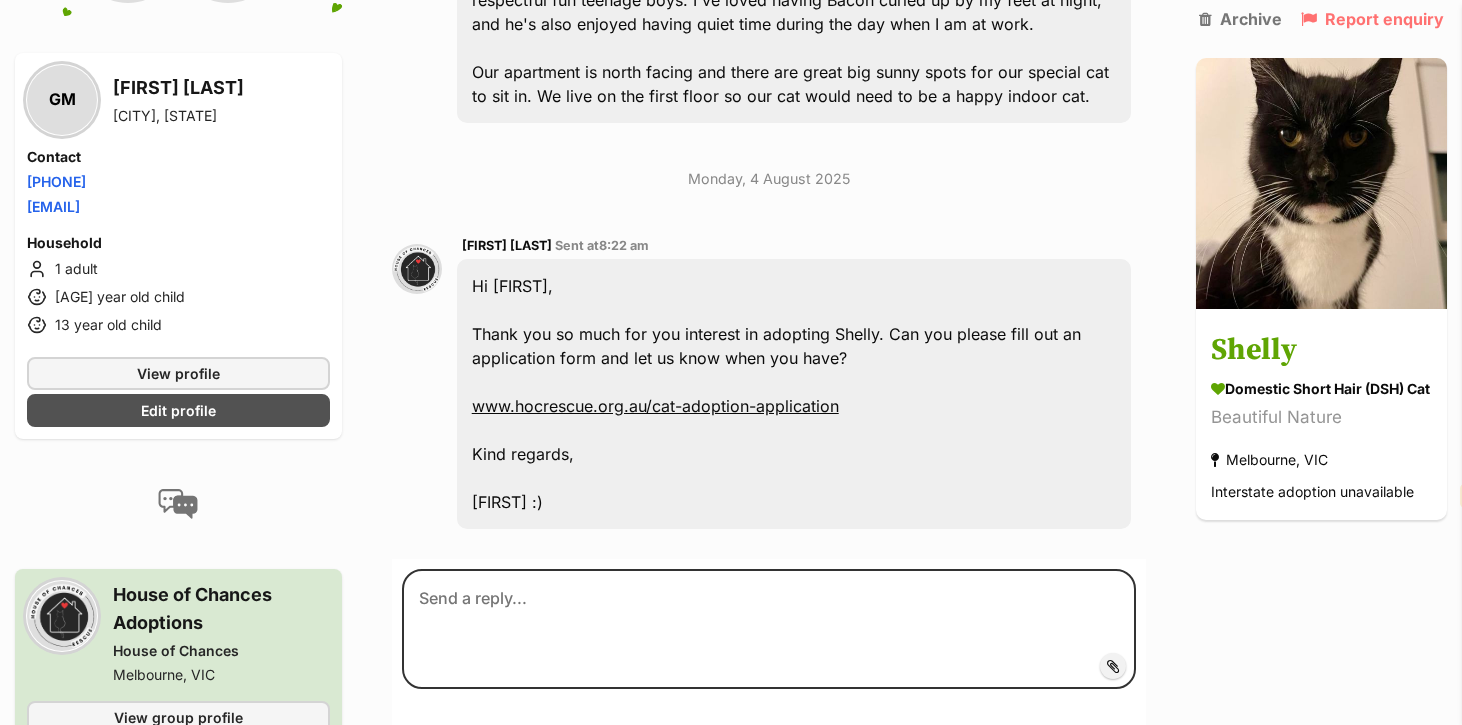 scroll, scrollTop: 946, scrollLeft: 0, axis: vertical 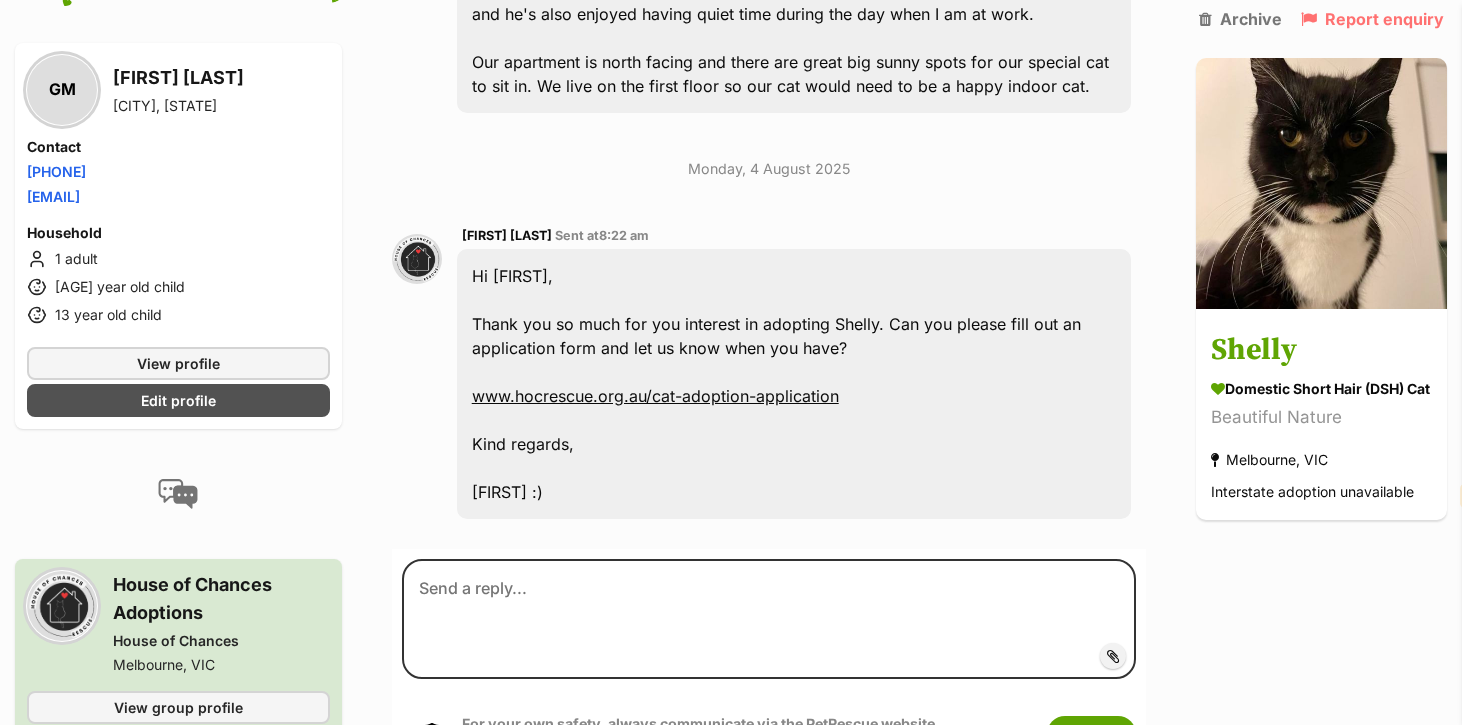 click on "www.hocrescue.org.au/cat-adoption-application" at bounding box center (655, 396) 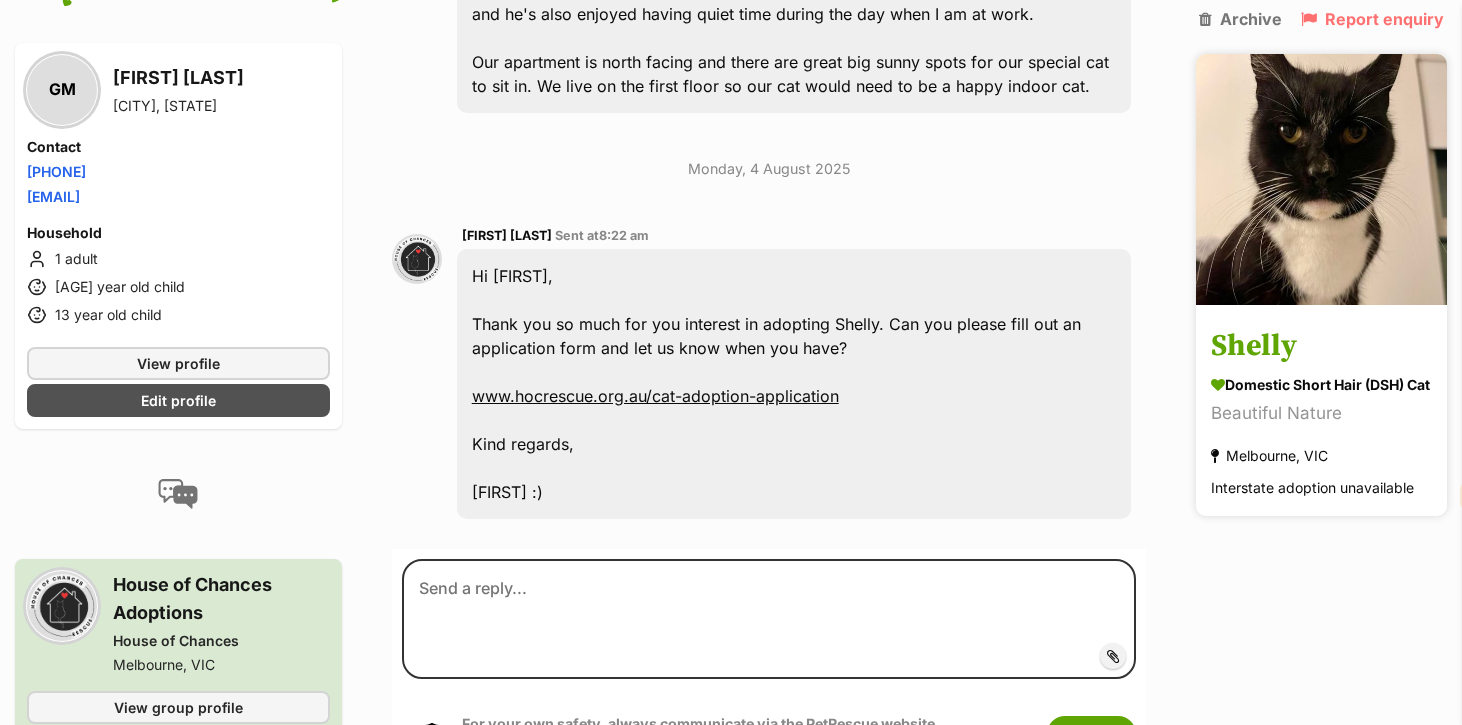 scroll, scrollTop: 914, scrollLeft: 0, axis: vertical 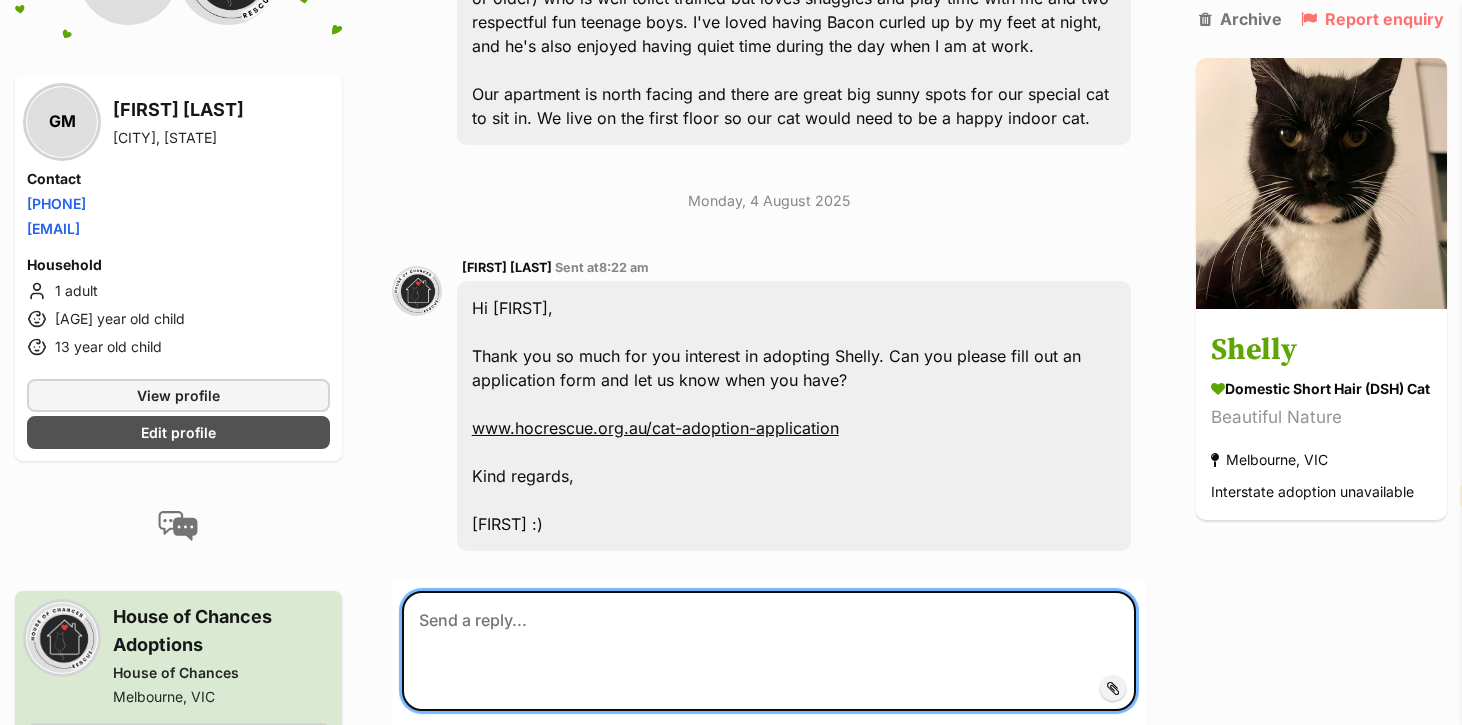 click at bounding box center (769, 651) 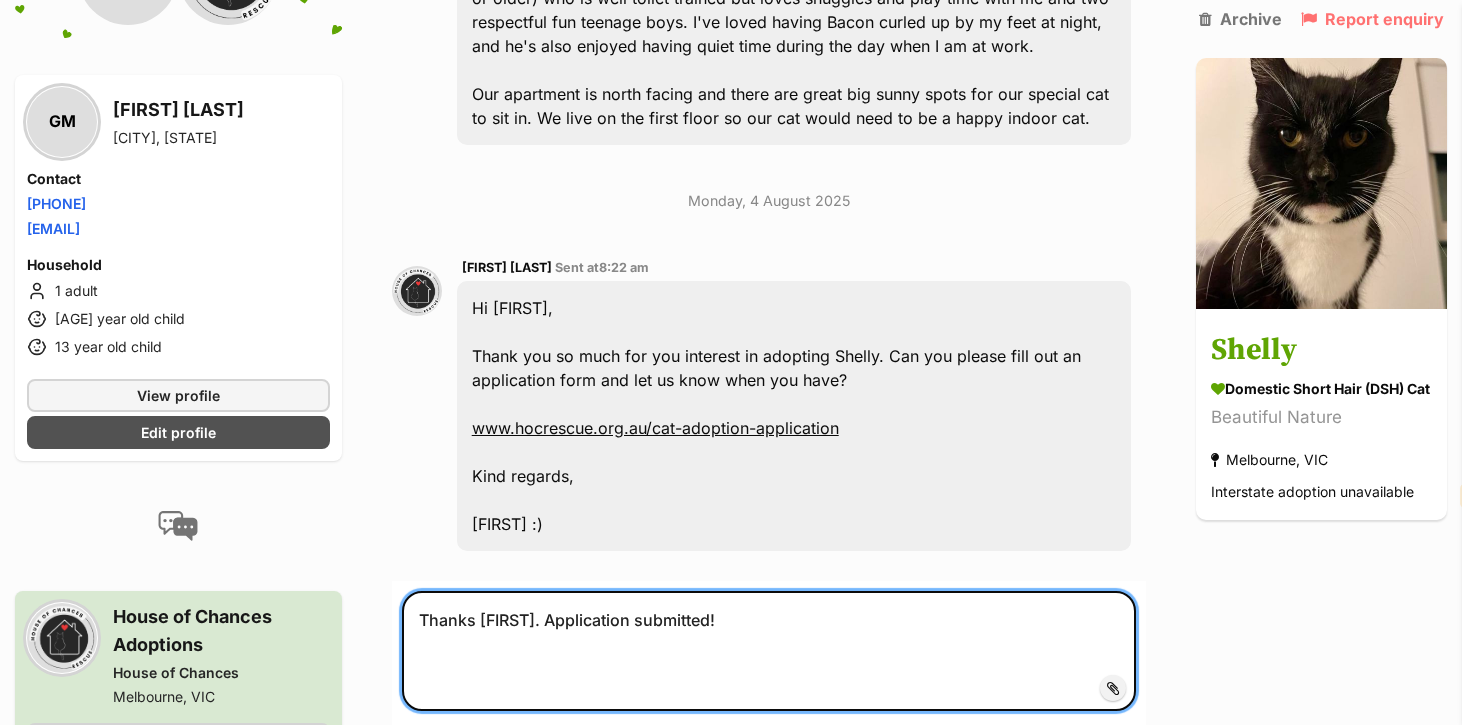 click on "Thanks Lauren. Application submitted!" at bounding box center [769, 651] 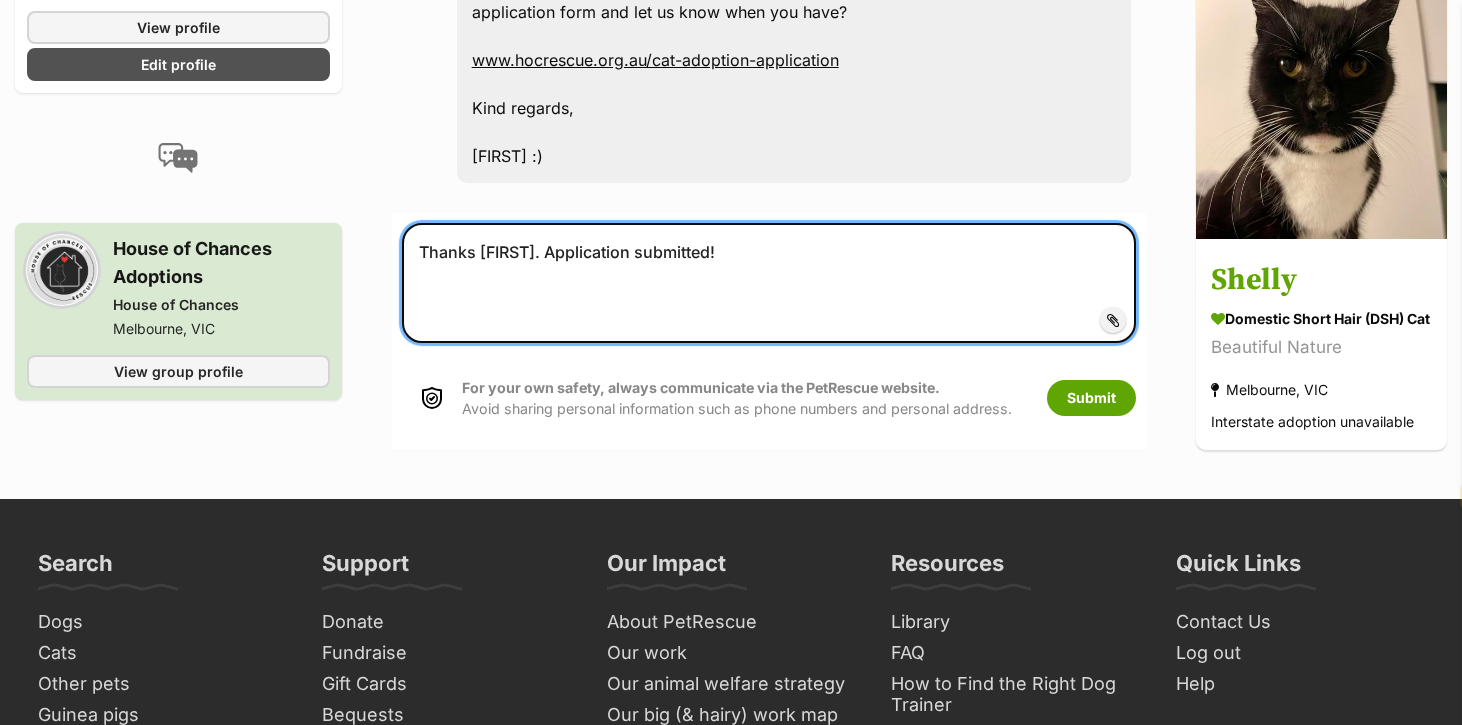 scroll, scrollTop: 1283, scrollLeft: 0, axis: vertical 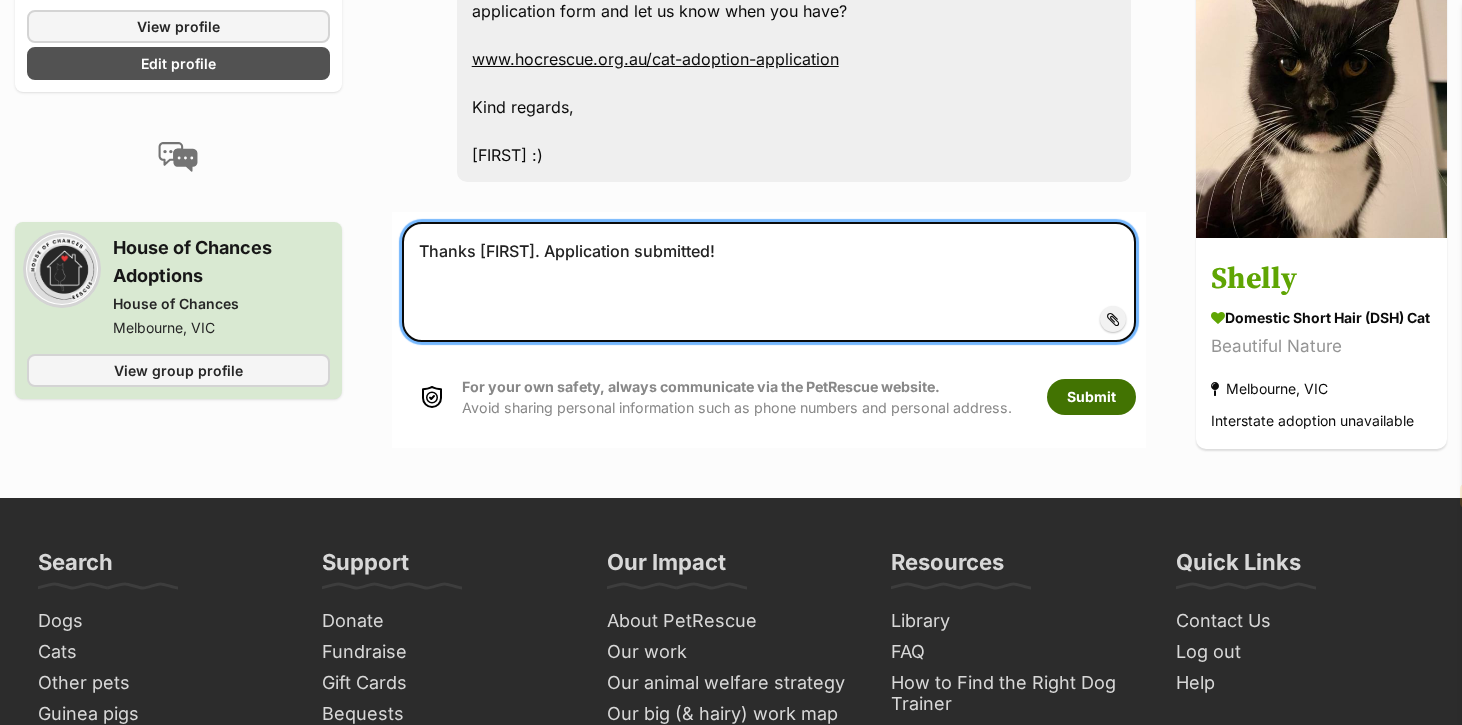 type on "Thanks Lauren. Application submitted!" 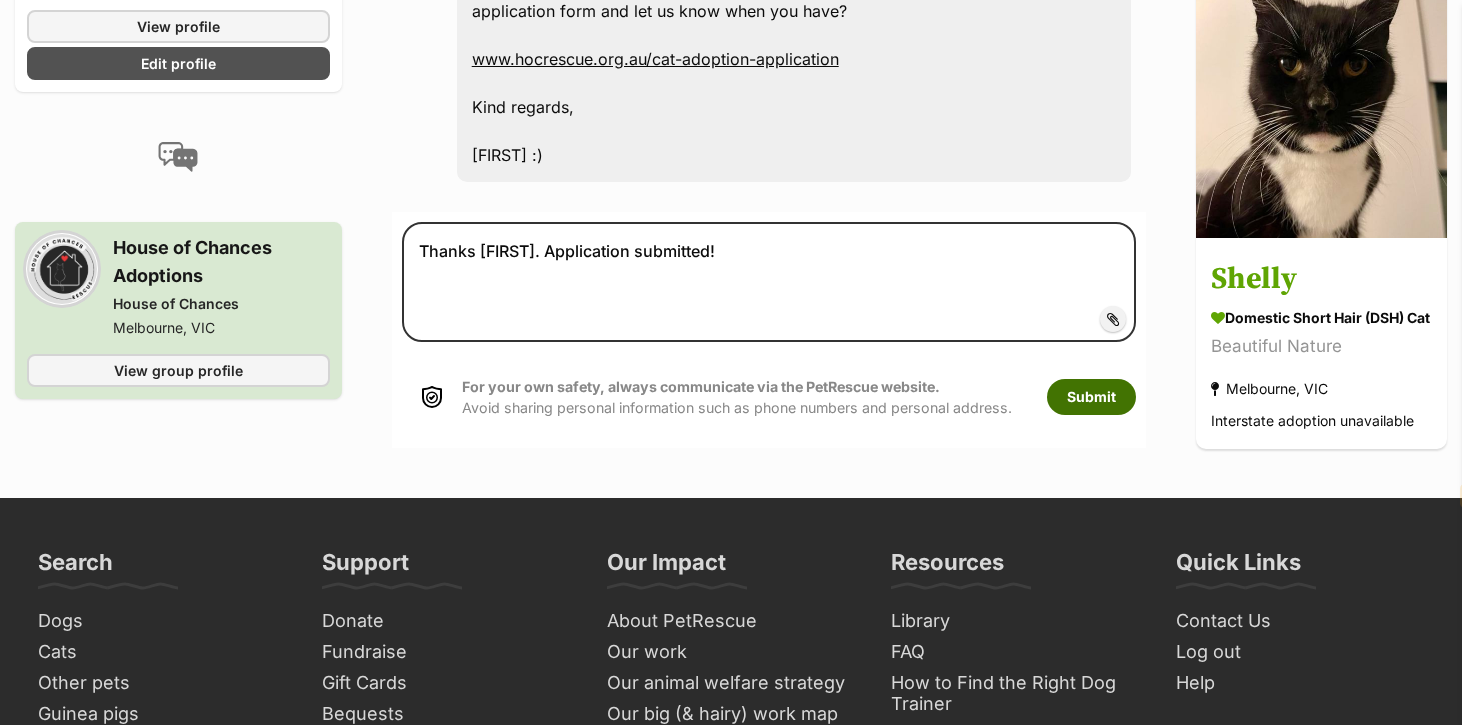 click on "Submit" at bounding box center [1091, 397] 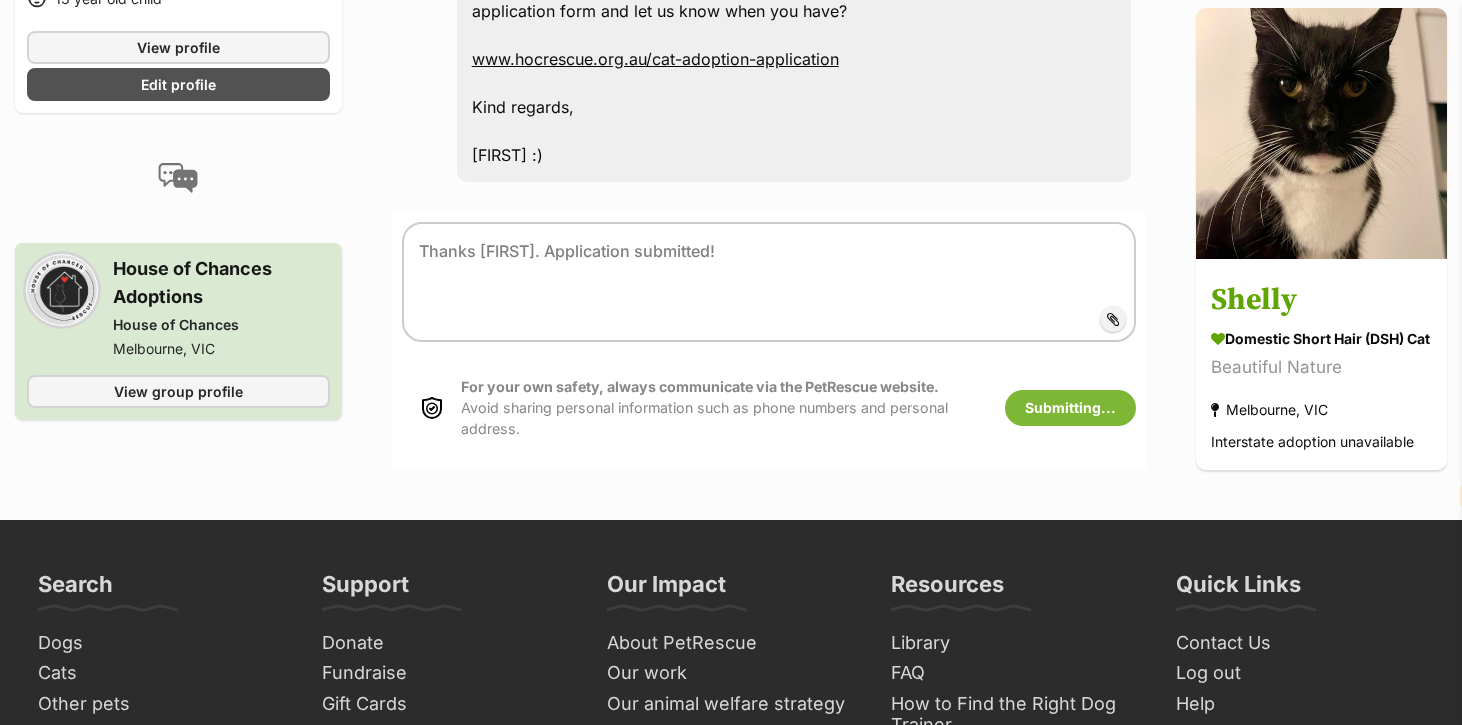 scroll, scrollTop: 1153, scrollLeft: 0, axis: vertical 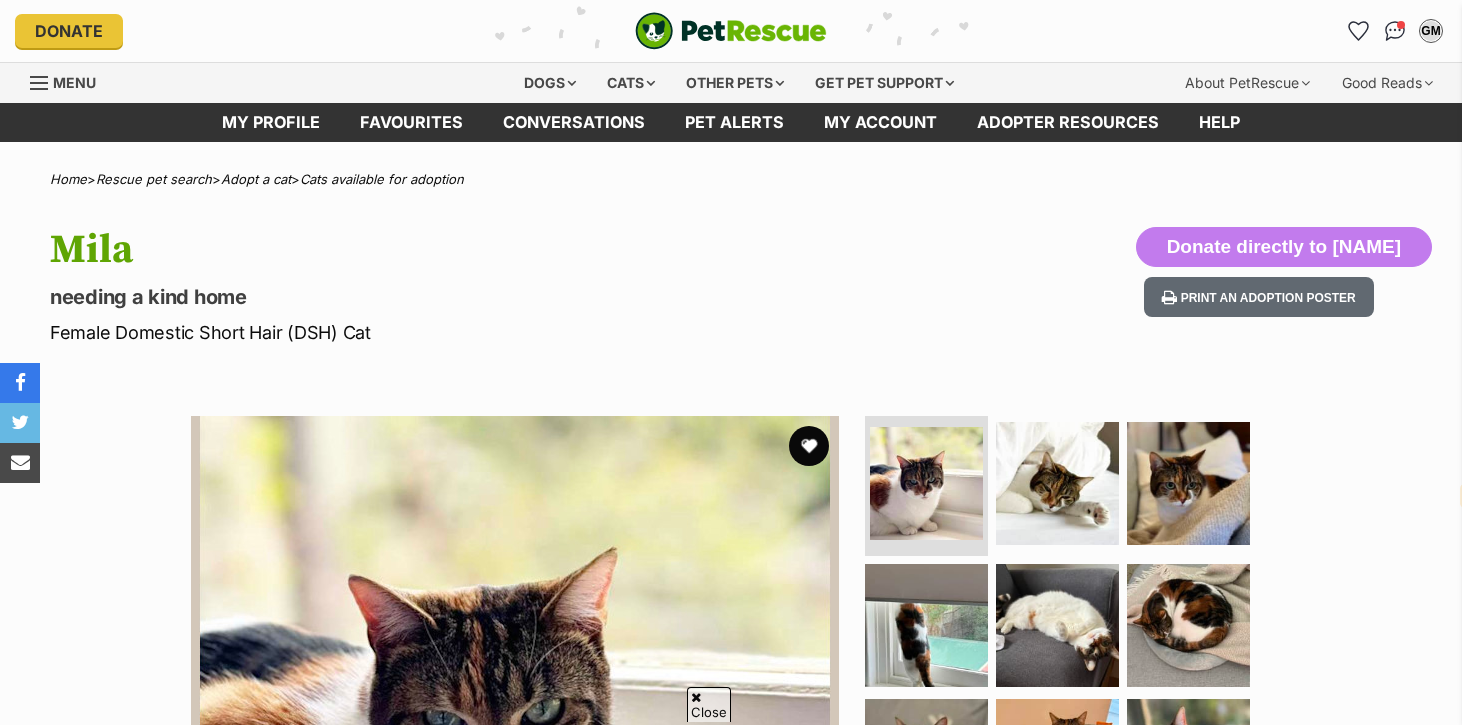 select on "en" 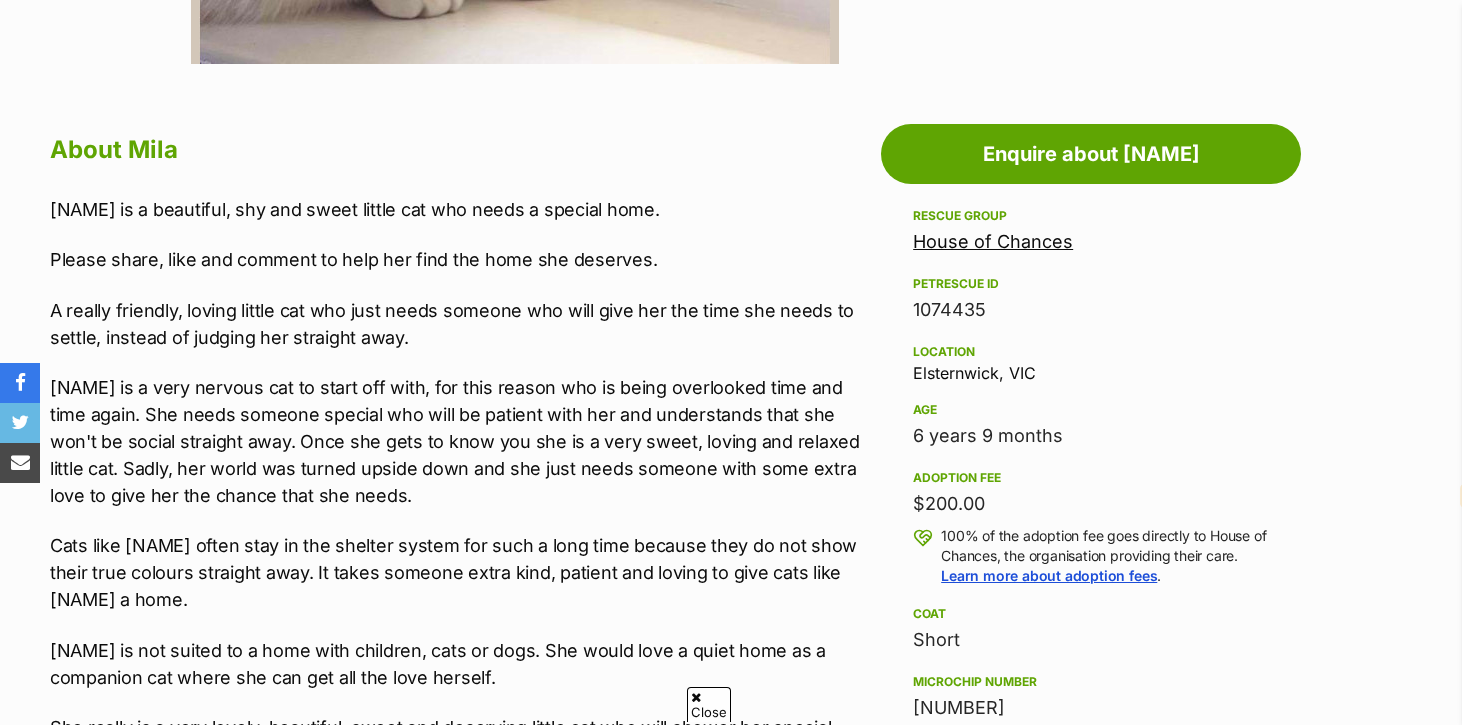 scroll, scrollTop: 0, scrollLeft: 0, axis: both 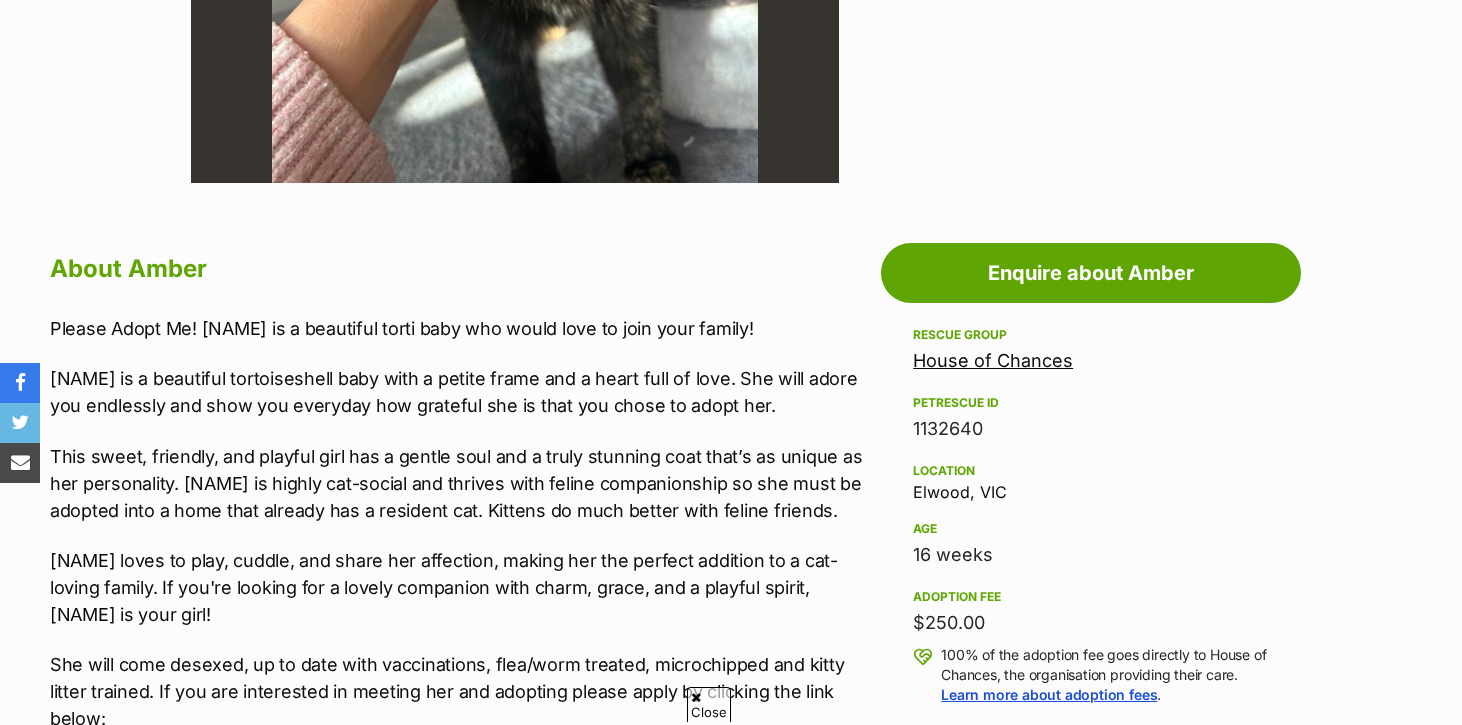 select on "en" 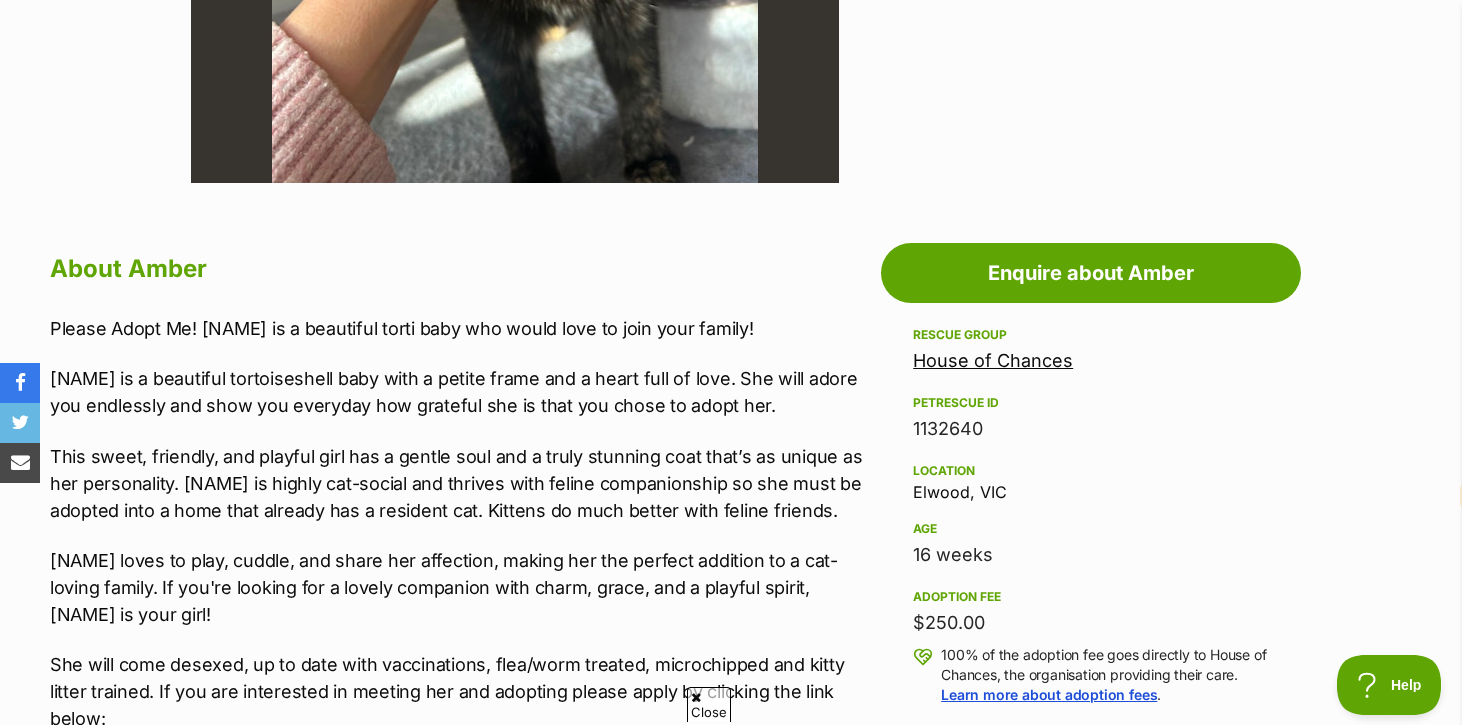 scroll, scrollTop: 1040, scrollLeft: 0, axis: vertical 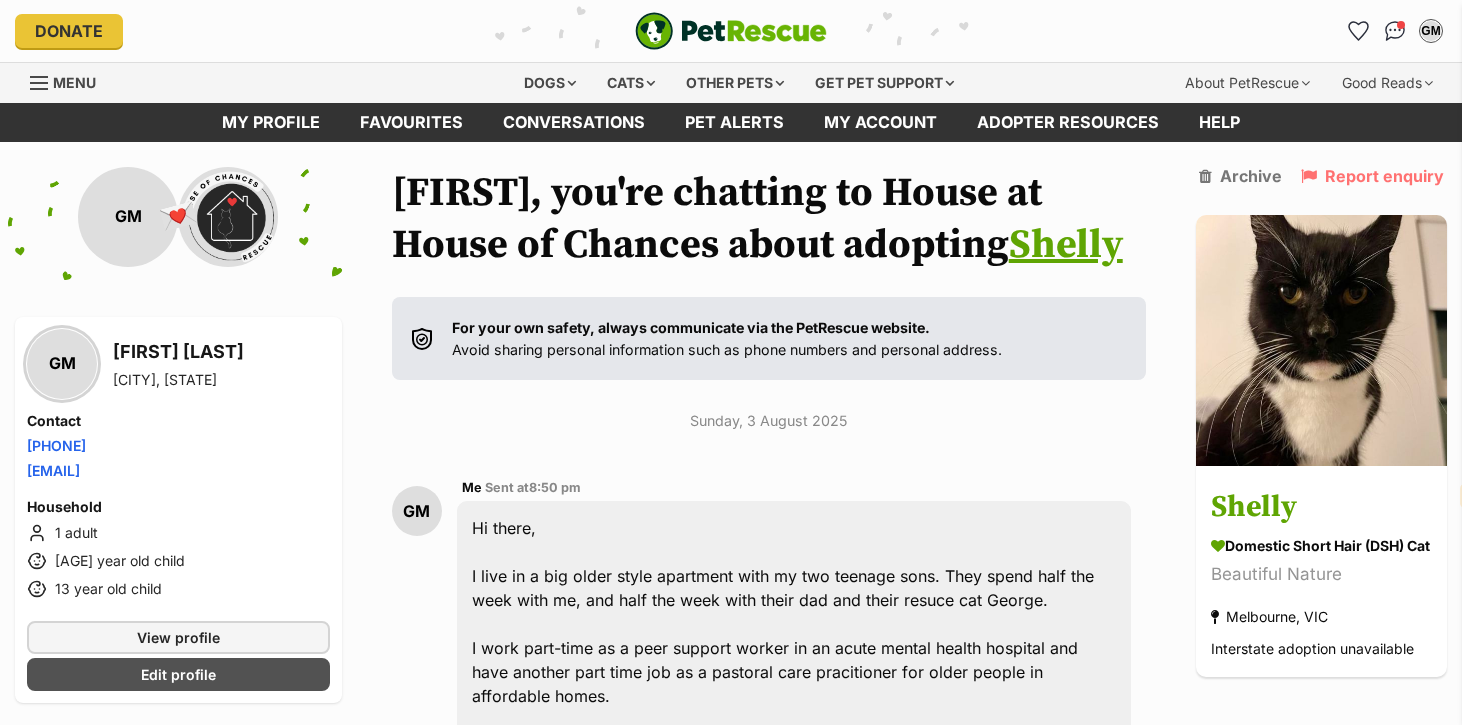 select on "en" 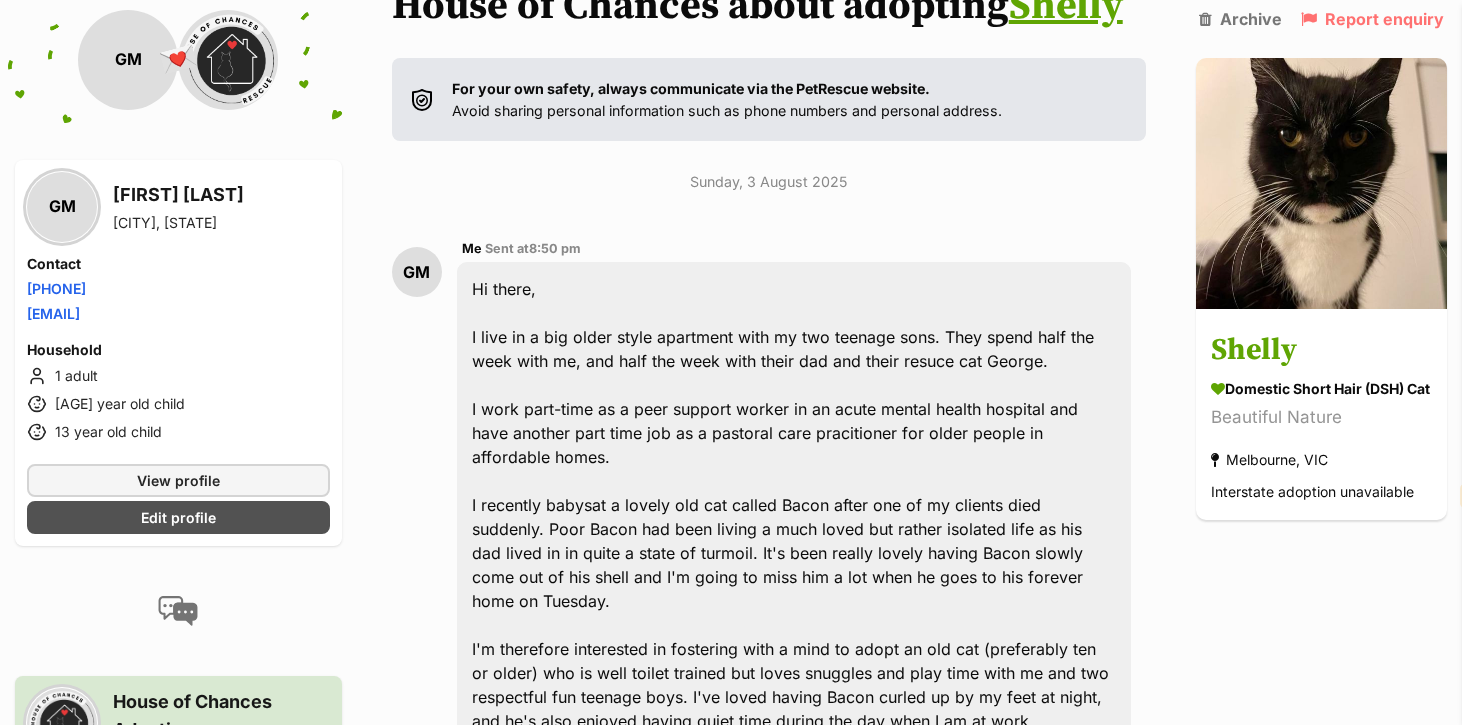 scroll, scrollTop: 0, scrollLeft: 0, axis: both 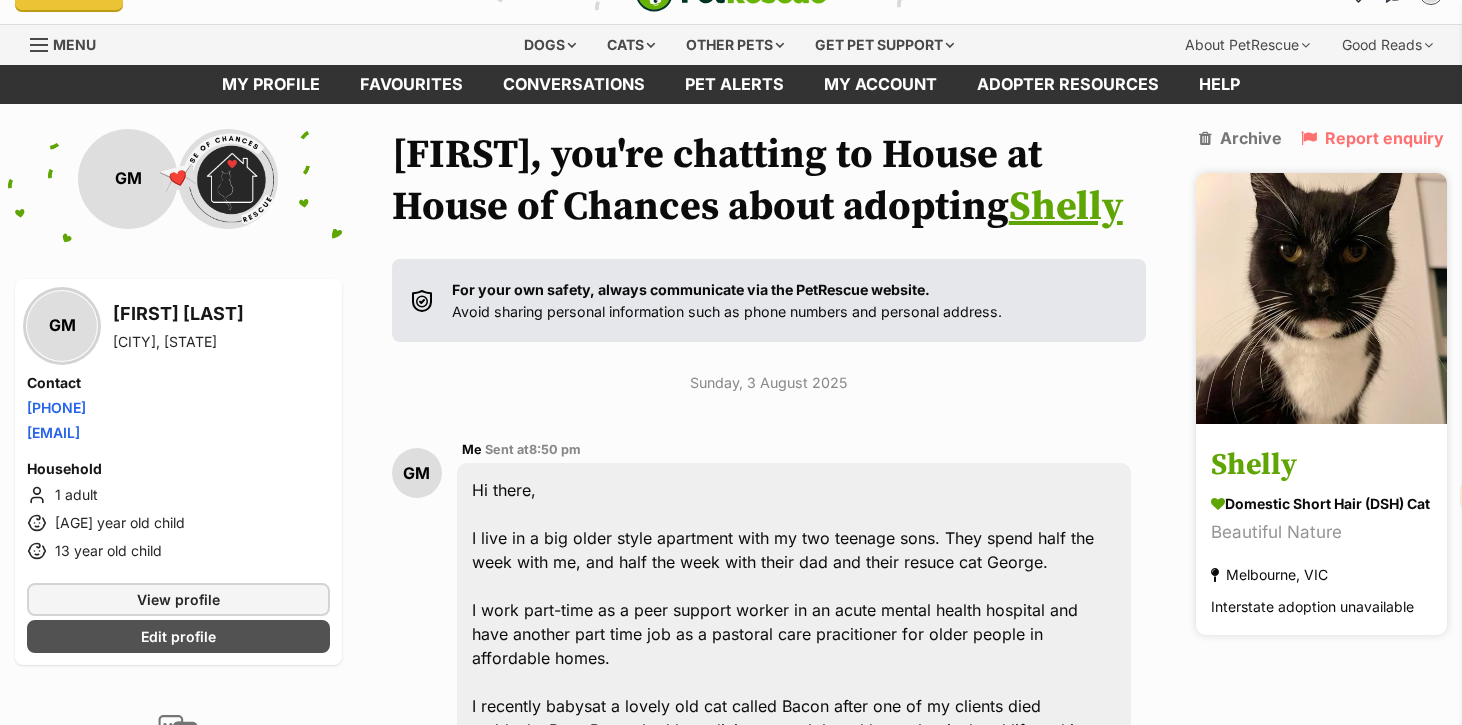 click on "Shelly" at bounding box center [1321, 465] 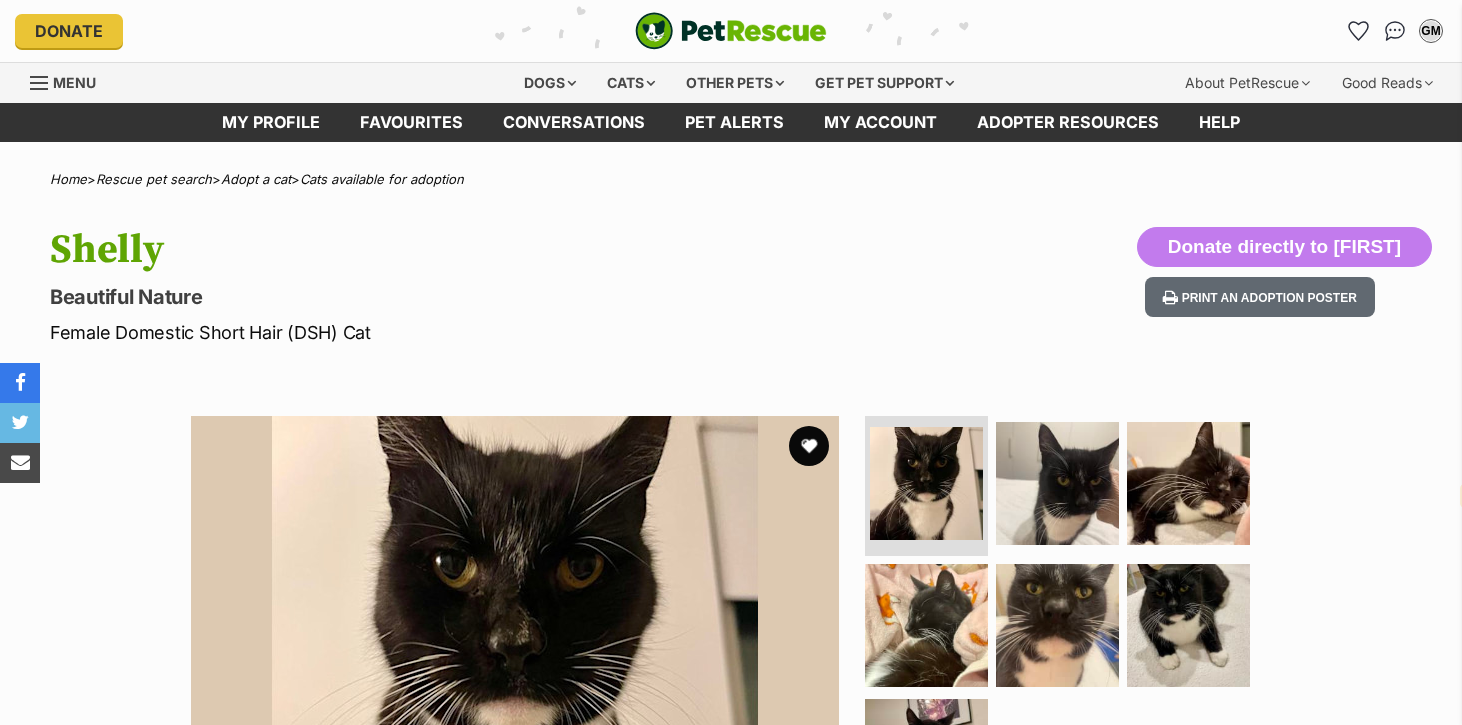 select on "en" 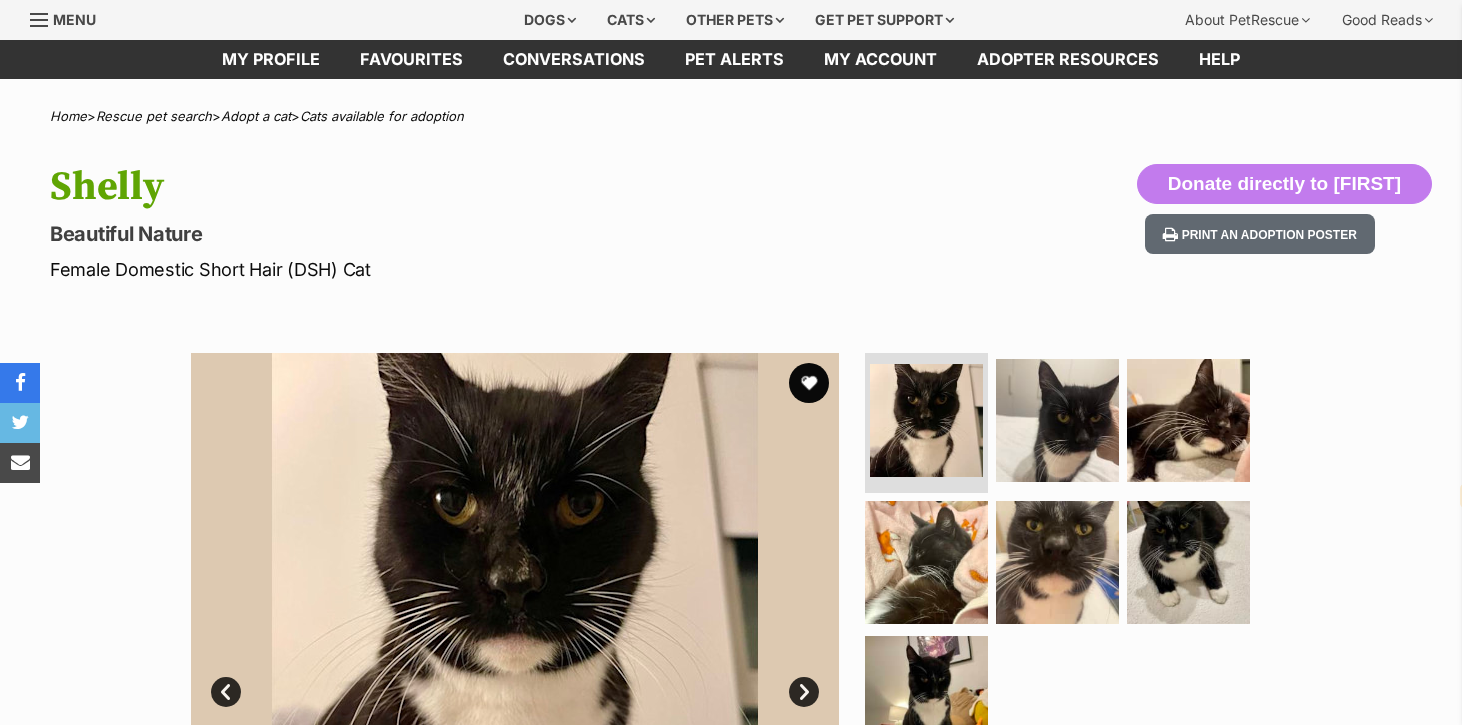 scroll, scrollTop: 0, scrollLeft: 0, axis: both 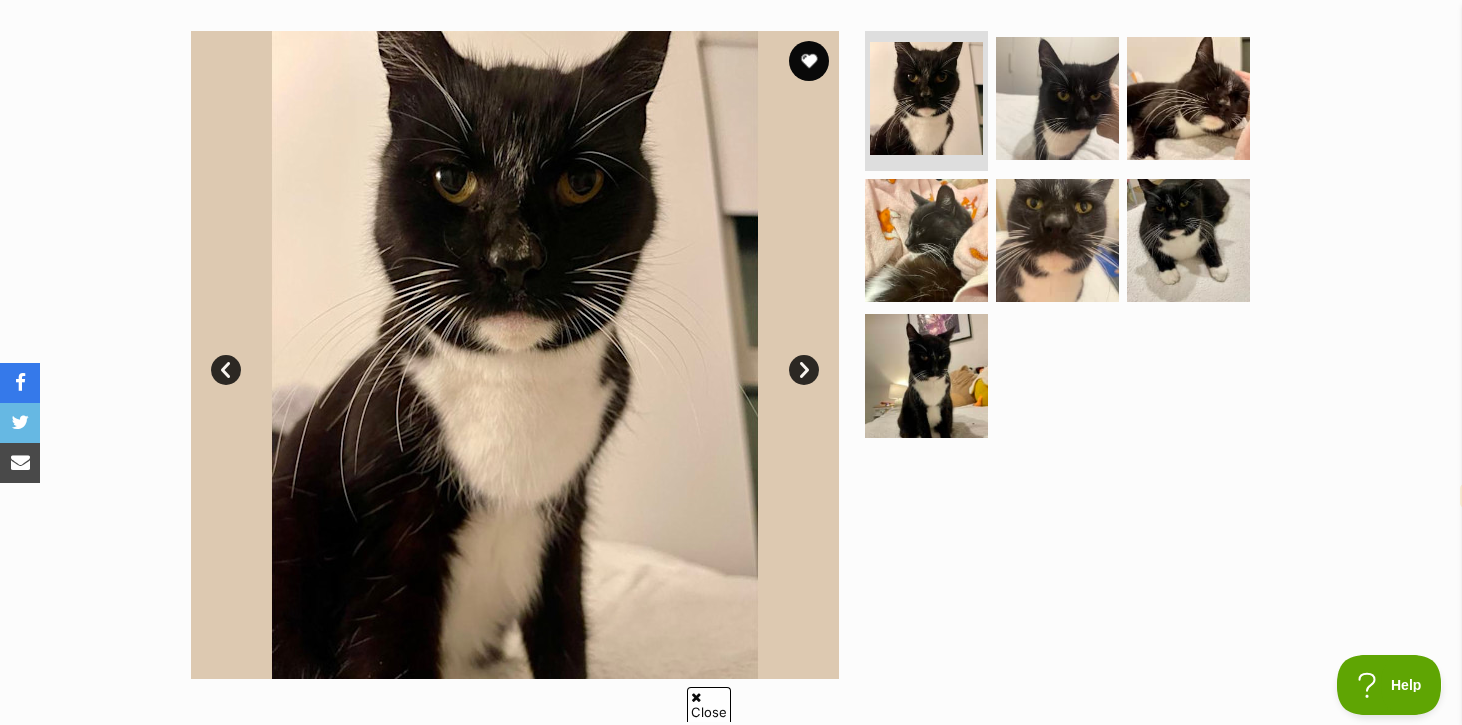 click at bounding box center [515, 355] 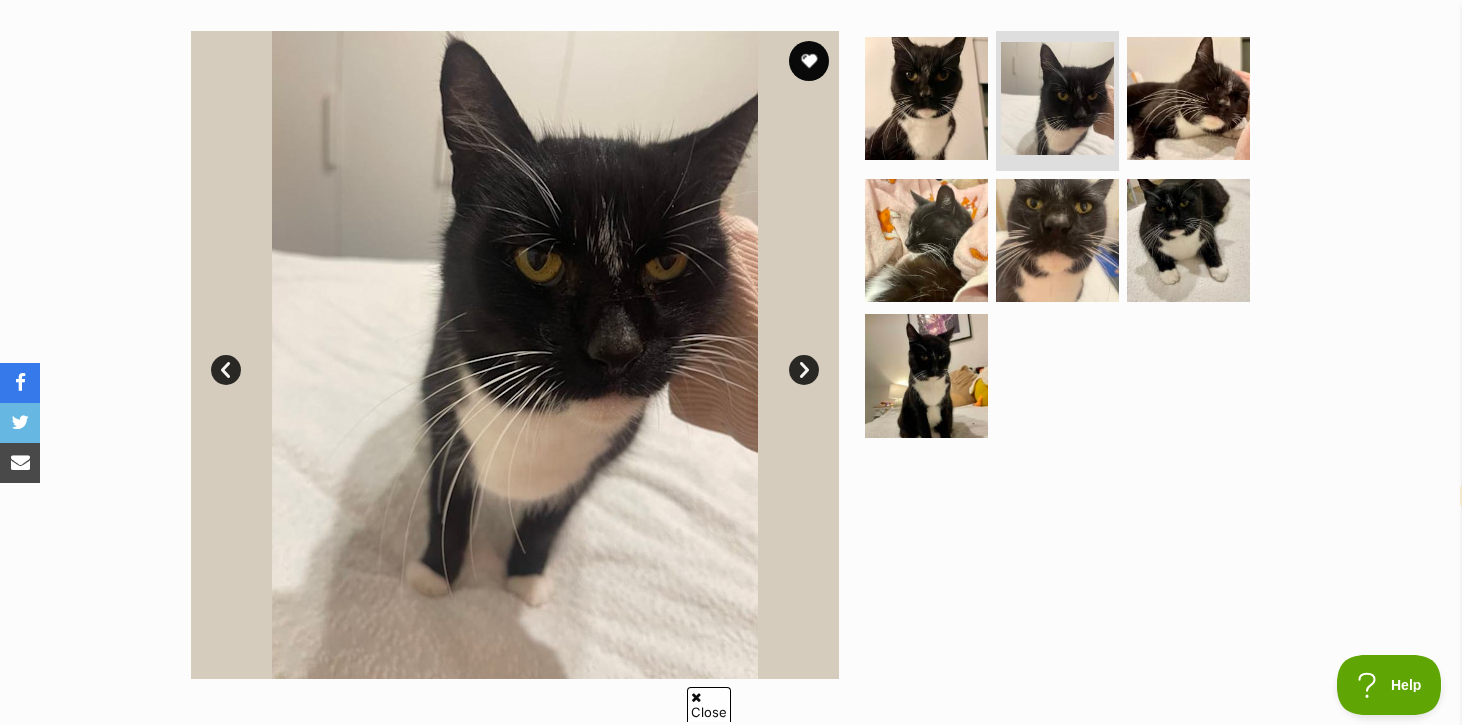 click on "Next" at bounding box center [804, 370] 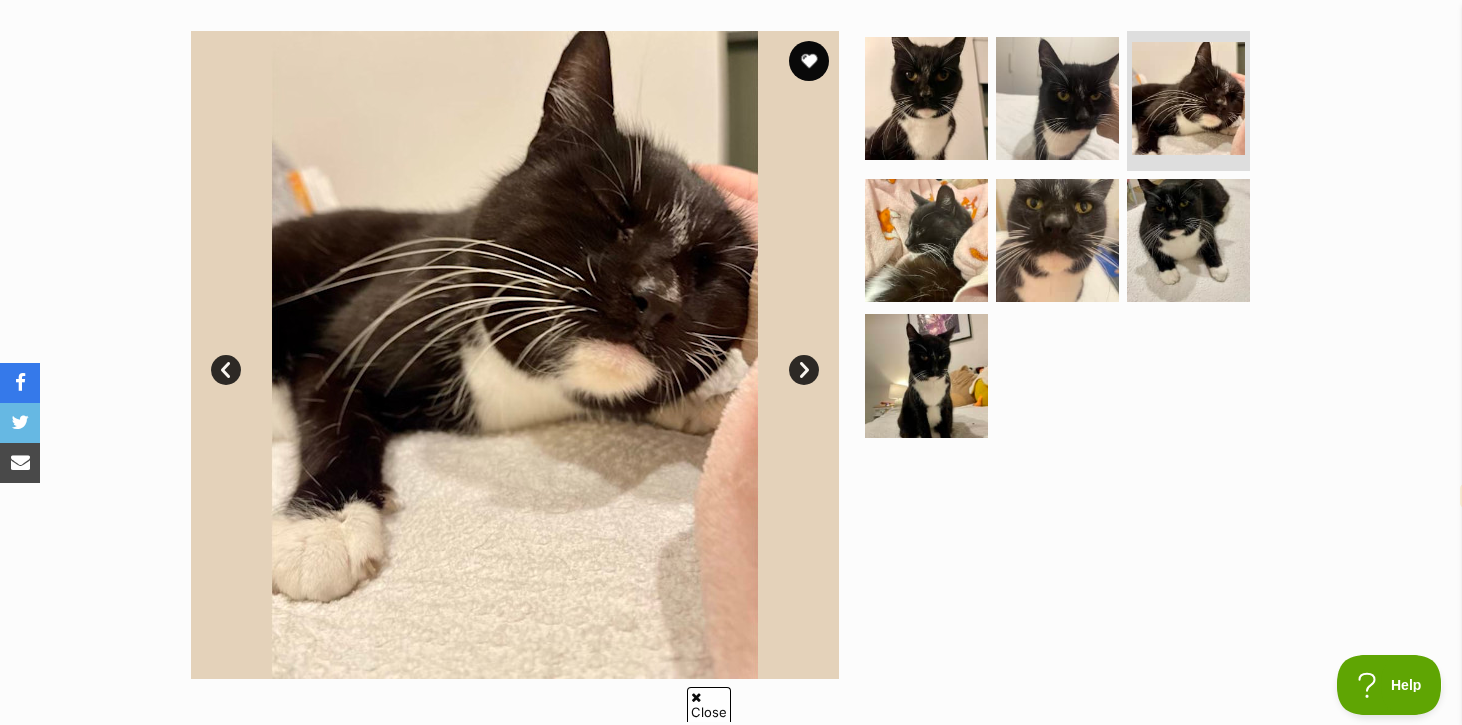 click on "Next" at bounding box center (804, 370) 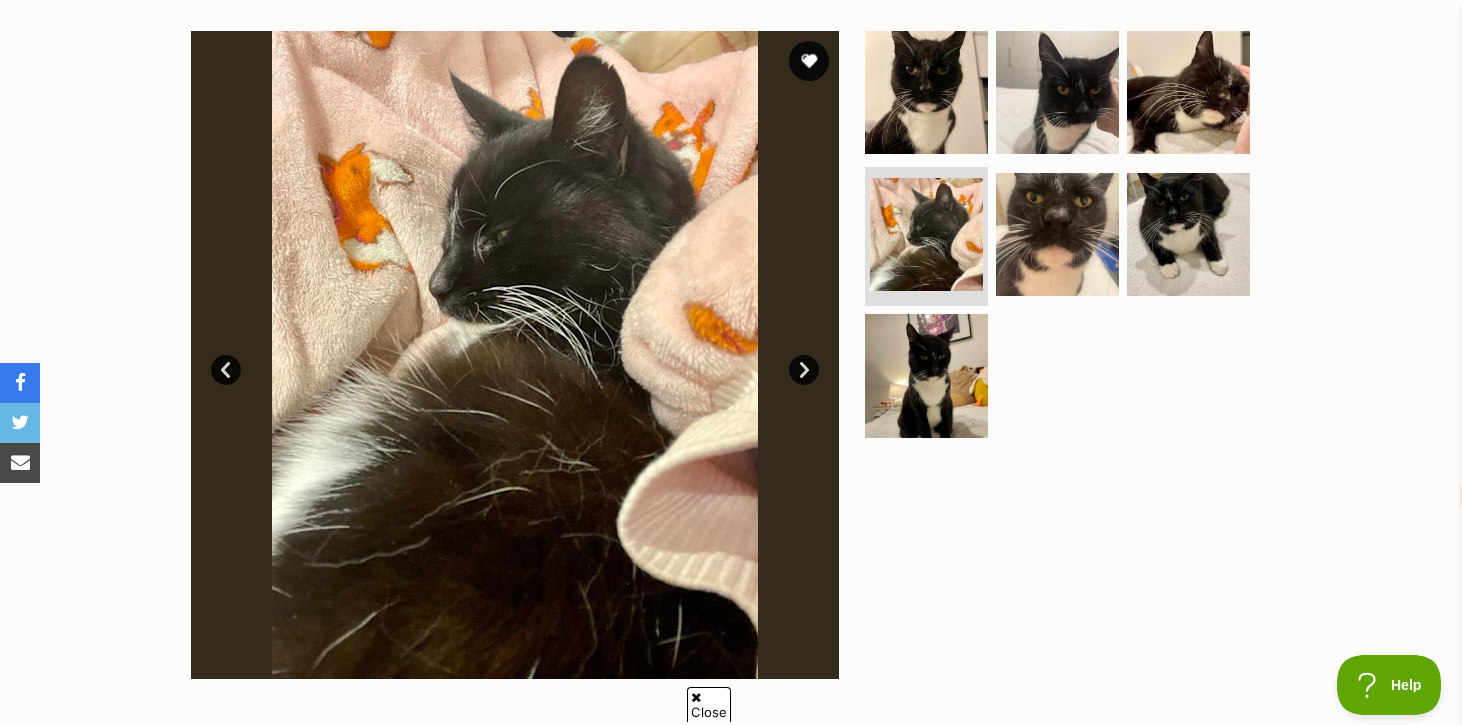 click on "Next" at bounding box center (804, 370) 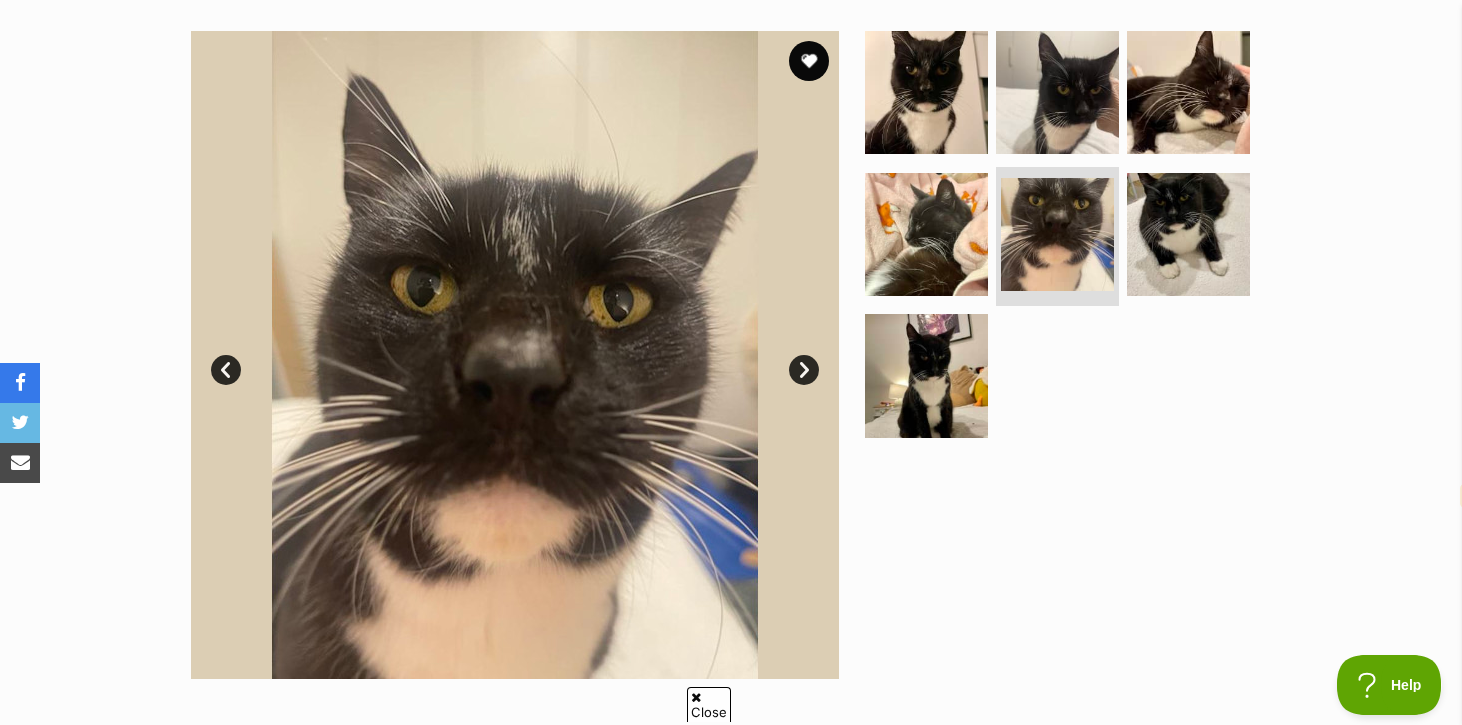 click on "Next" at bounding box center [804, 370] 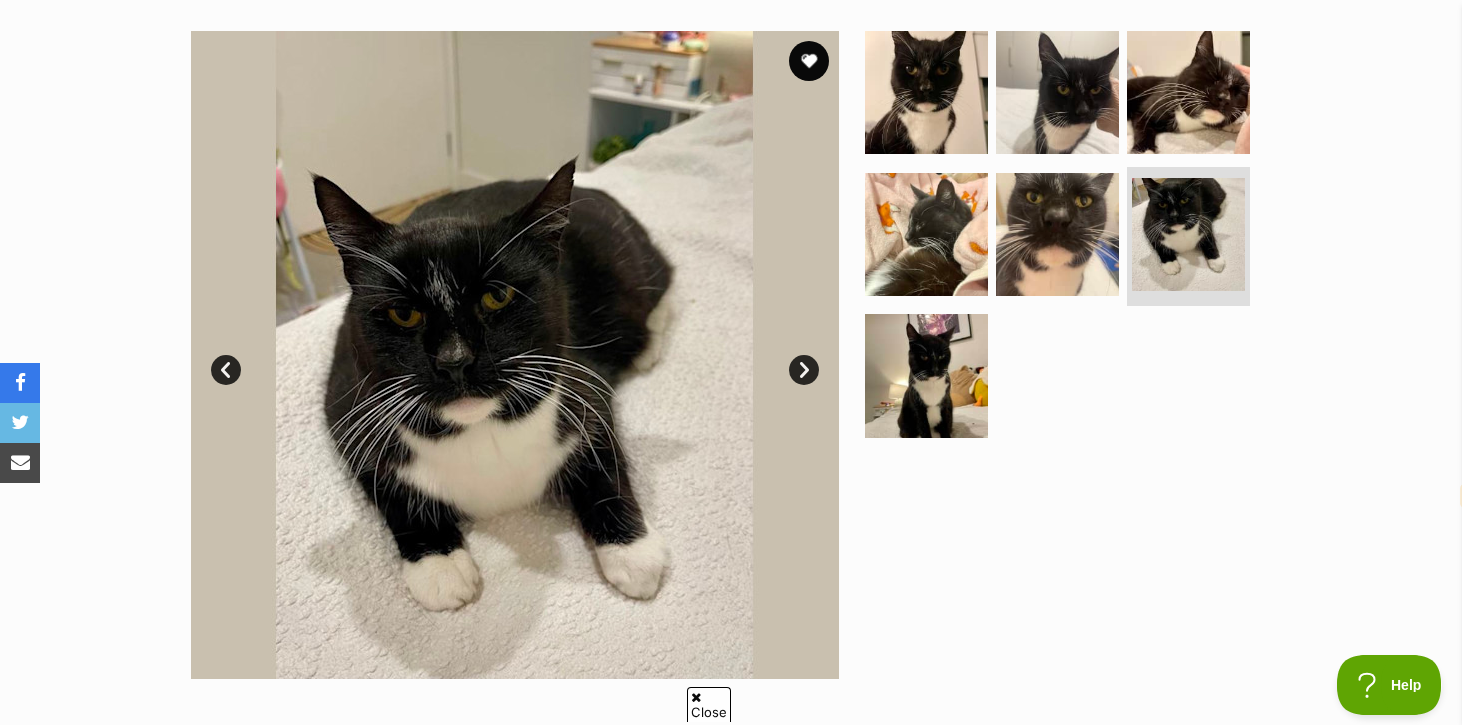 click on "Next" at bounding box center (804, 370) 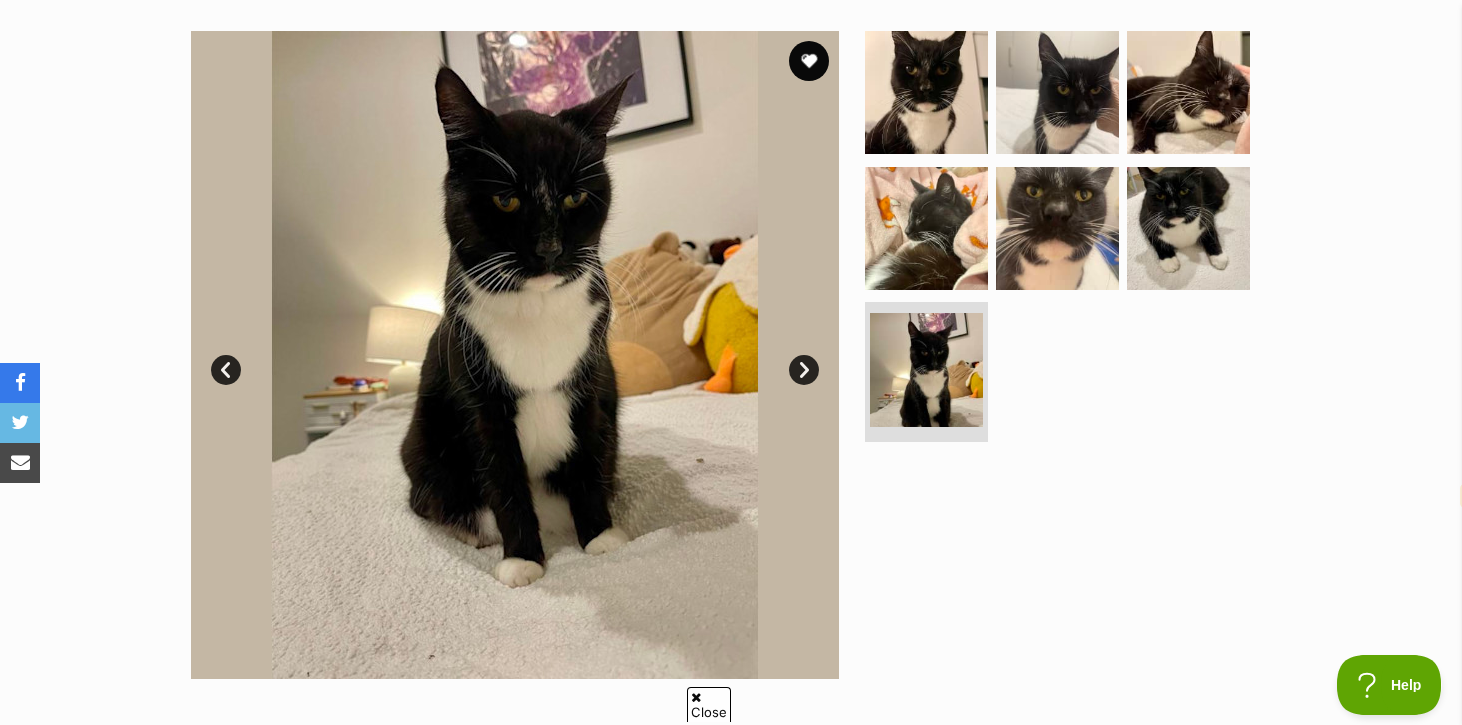 click on "Next" at bounding box center [804, 370] 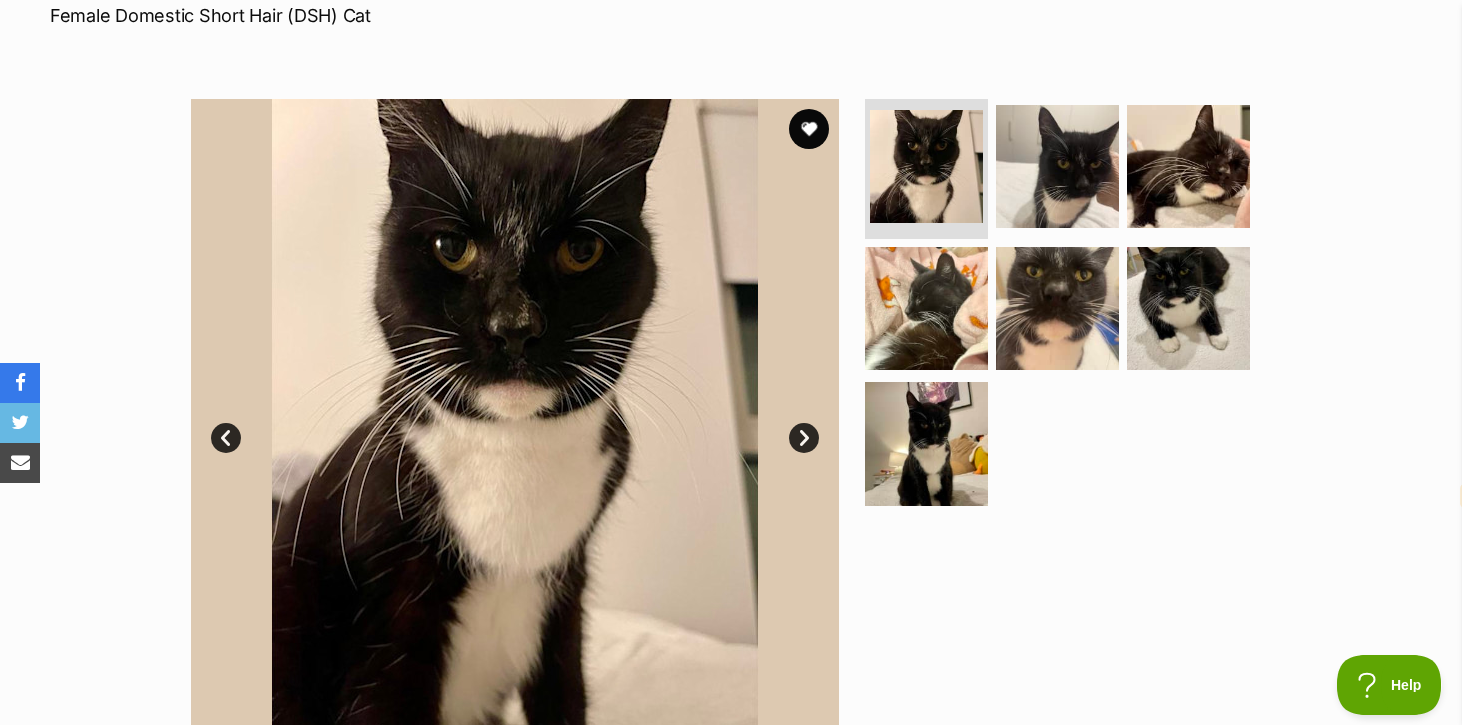scroll, scrollTop: 0, scrollLeft: 0, axis: both 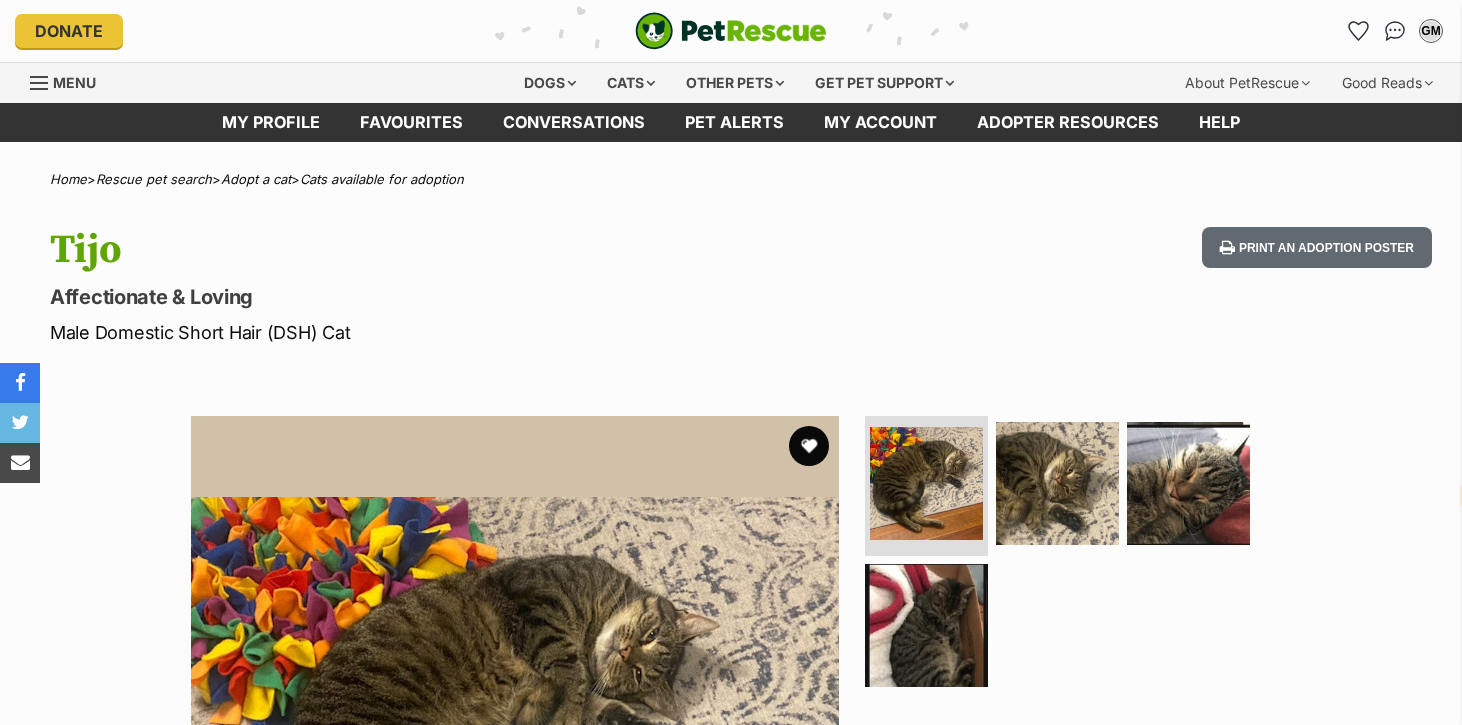 select on "en" 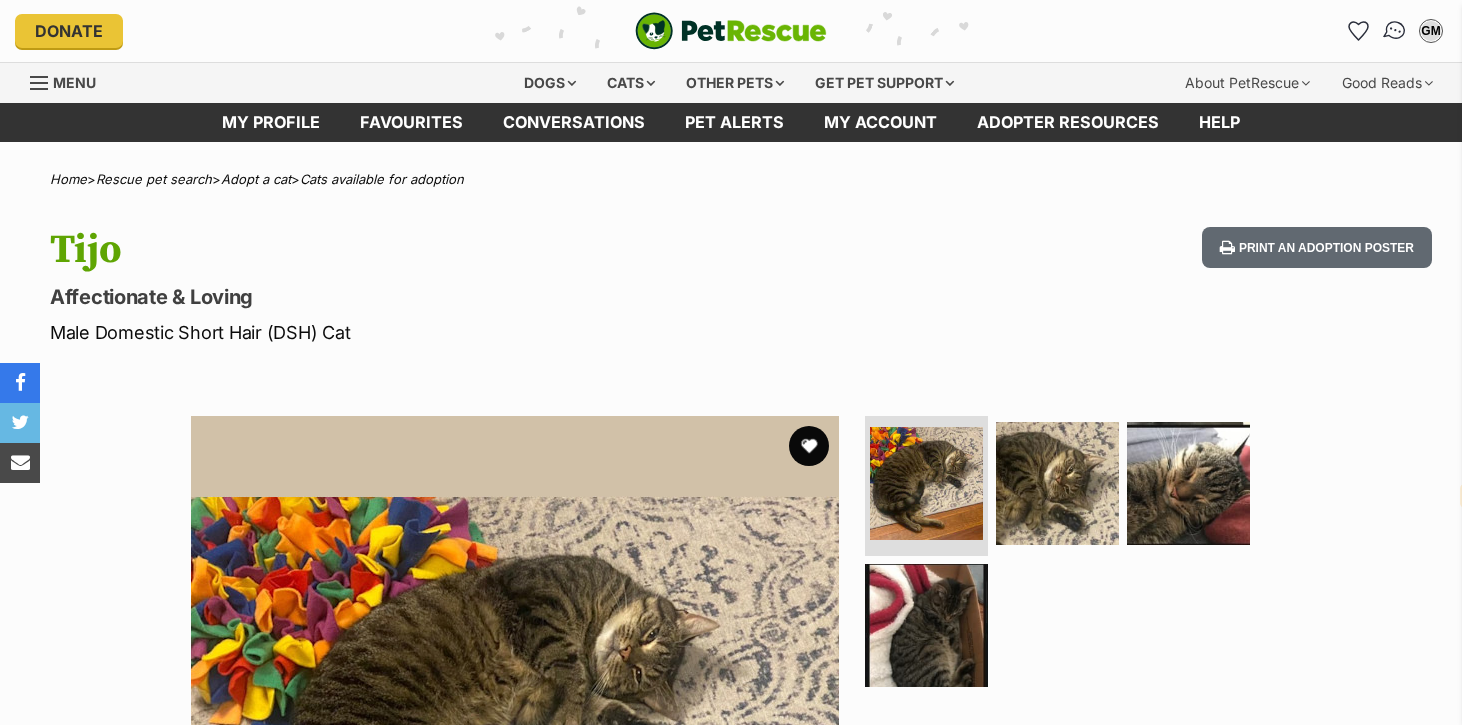 scroll, scrollTop: 0, scrollLeft: 0, axis: both 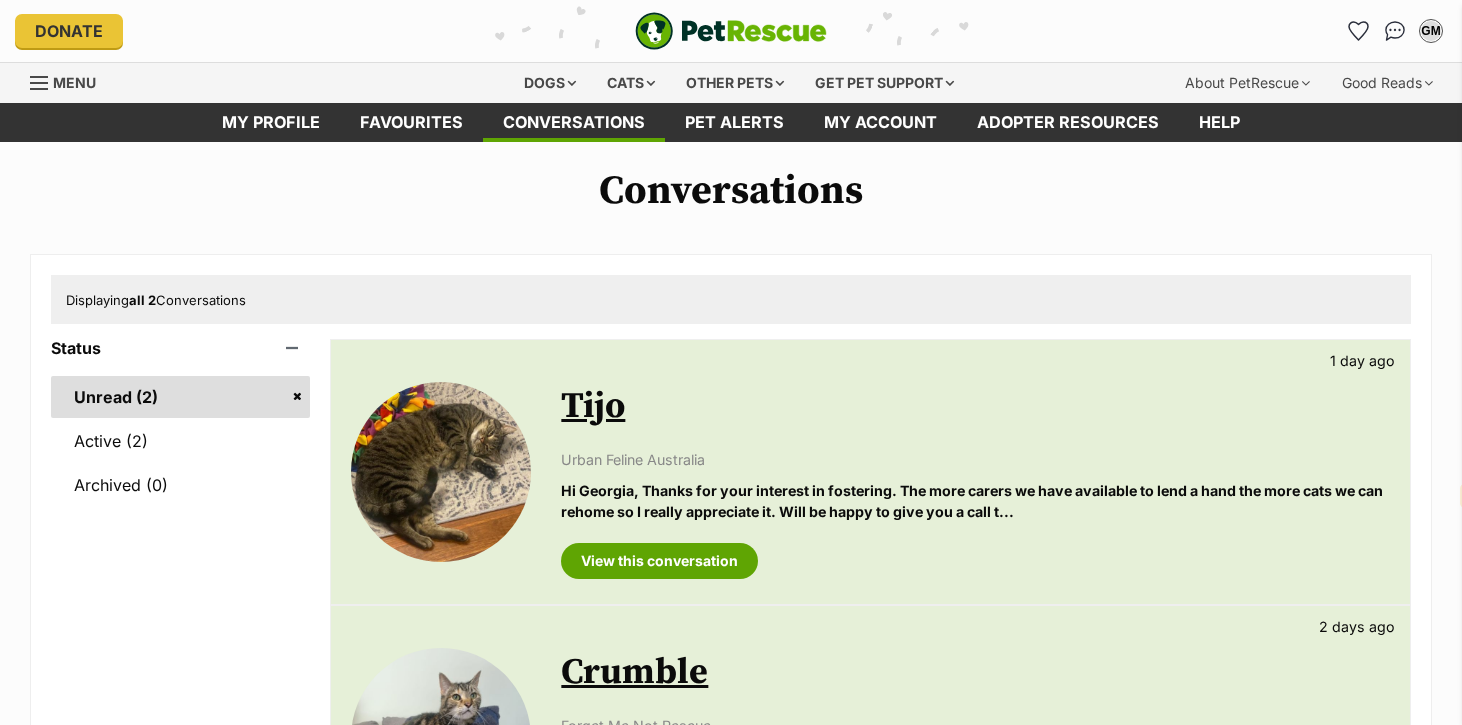 select on "en" 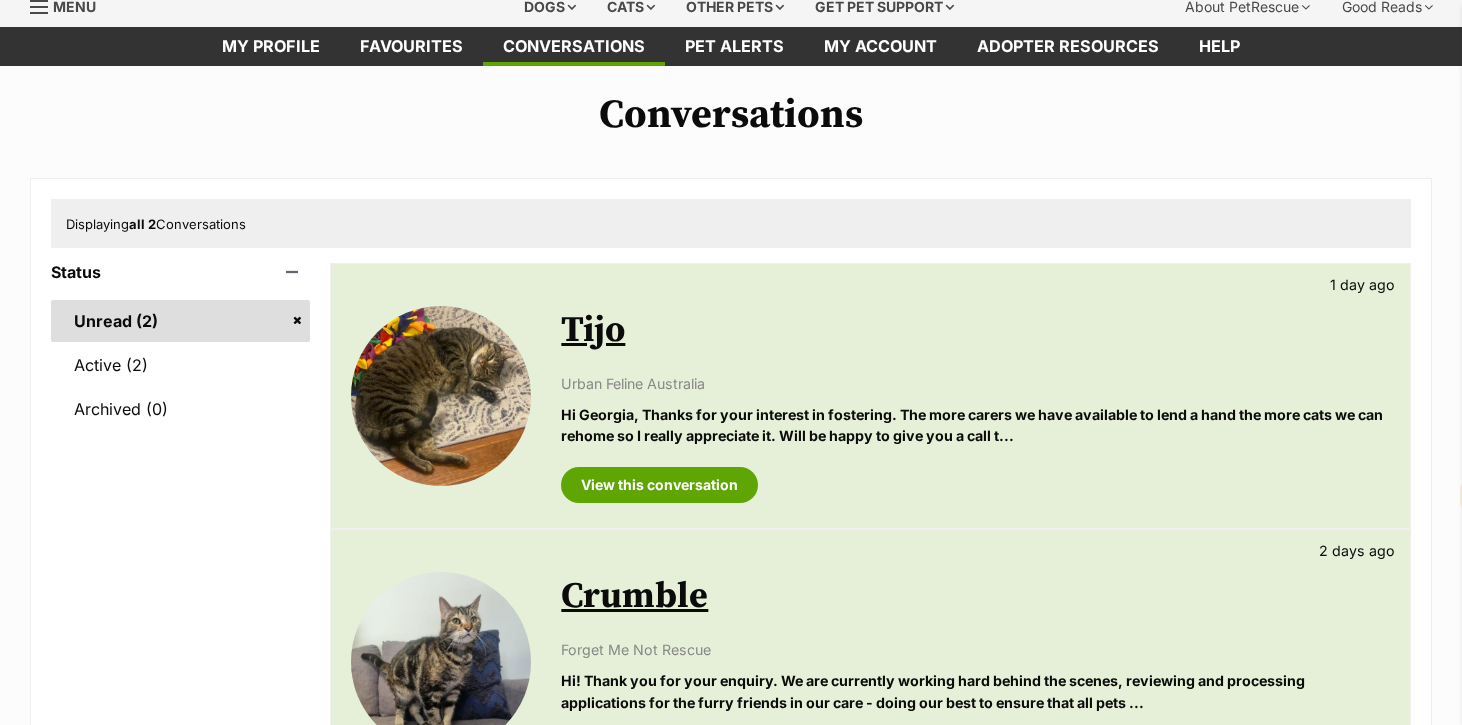 click on "Tijo" at bounding box center [593, 330] 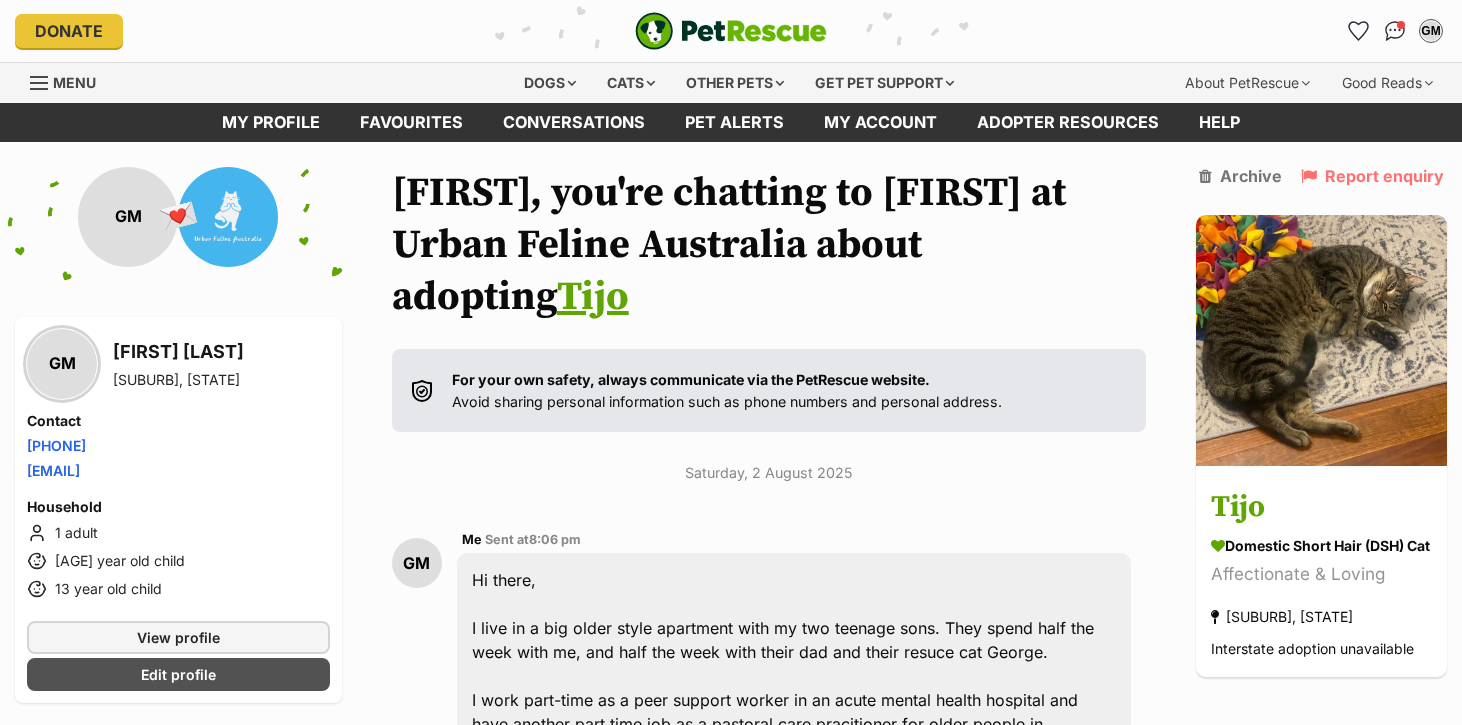 scroll, scrollTop: 0, scrollLeft: 0, axis: both 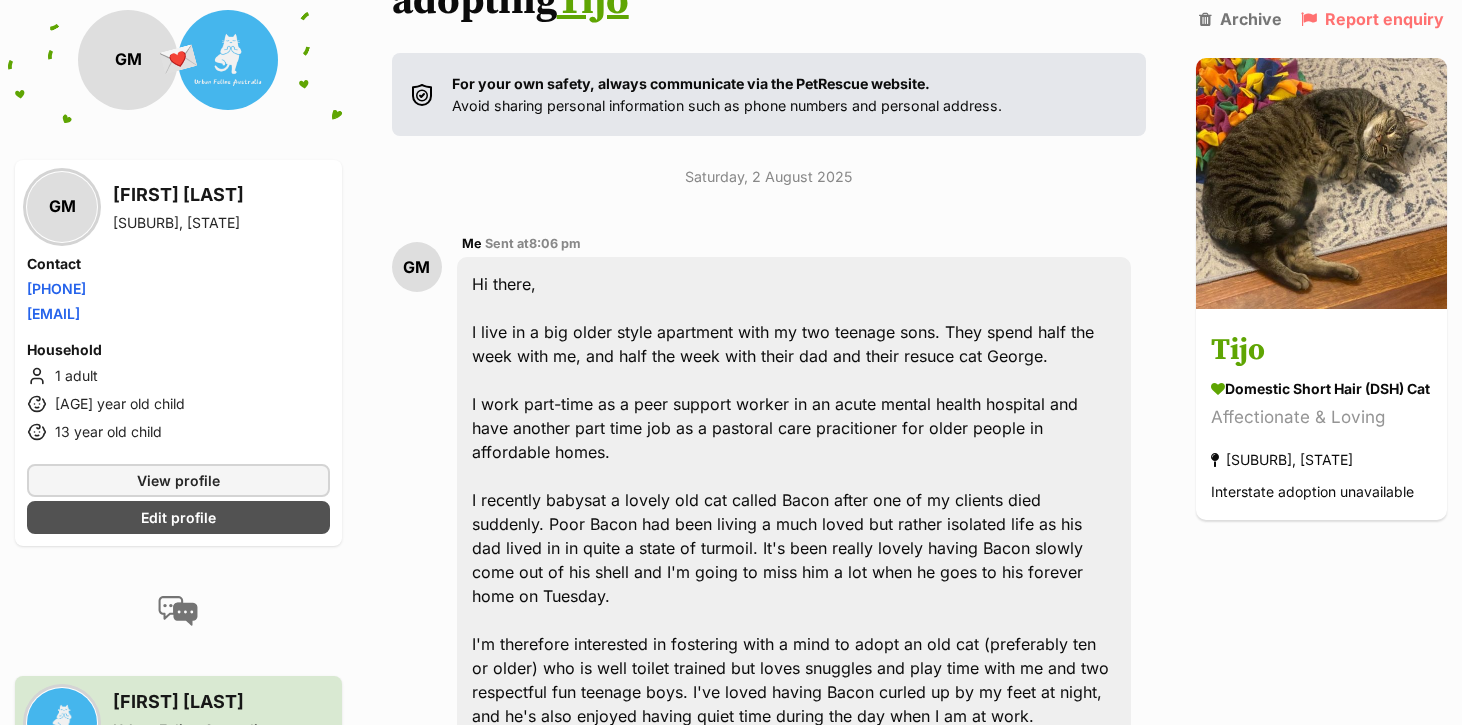 select on "en" 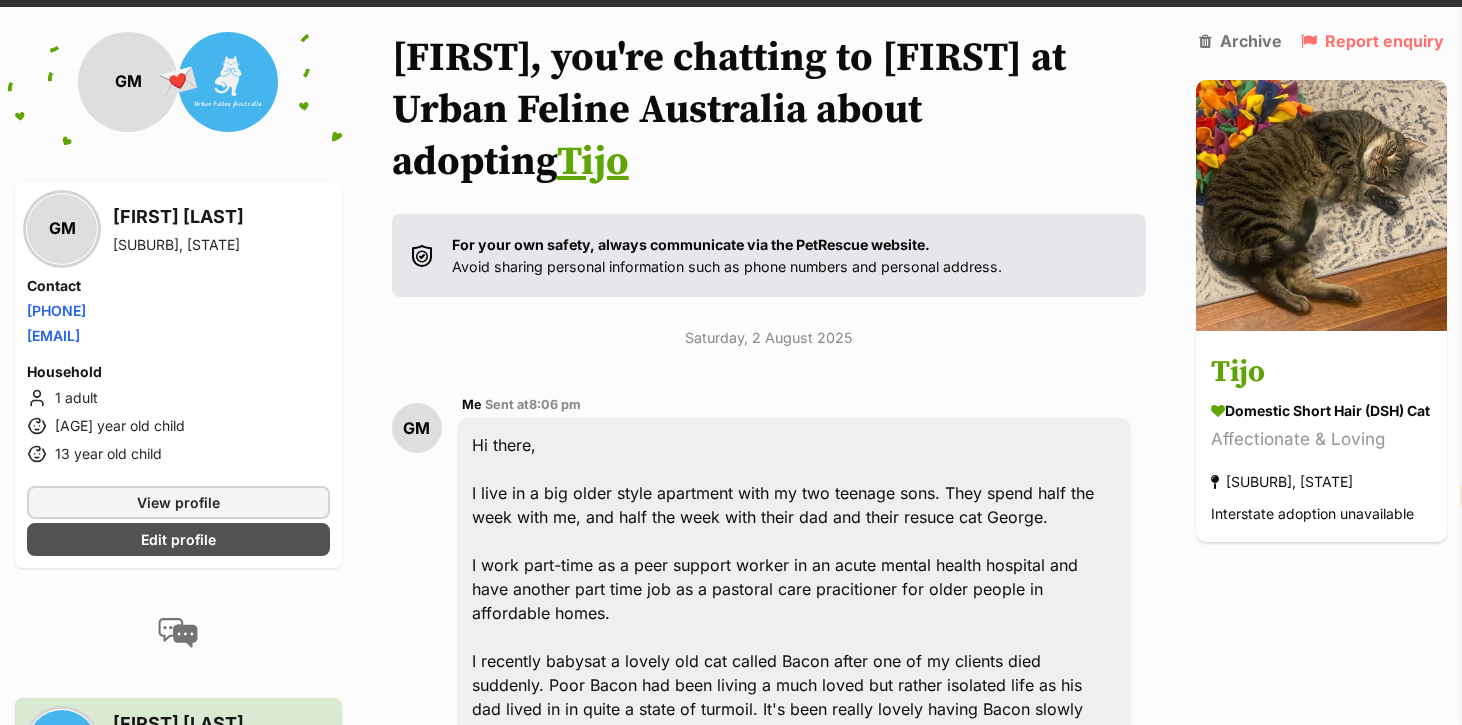 scroll, scrollTop: 141, scrollLeft: 0, axis: vertical 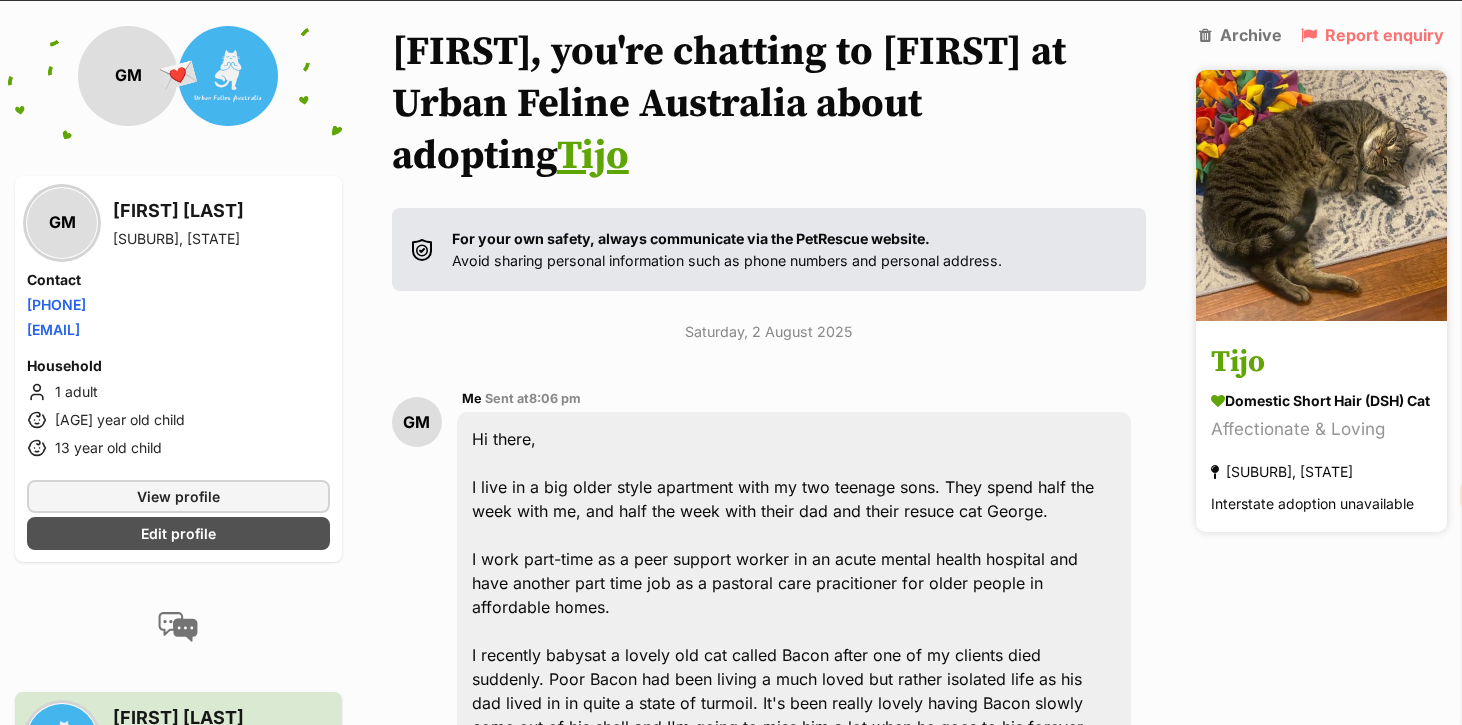 click at bounding box center [1321, 195] 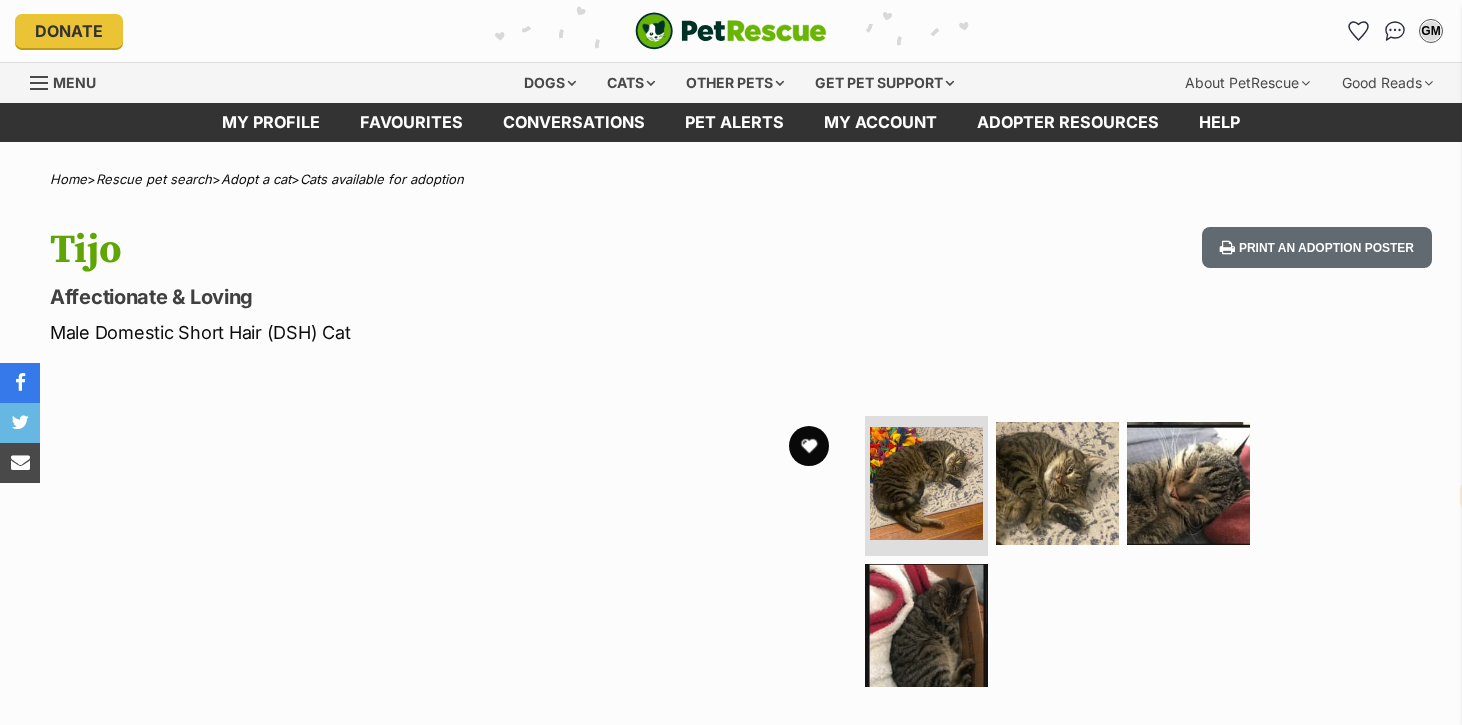 select on "en" 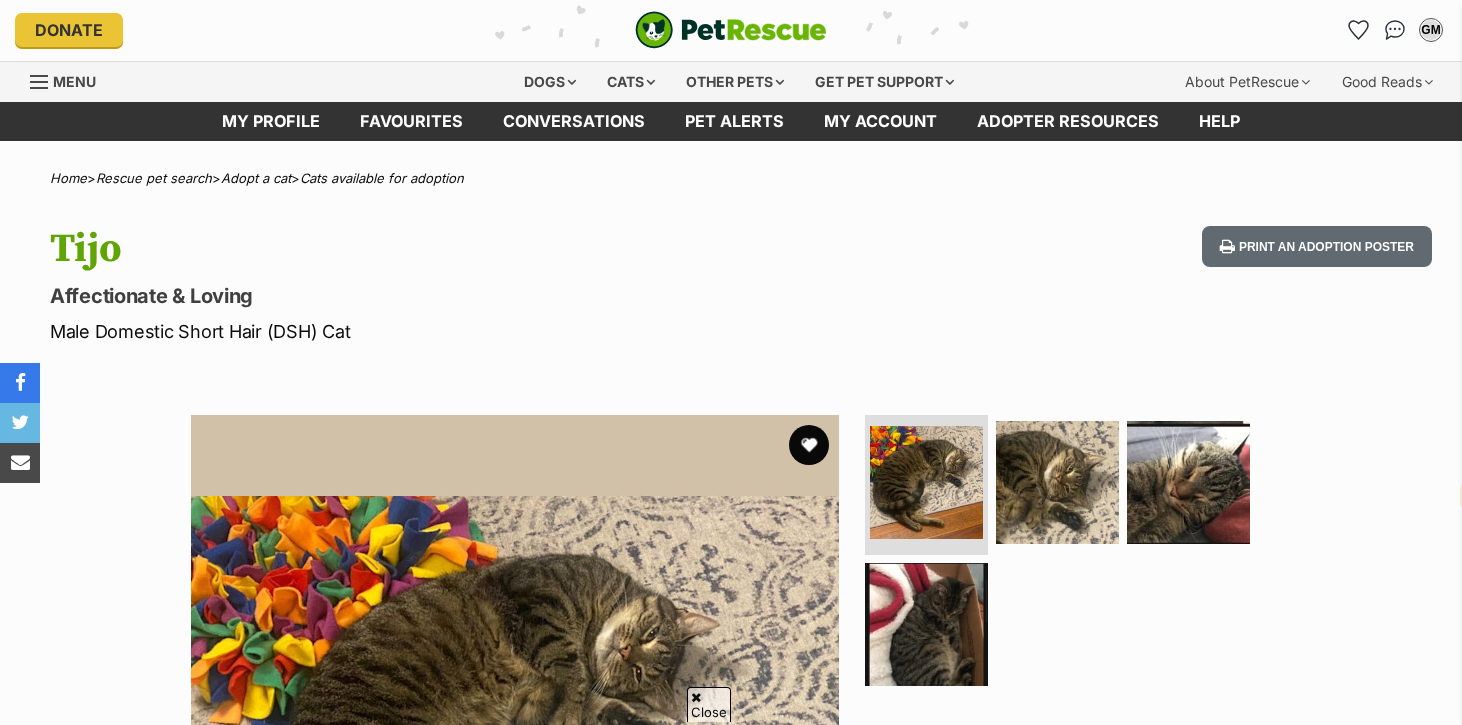 scroll, scrollTop: 231, scrollLeft: 0, axis: vertical 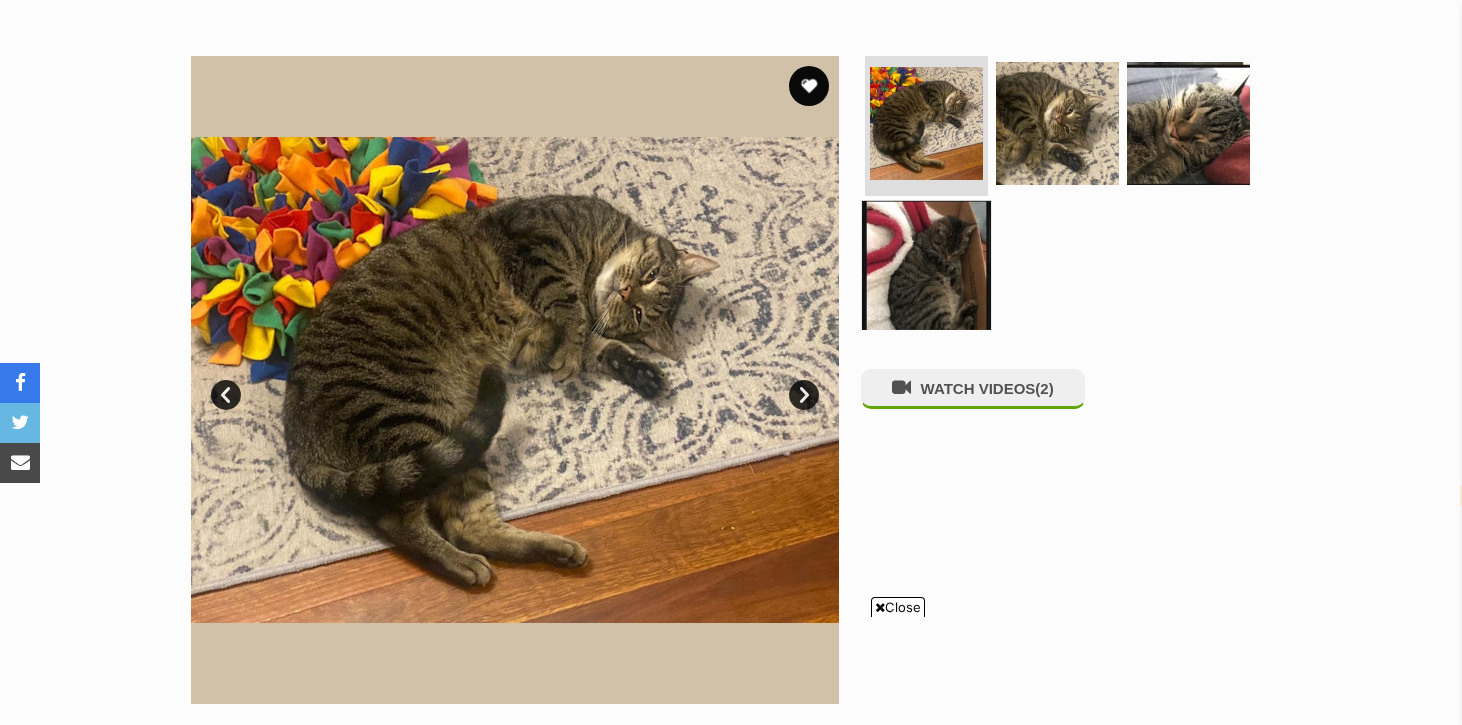 click at bounding box center [926, 264] 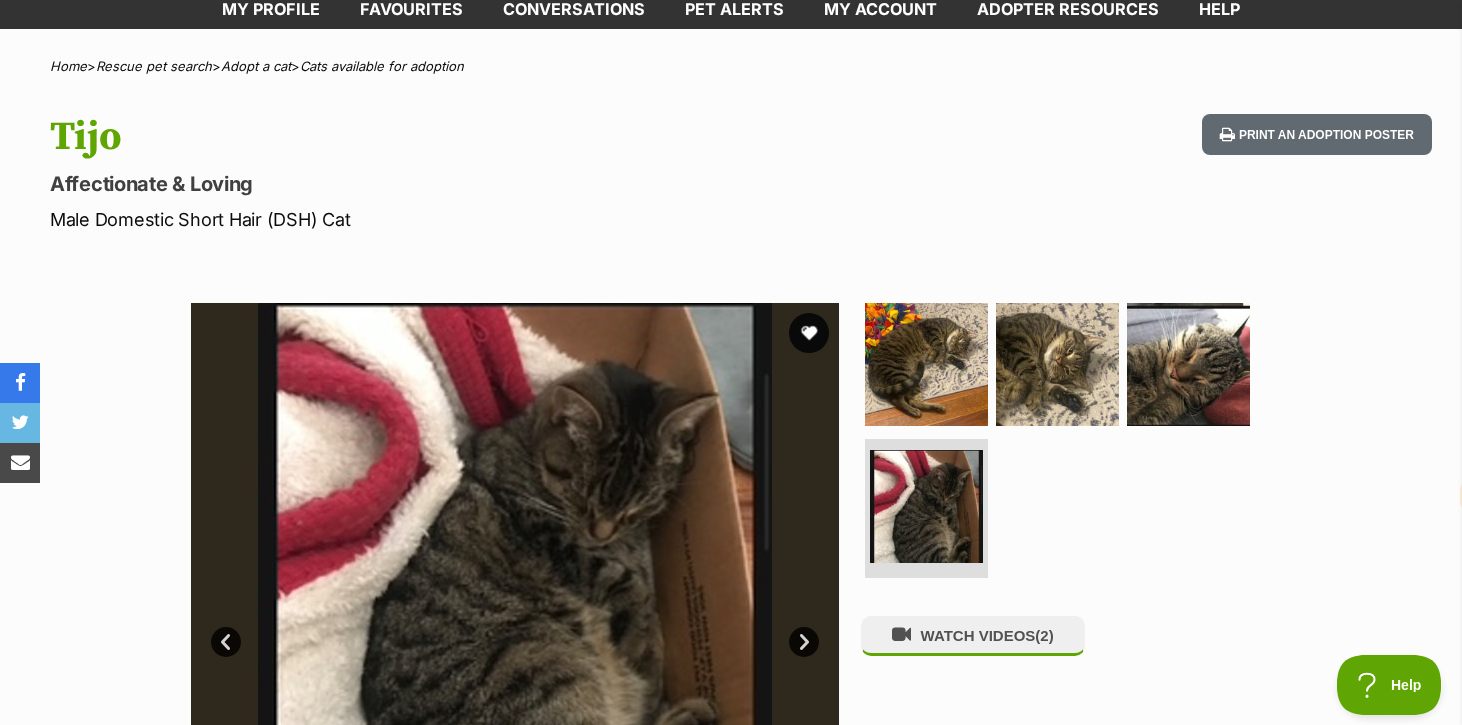 scroll, scrollTop: 0, scrollLeft: 0, axis: both 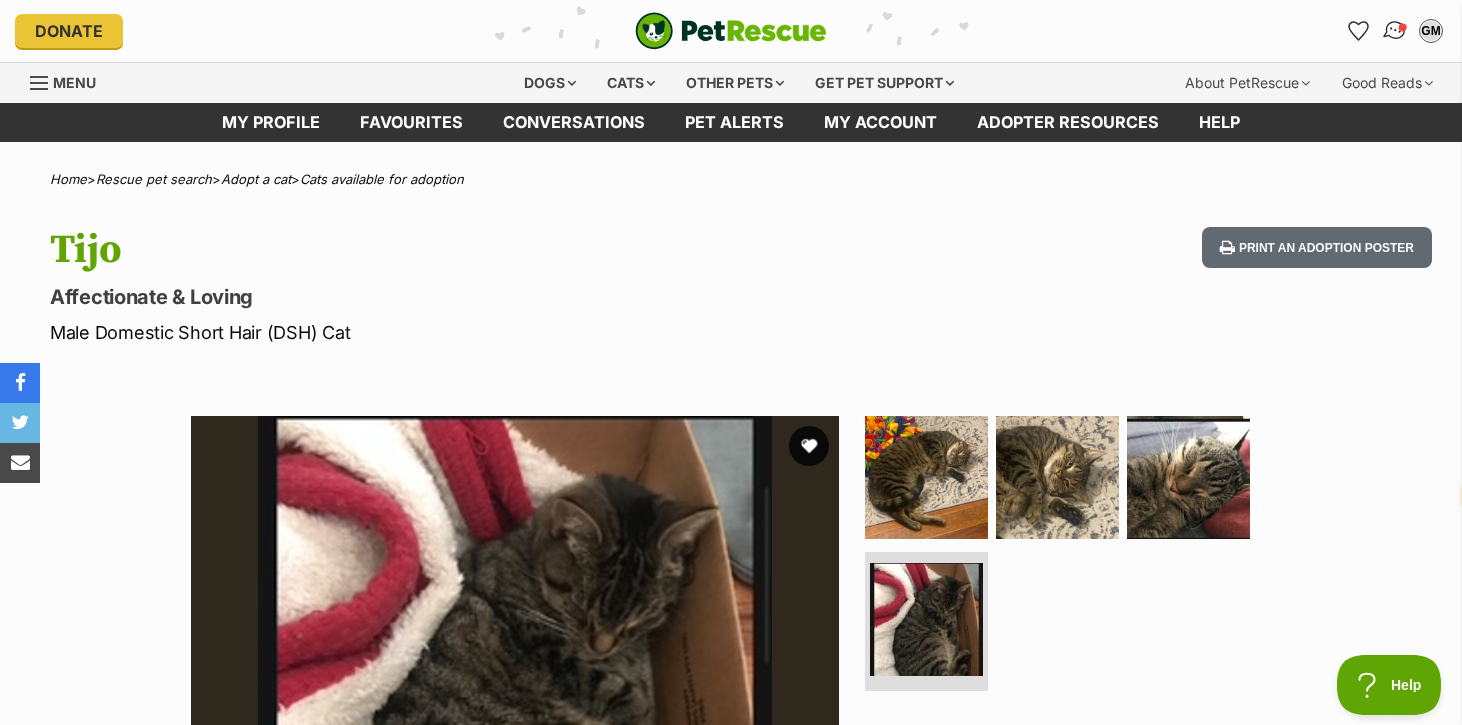 click at bounding box center (1394, 31) 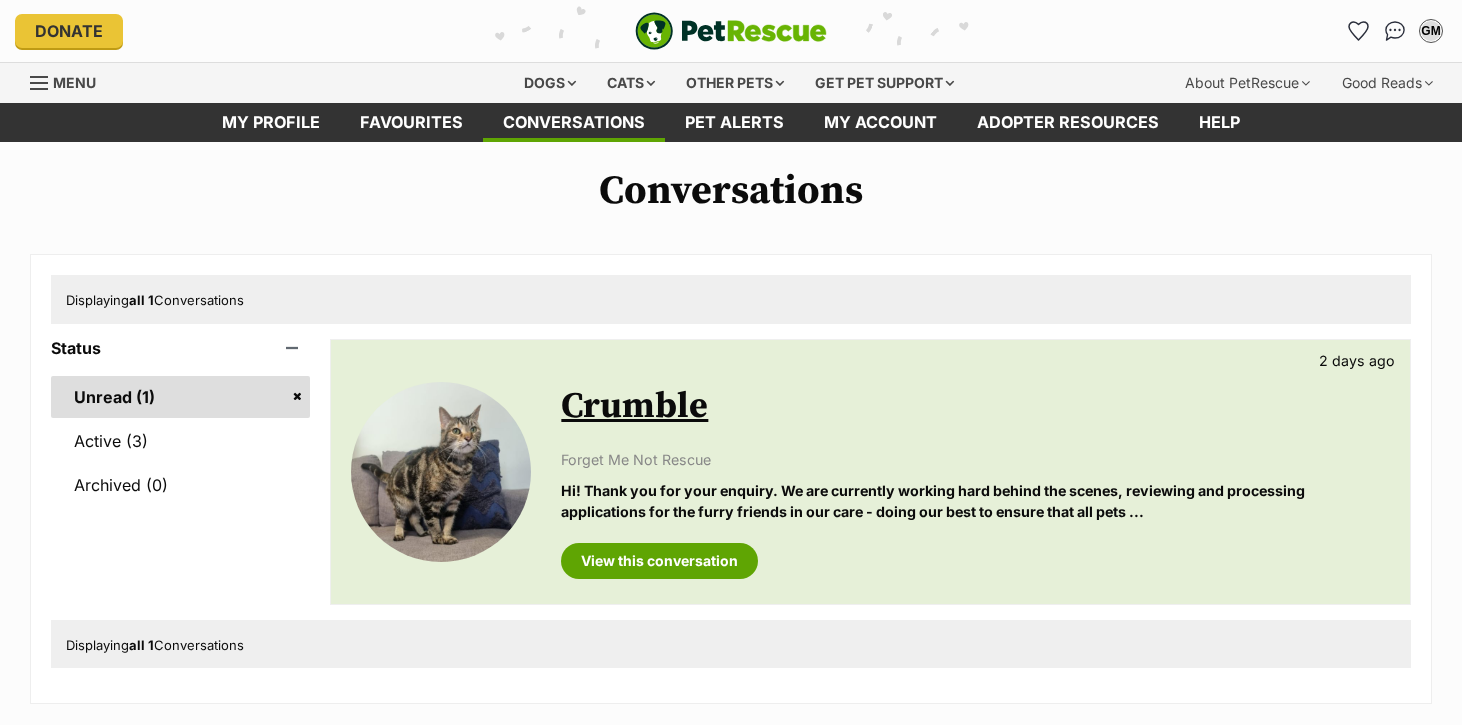 scroll, scrollTop: 0, scrollLeft: 0, axis: both 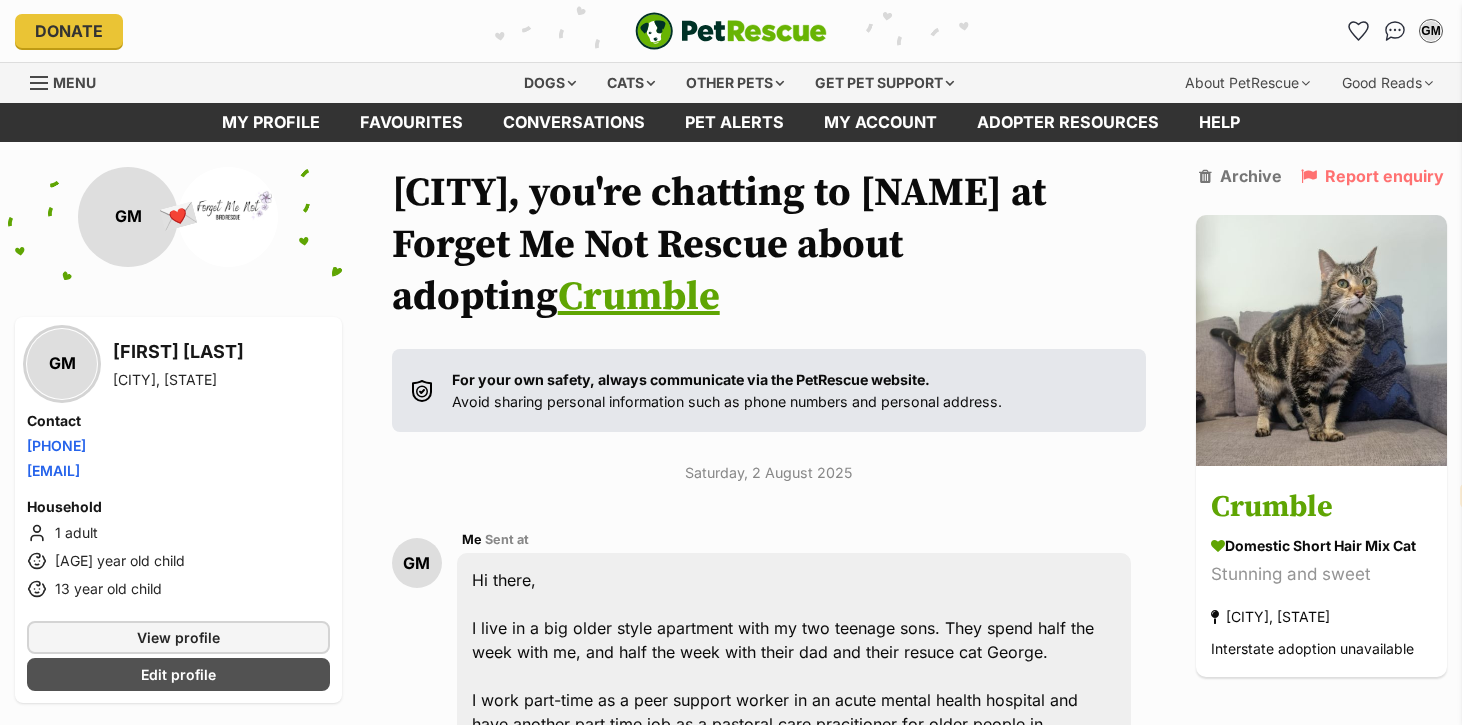 select on "en" 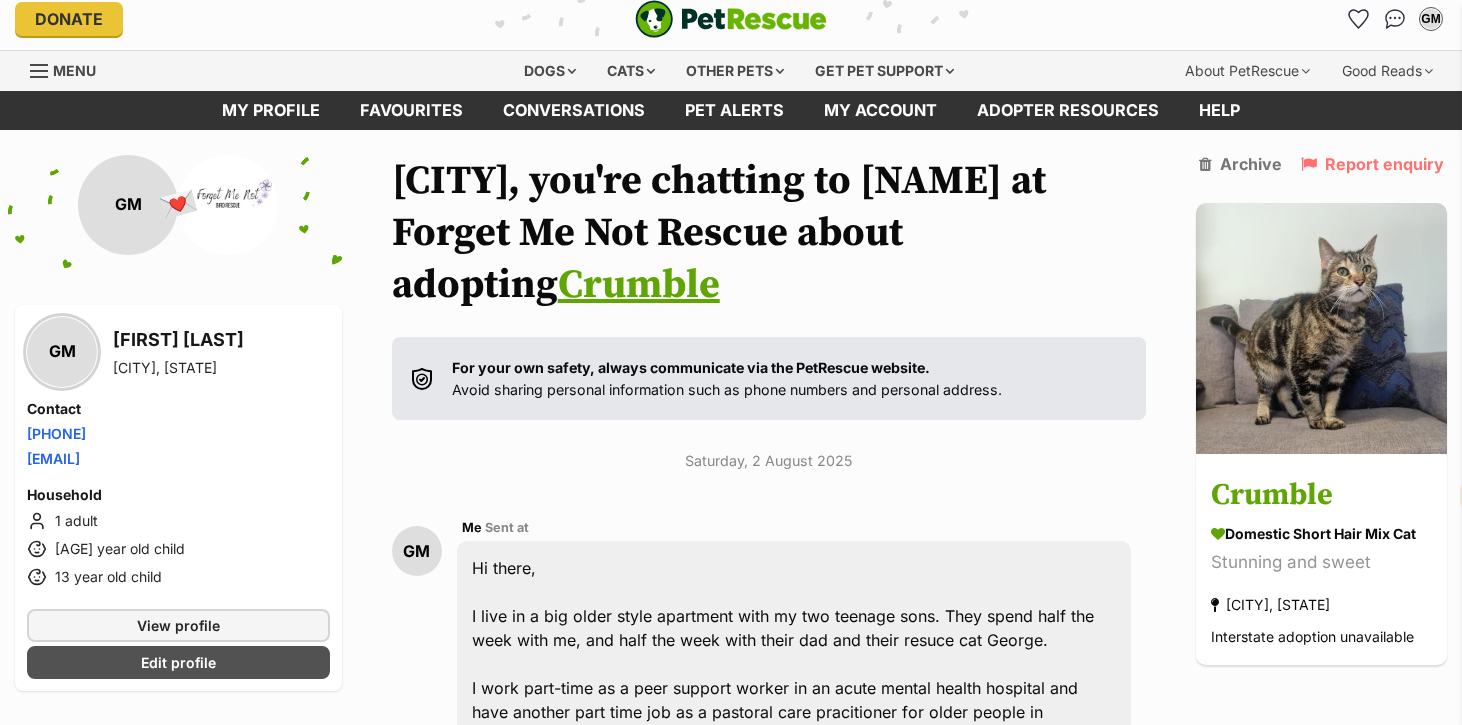 scroll, scrollTop: 80, scrollLeft: 0, axis: vertical 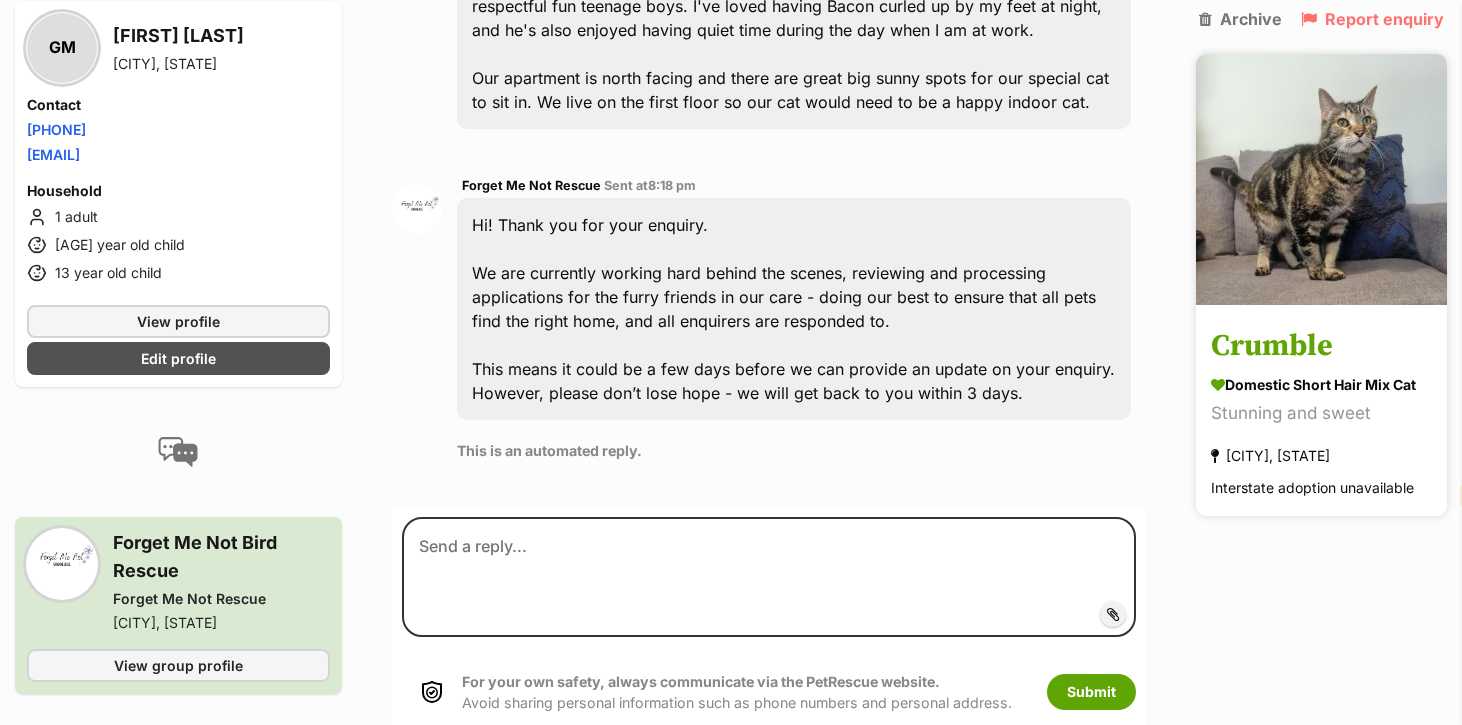 click at bounding box center (1321, 179) 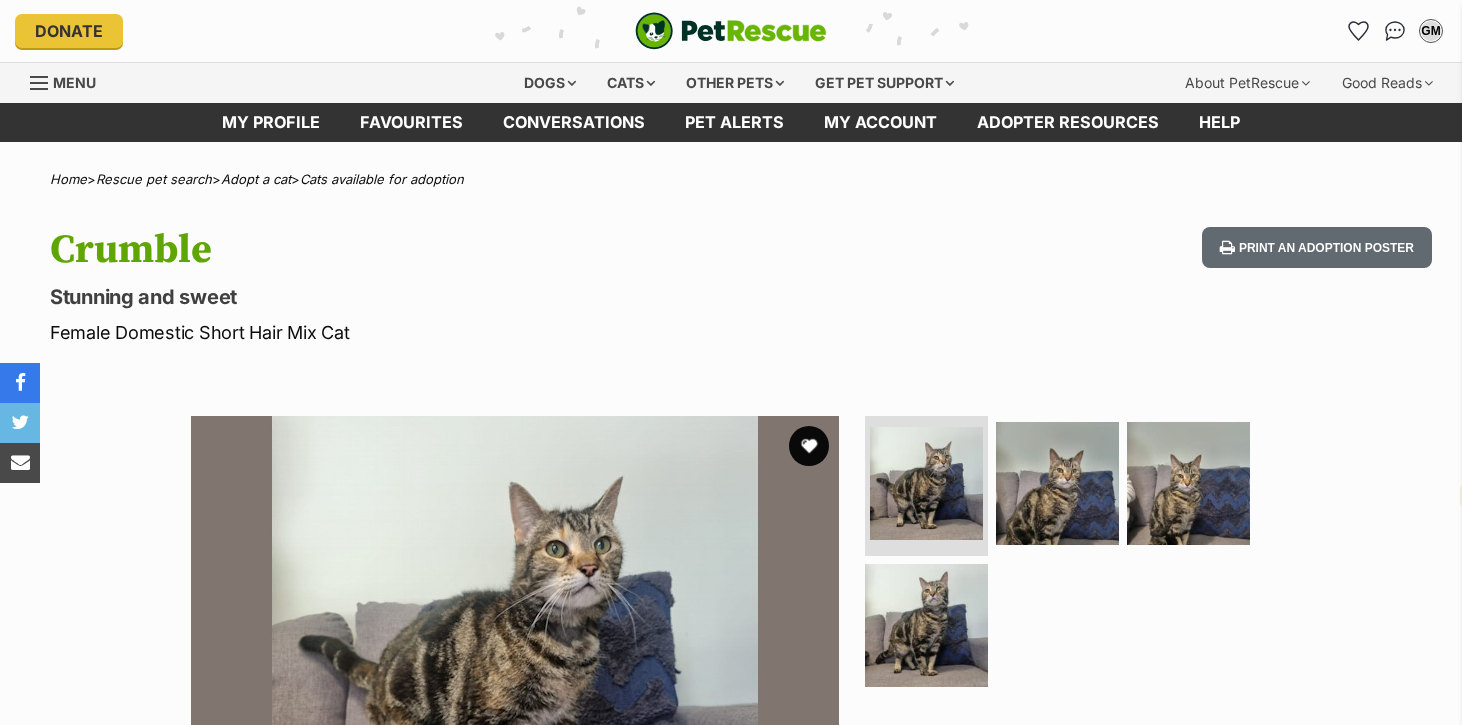 select on "en" 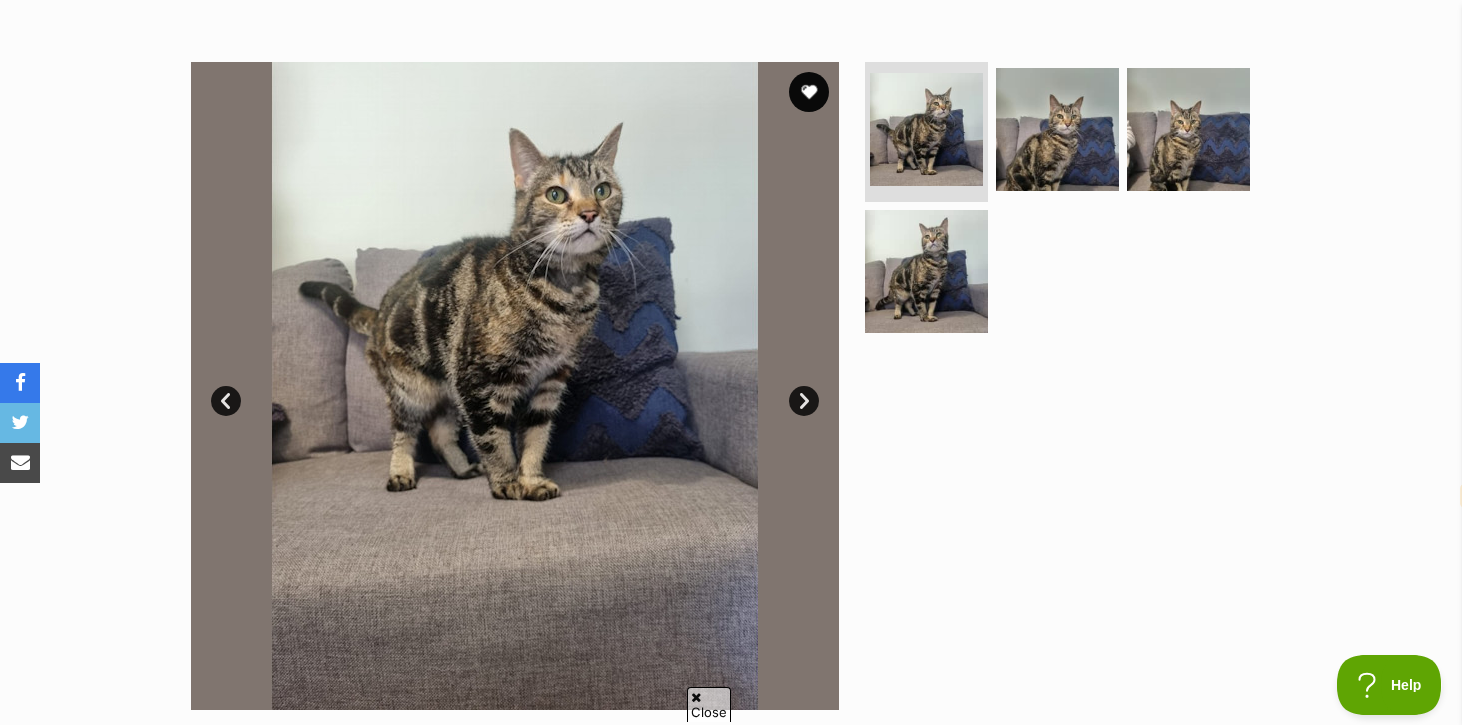 scroll, scrollTop: 355, scrollLeft: 0, axis: vertical 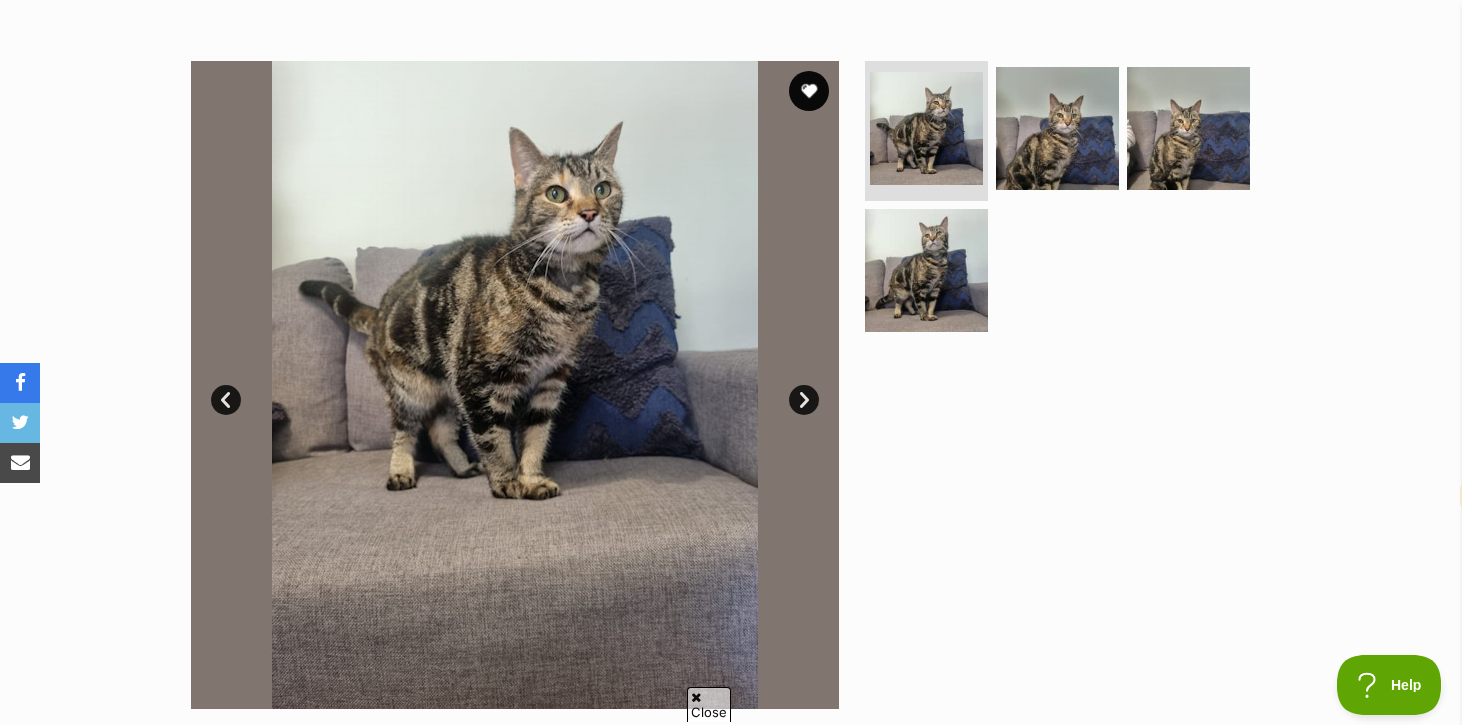 click on "Next" at bounding box center [804, 400] 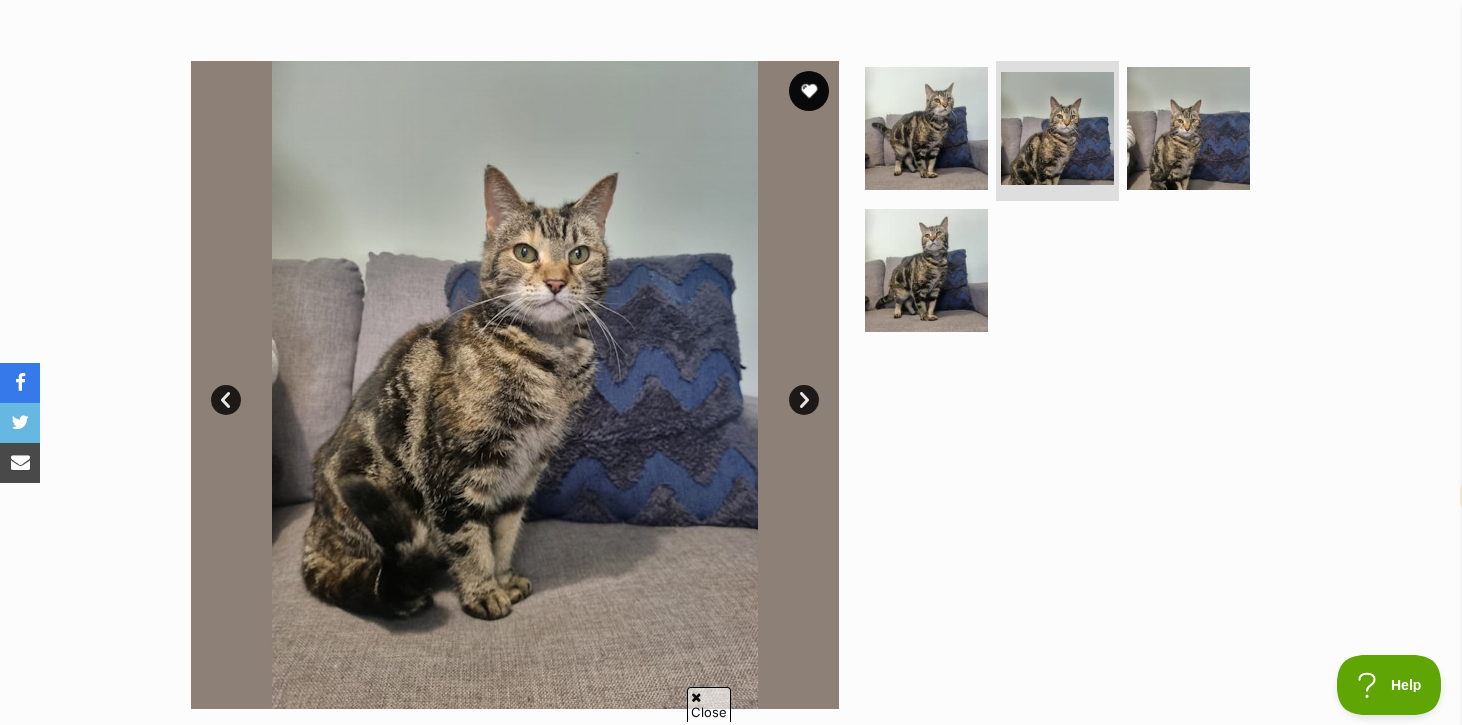click on "Next" at bounding box center [804, 400] 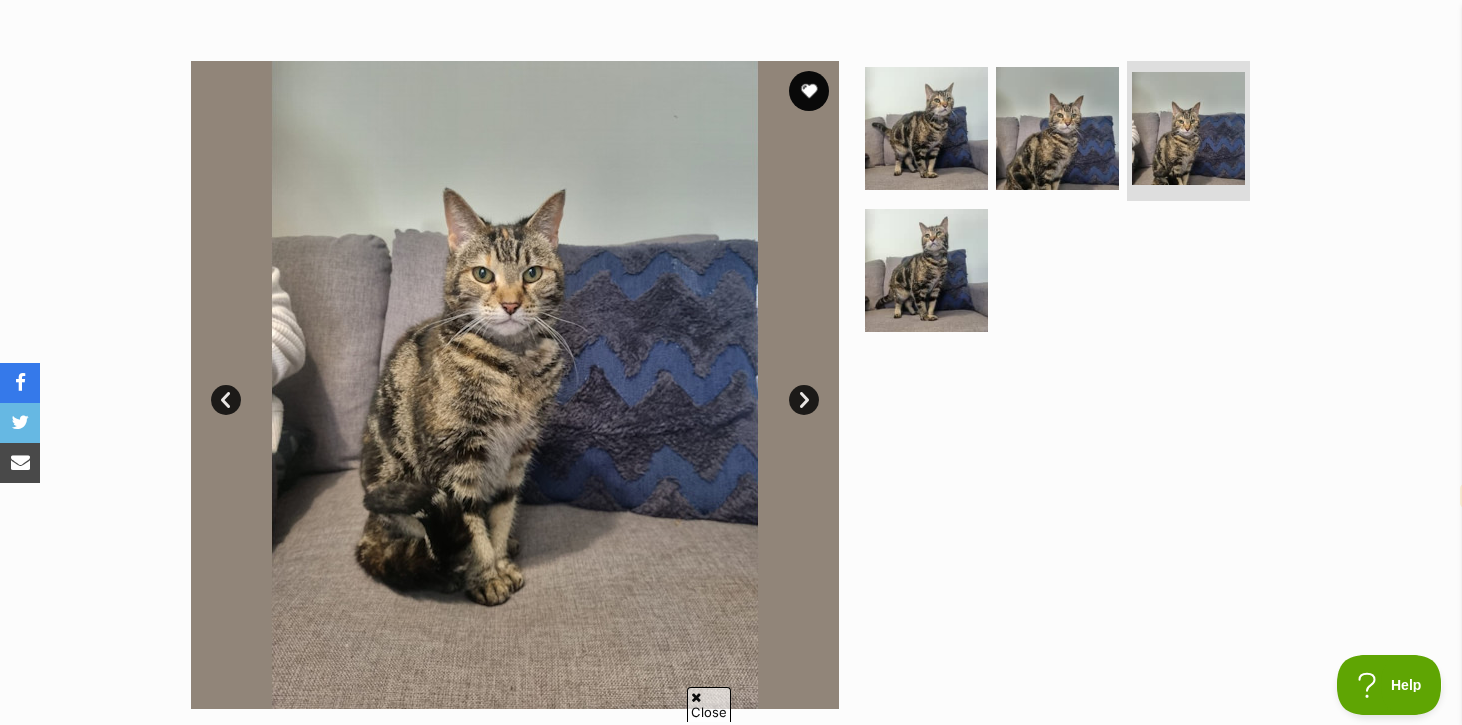 click on "Next" at bounding box center (804, 400) 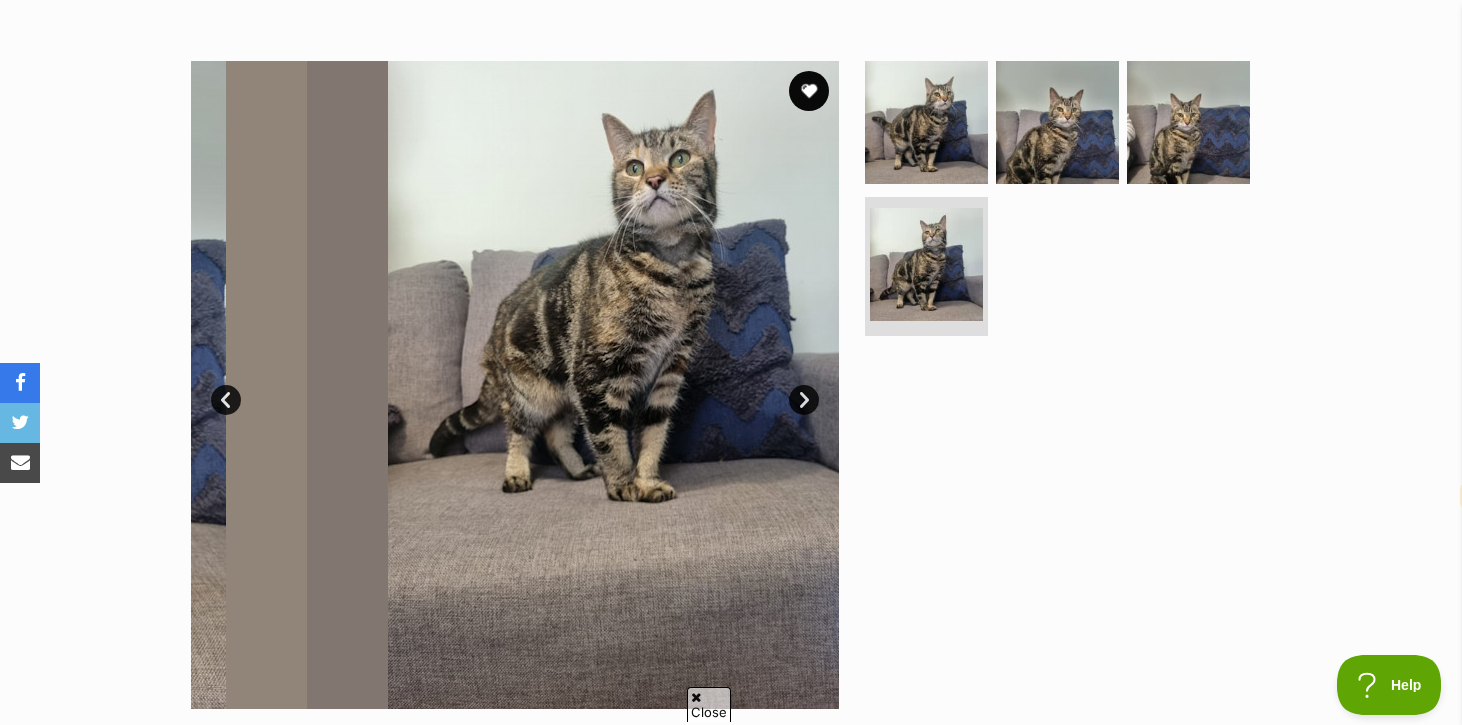 click on "Next" at bounding box center [804, 400] 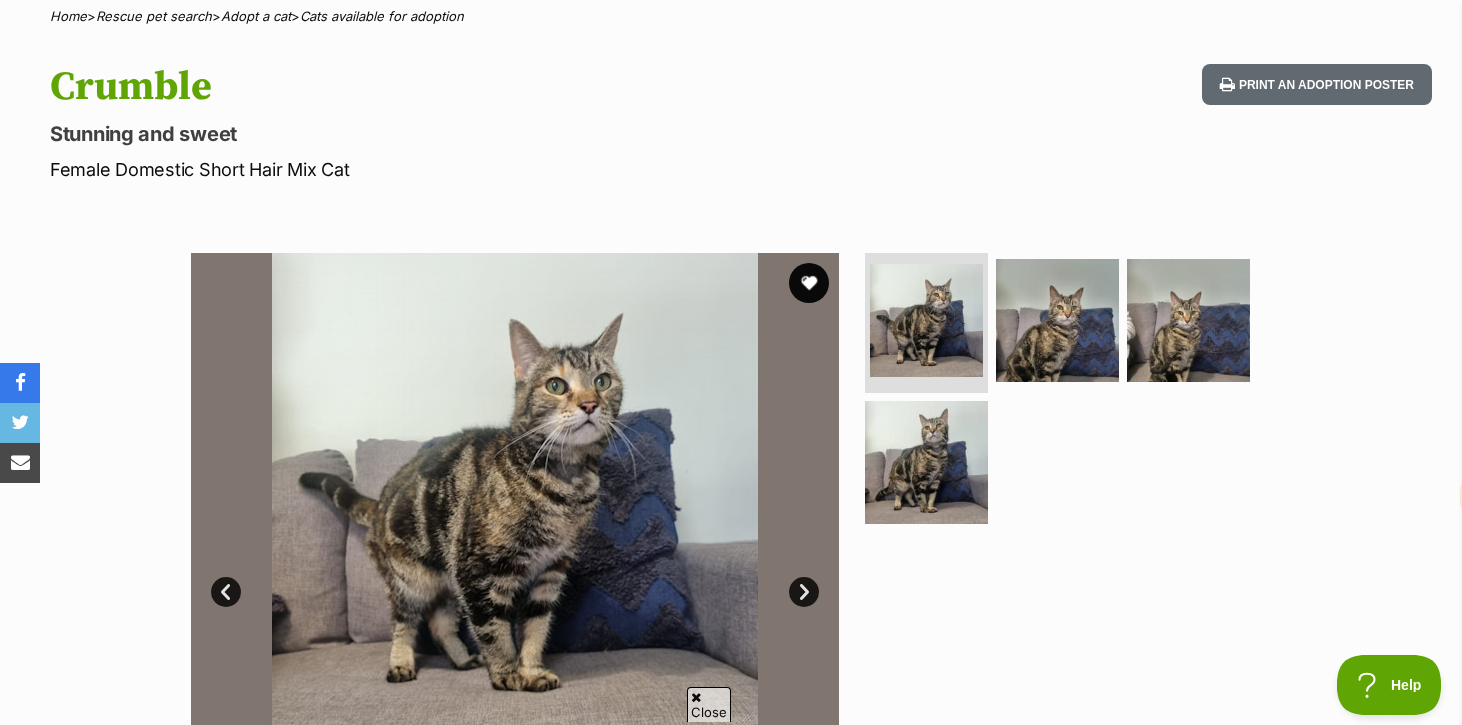 scroll, scrollTop: 0, scrollLeft: 0, axis: both 